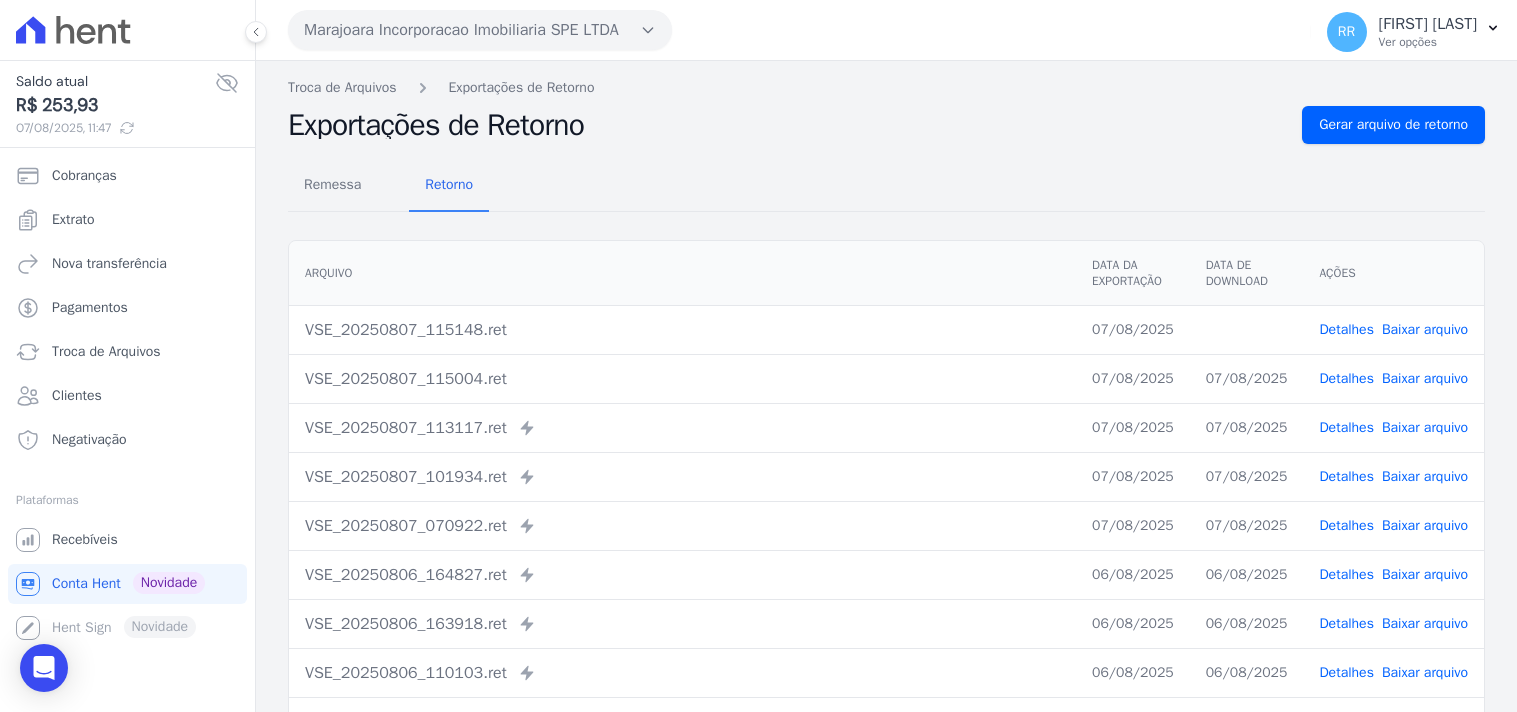scroll, scrollTop: 0, scrollLeft: 0, axis: both 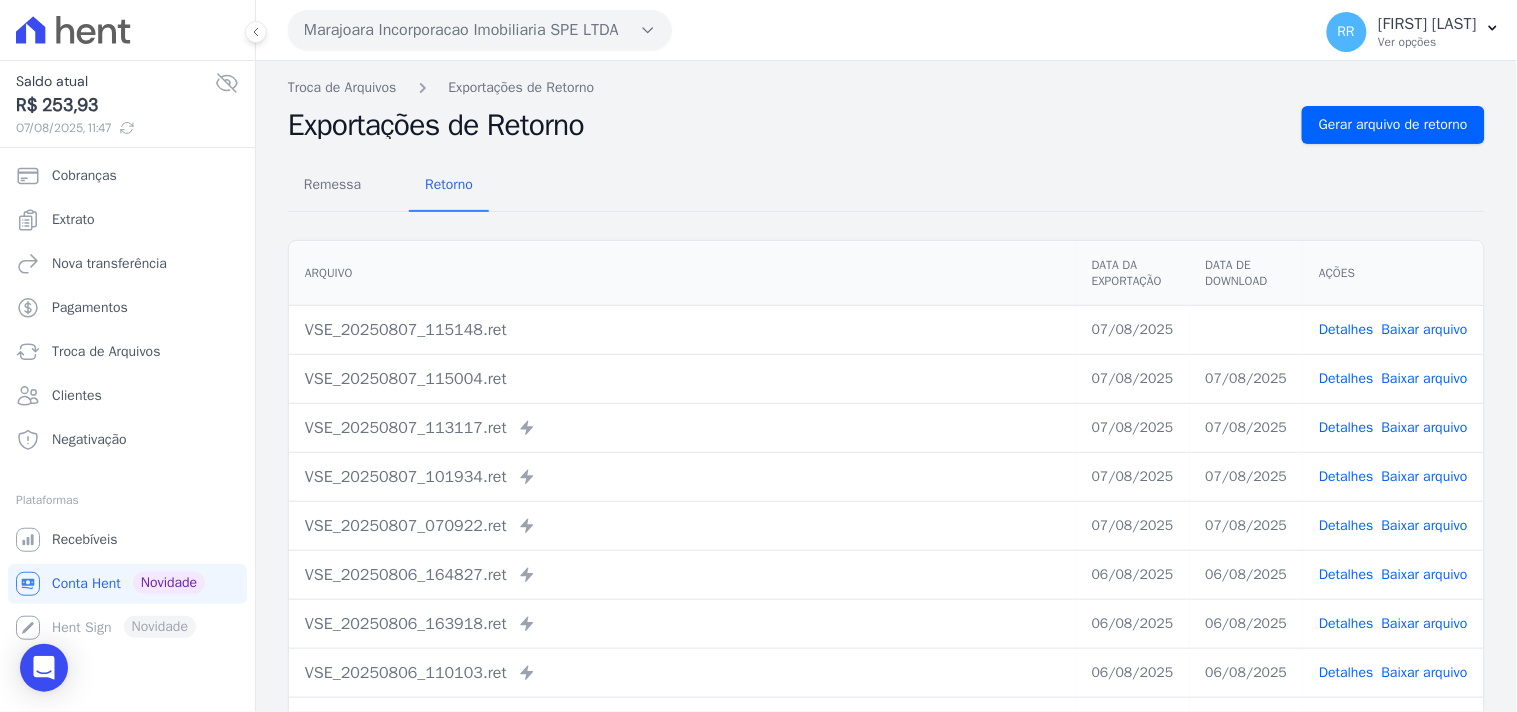 click on "Remessa
Retorno
Arquivo
Data da Exportação
Data de Download
Ações
VSE_20250807_115148.ret
07/08/2025
Detalhes
Baixar arquivo
Detalhes" at bounding box center [886, 505] 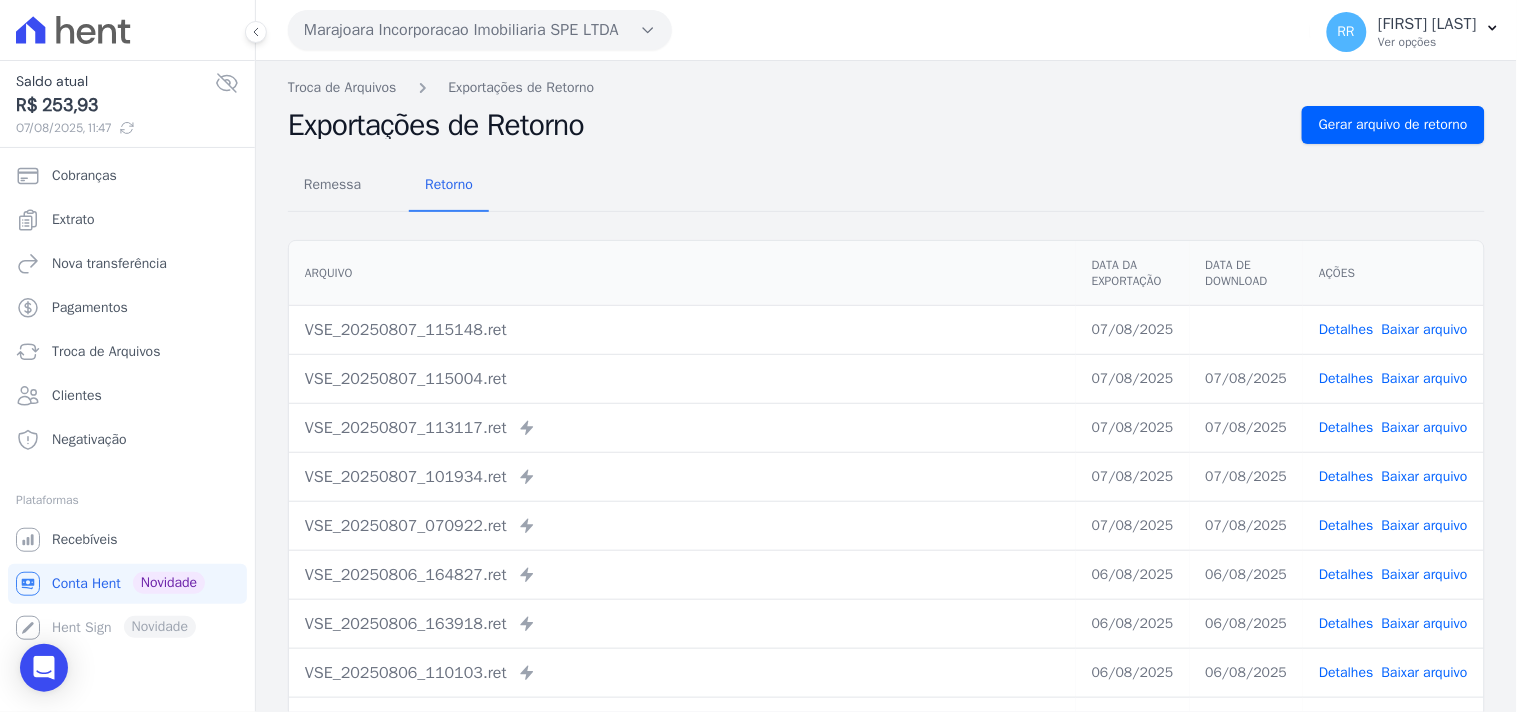 click on "Troca de Arquivos
Exportações de Retorno" at bounding box center [886, 87] 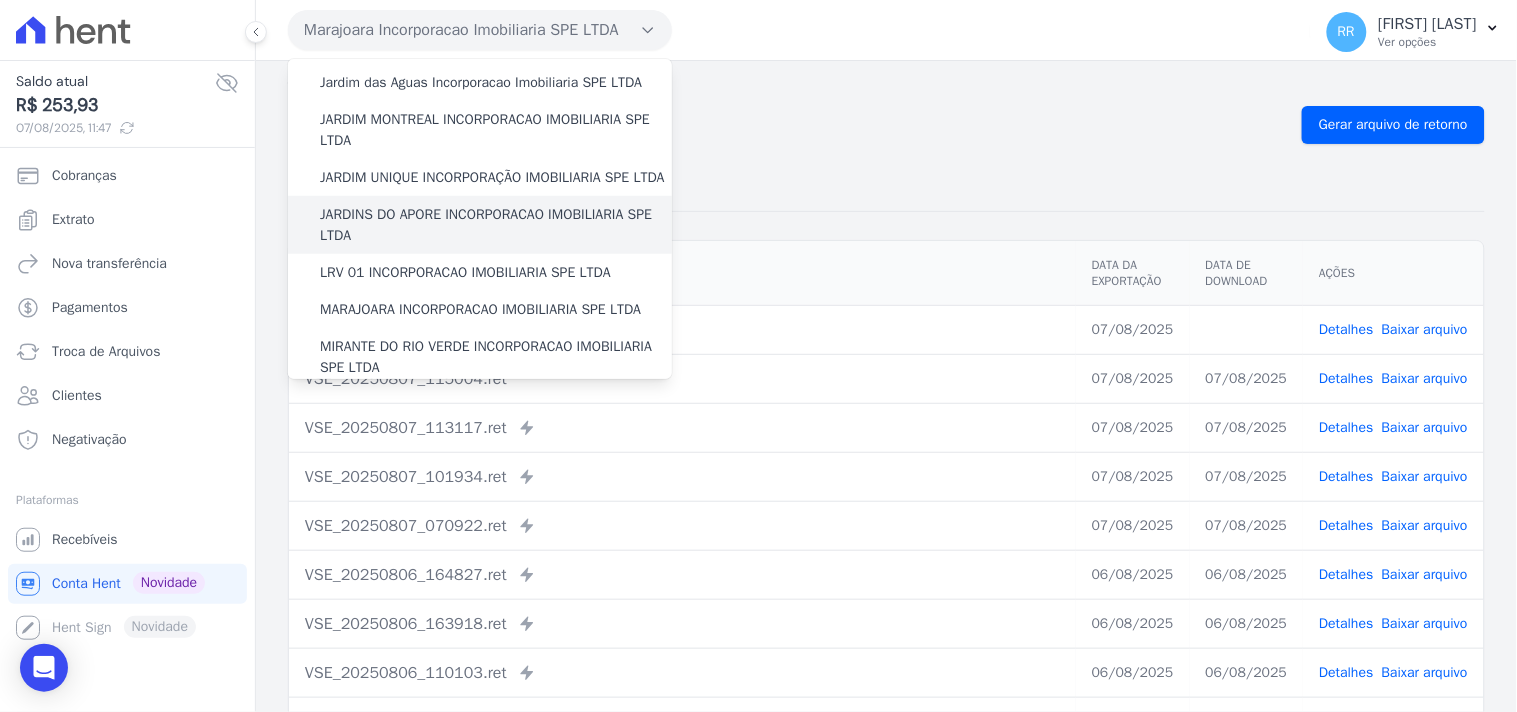 scroll, scrollTop: 407, scrollLeft: 0, axis: vertical 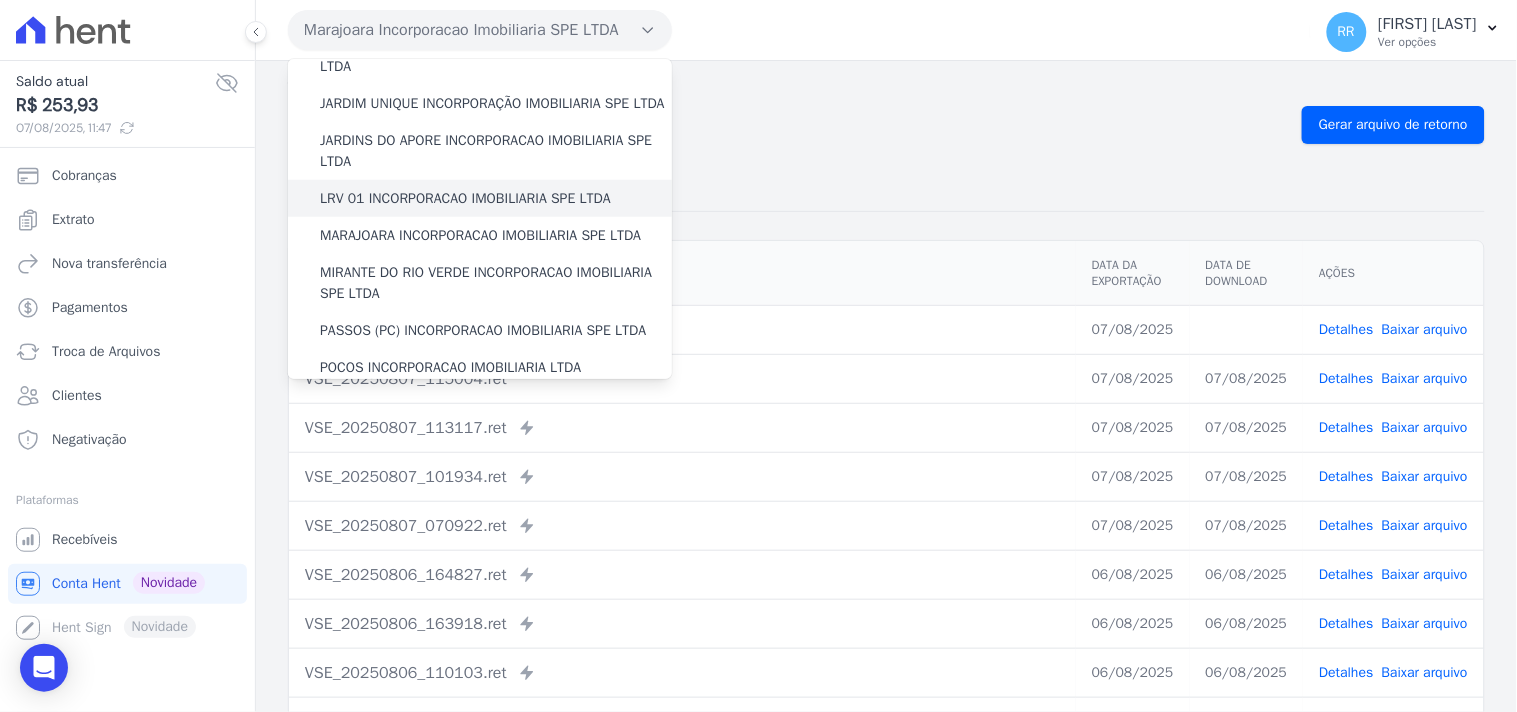 click on "LRV 01 INCORPORACAO IMOBILIARIA SPE LTDA" at bounding box center (465, 198) 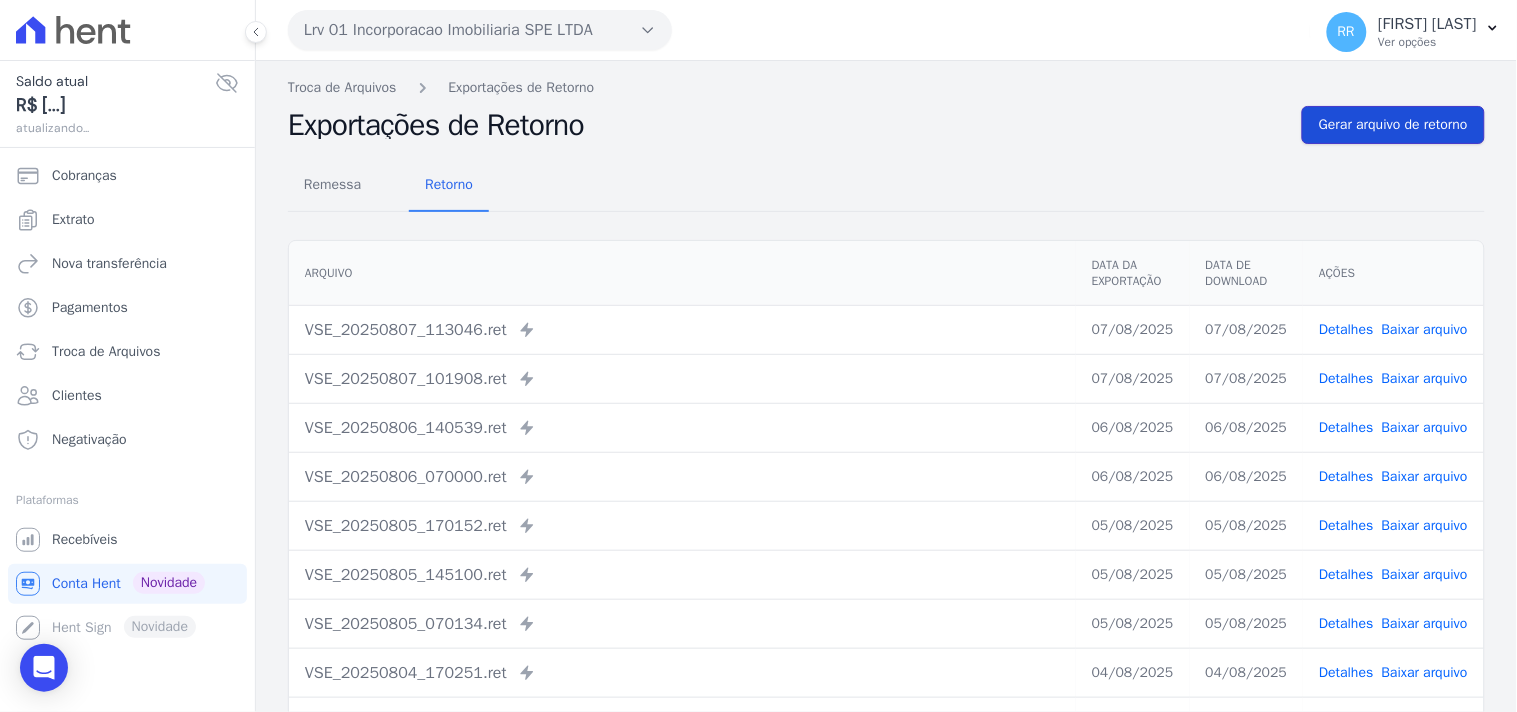 click on "Gerar arquivo de retorno" at bounding box center (1393, 125) 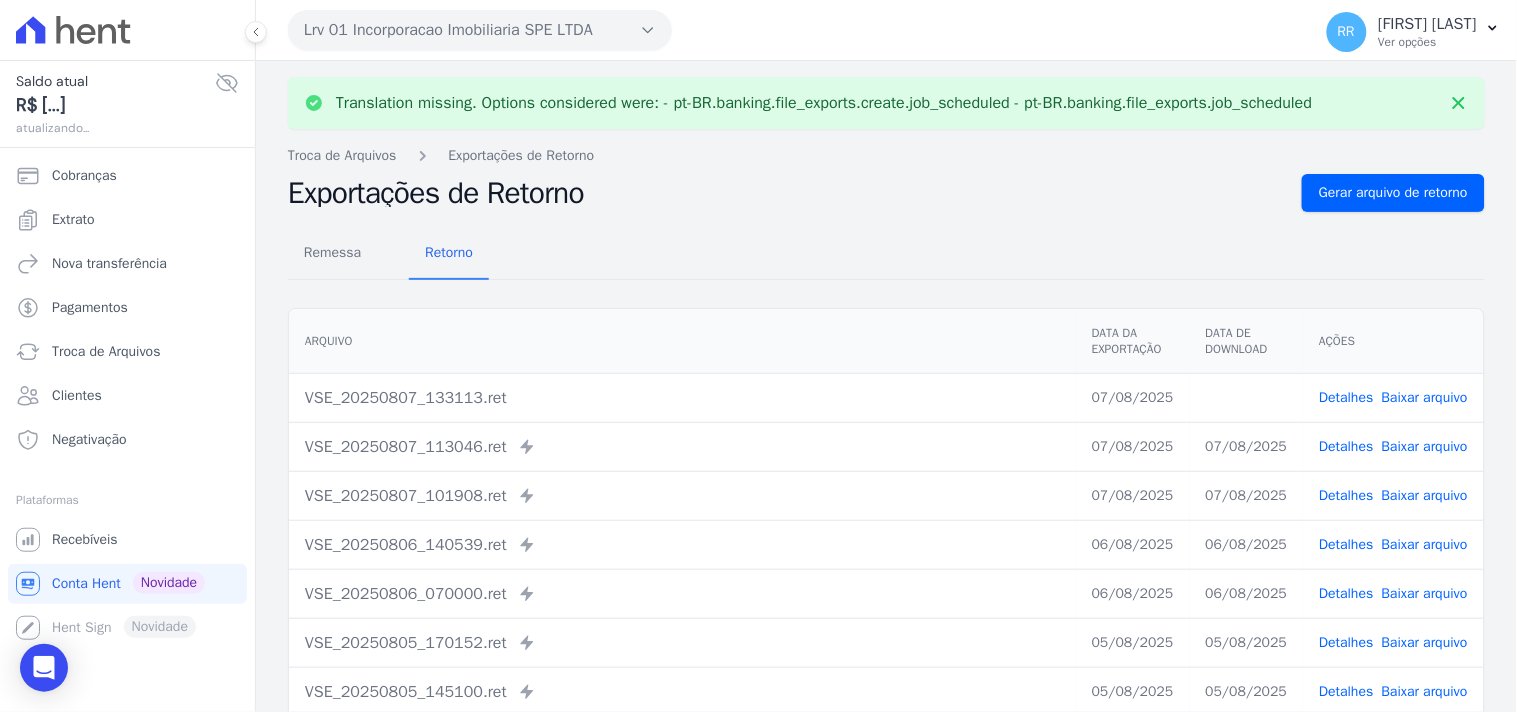 click on "Baixar arquivo" at bounding box center (1425, 397) 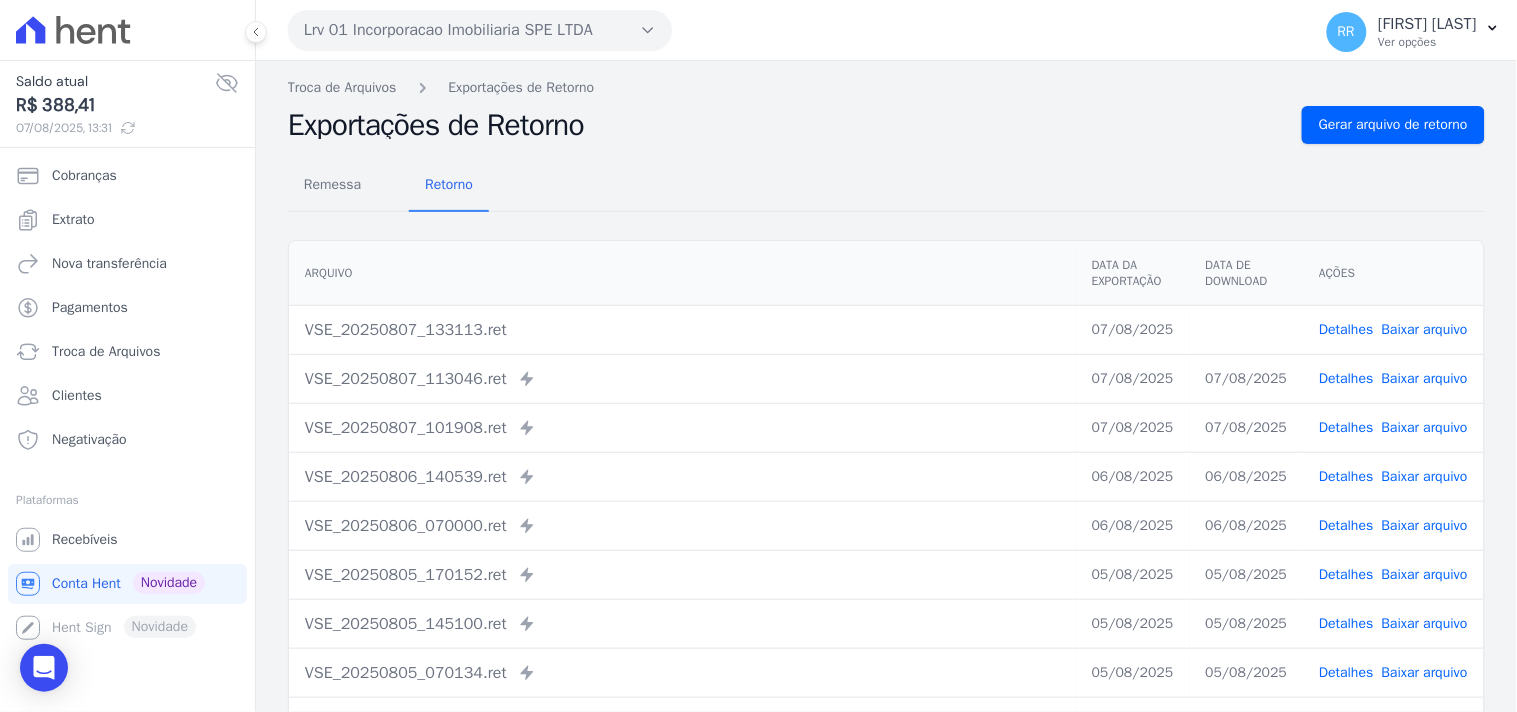 drag, startPoint x: 632, startPoint y: 184, endPoint x: 632, endPoint y: 173, distance: 11 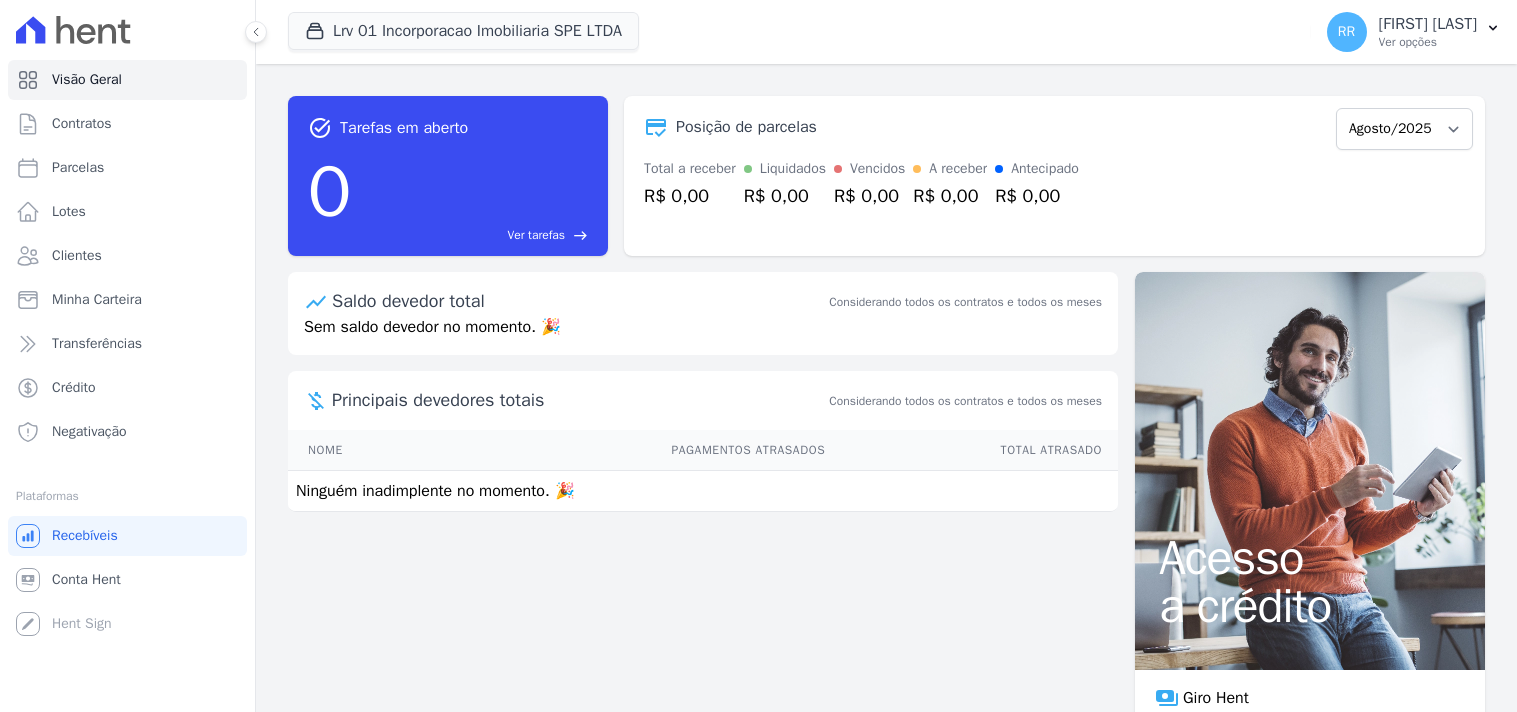 scroll, scrollTop: 0, scrollLeft: 0, axis: both 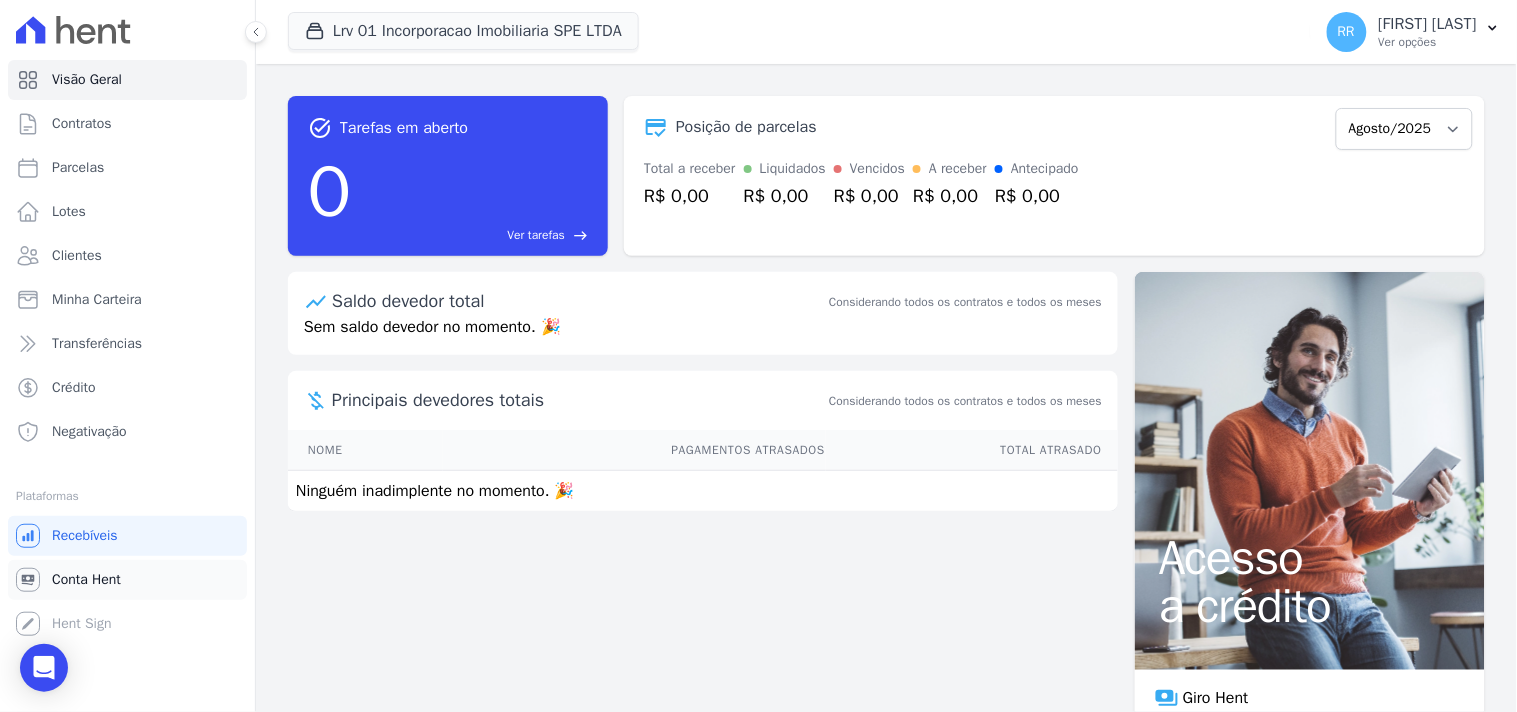click on "Conta Hent" at bounding box center [86, 580] 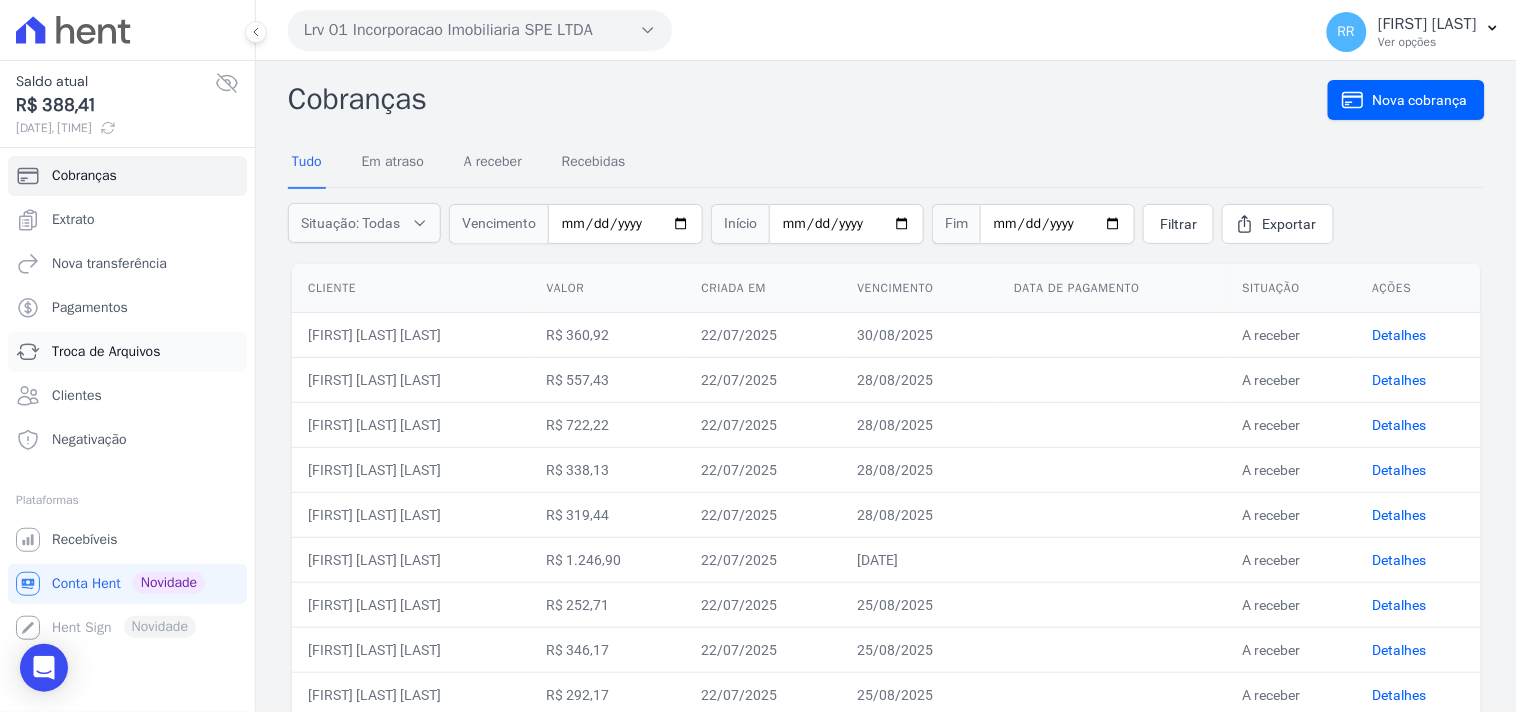 click on "Troca de Arquivos" at bounding box center [127, 352] 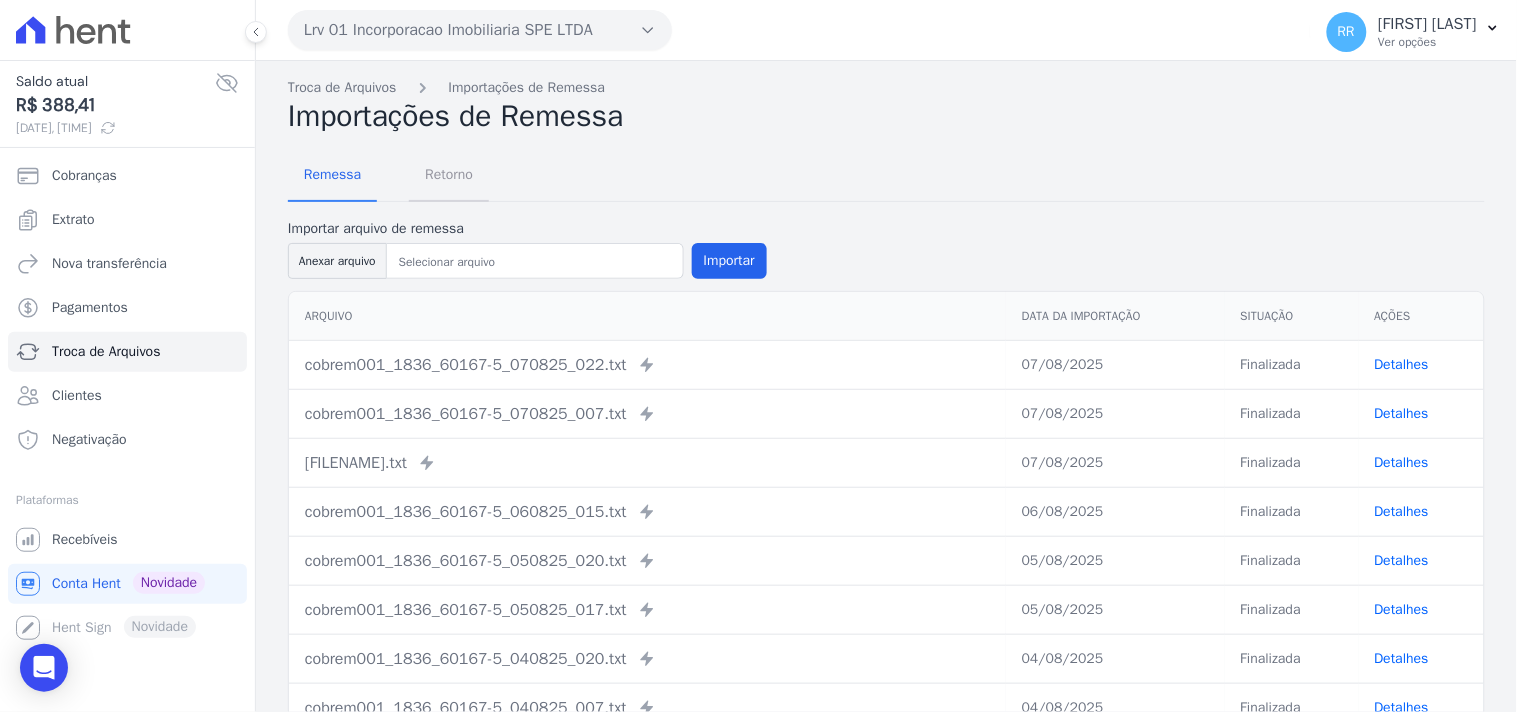 click on "Retorno" at bounding box center [449, 174] 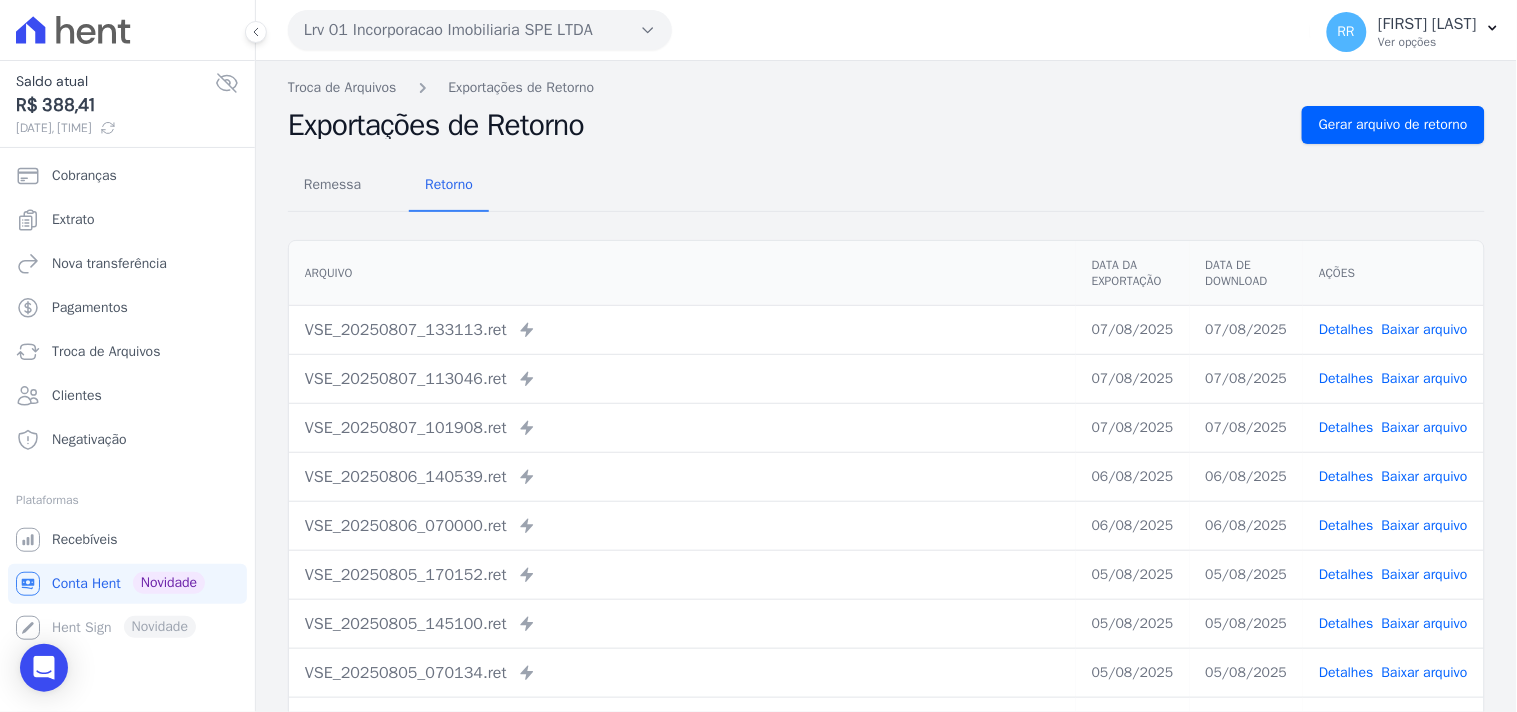 click on "Lrv 01 Incorporacao Imobiliaria SPE LTDA" at bounding box center (480, 30) 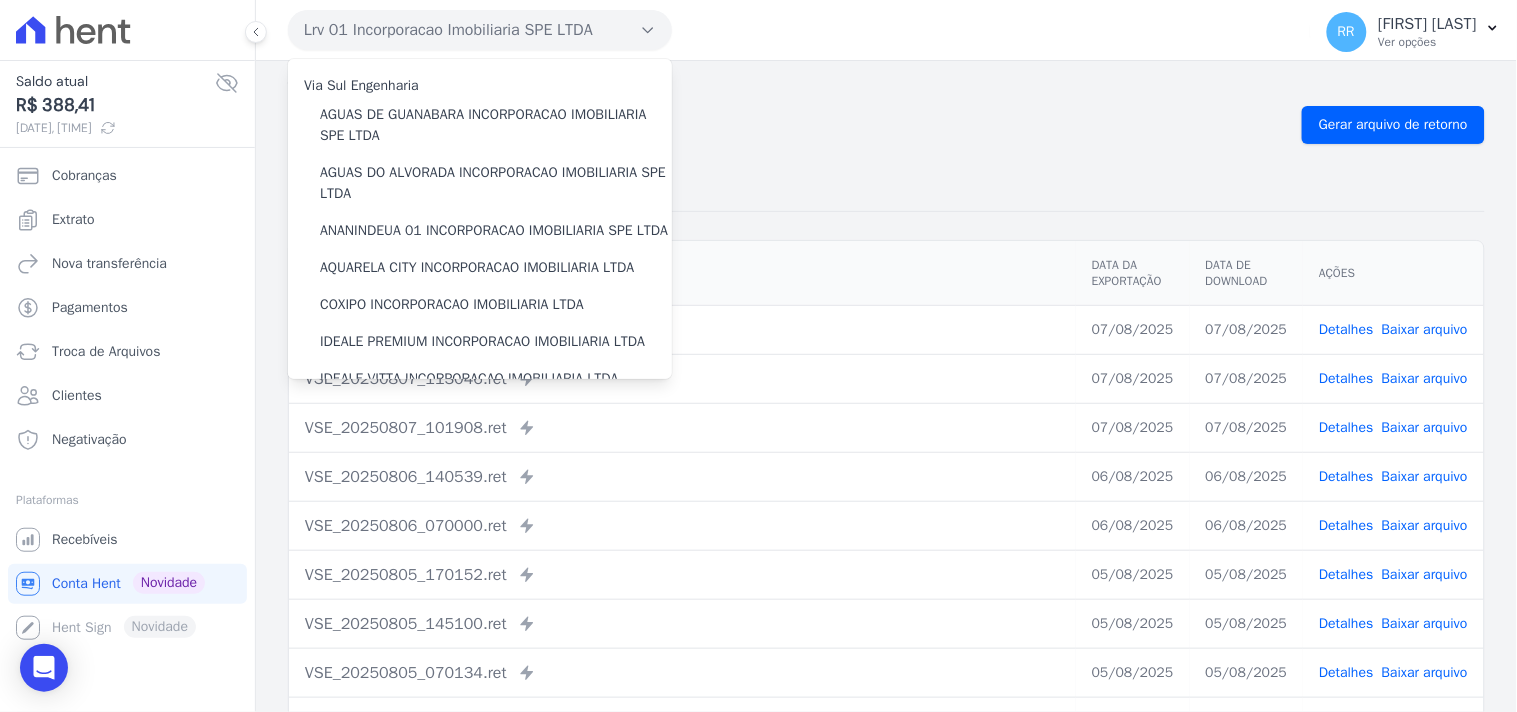 click on "Via Sul Engenharia" at bounding box center [361, 85] 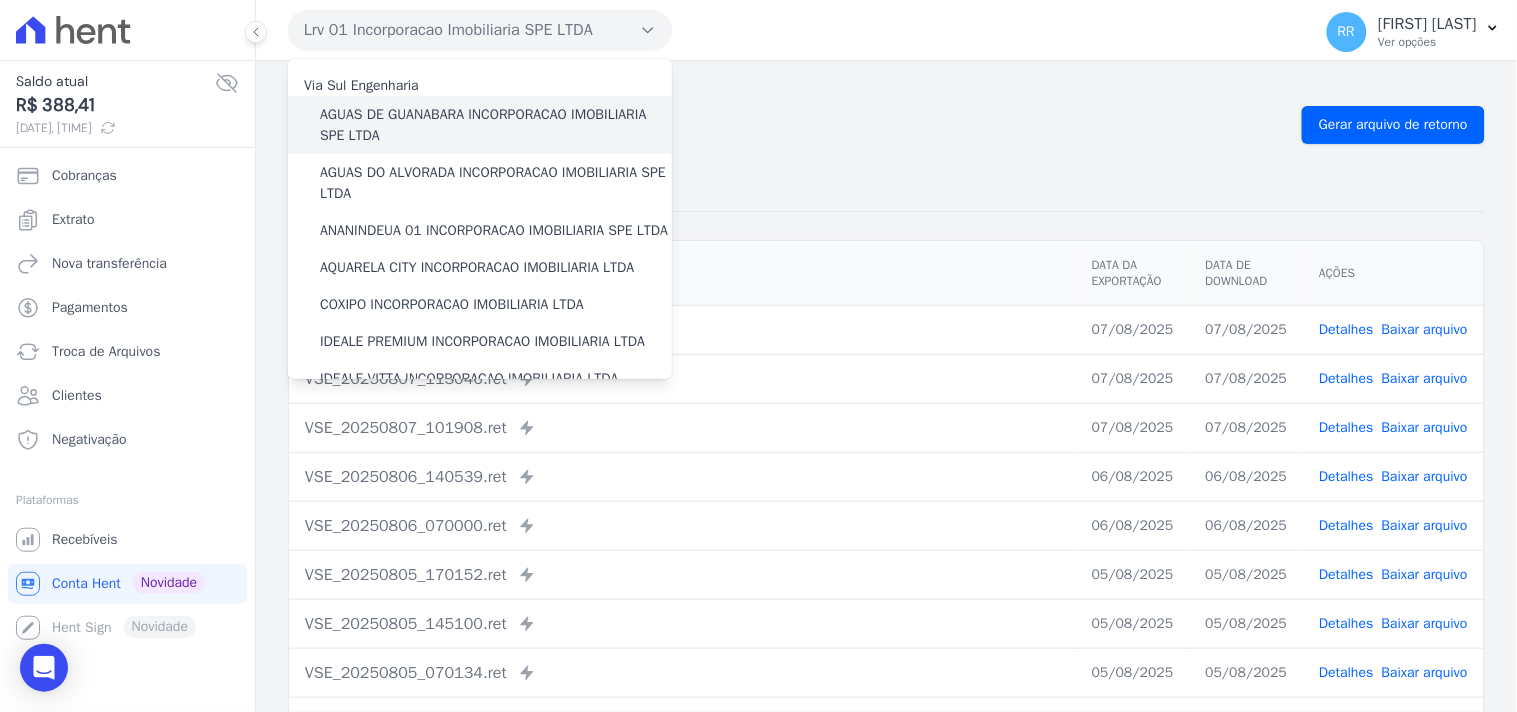 click on "AGUAS DE GUANABARA INCORPORACAO IMOBILIARIA SPE LTDA" at bounding box center (496, 125) 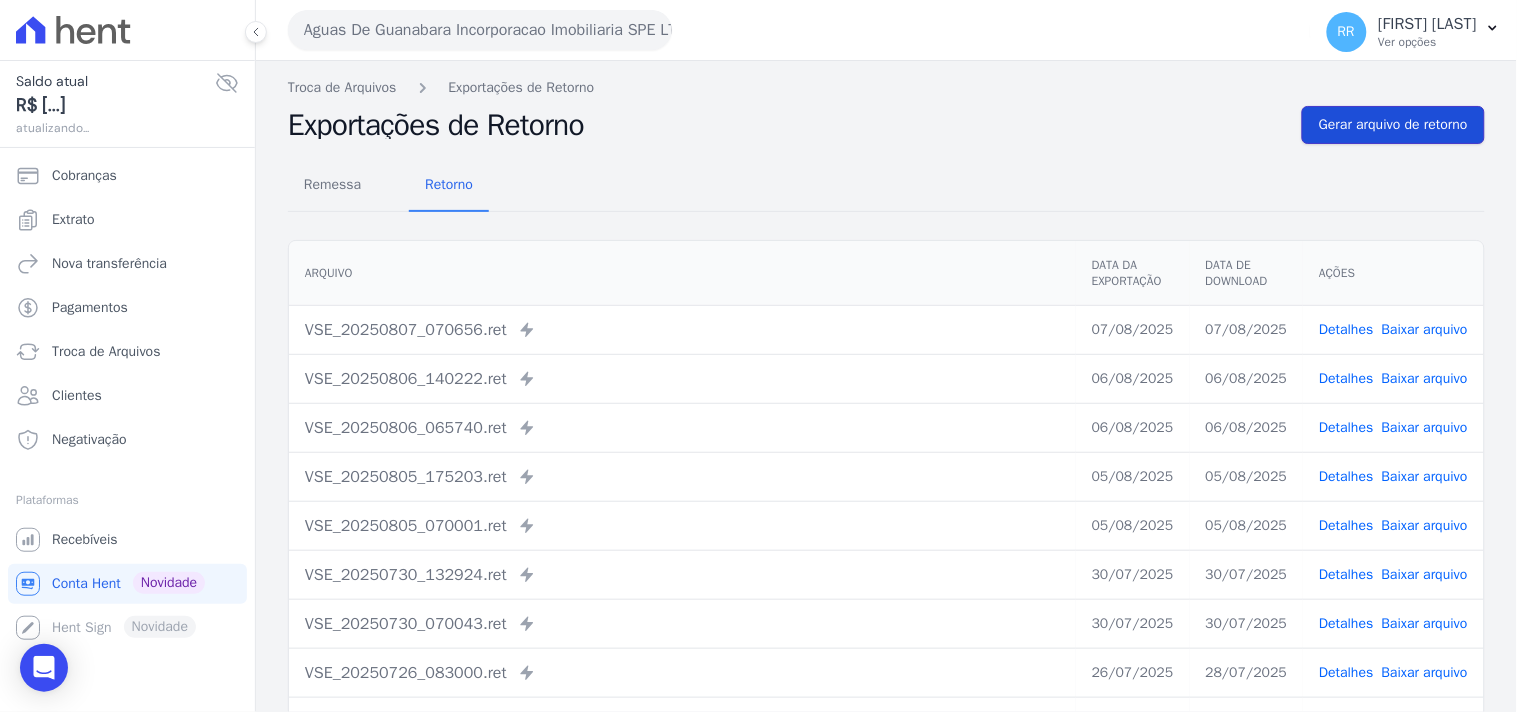 click on "Gerar arquivo de retorno" at bounding box center (1393, 125) 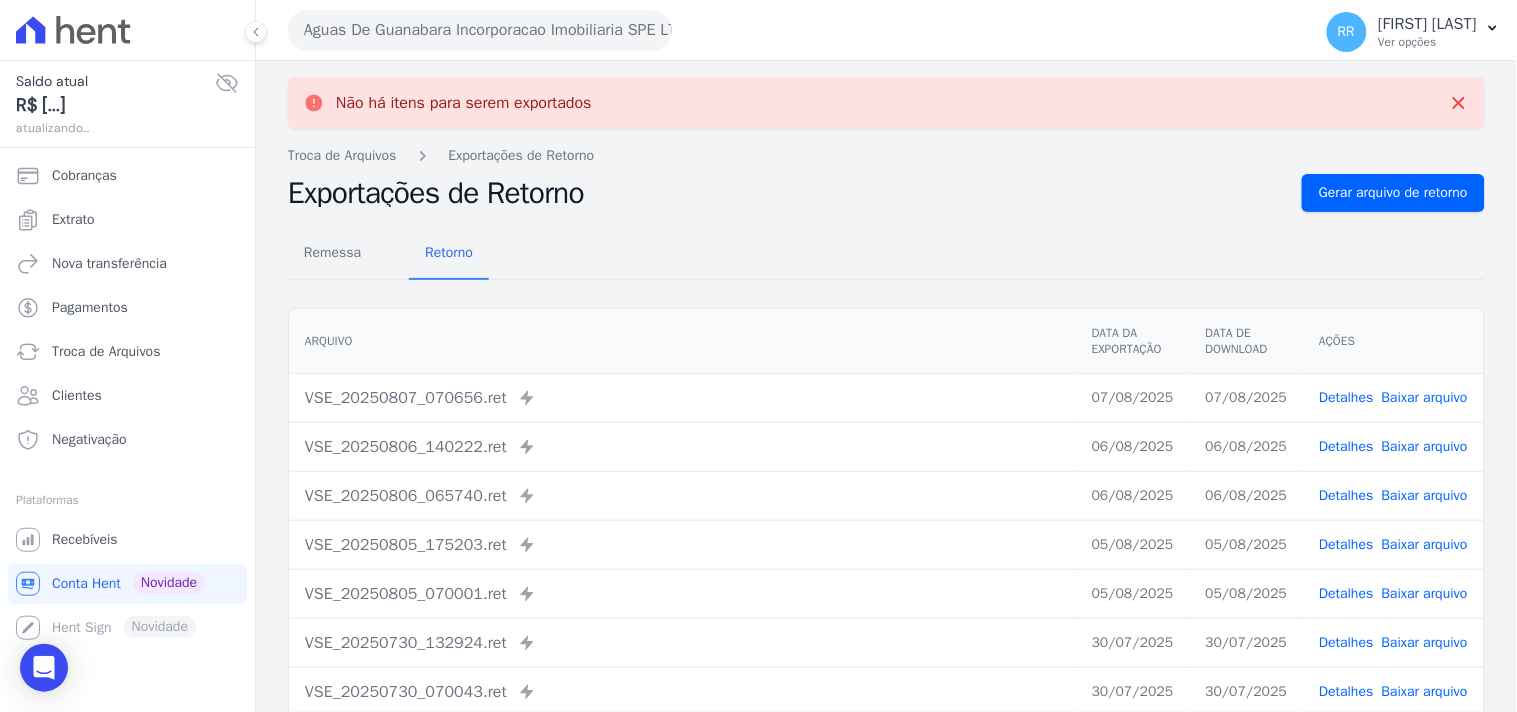 click on "Aguas De Guanabara Incorporacao Imobiliaria SPE LTDA" at bounding box center [480, 30] 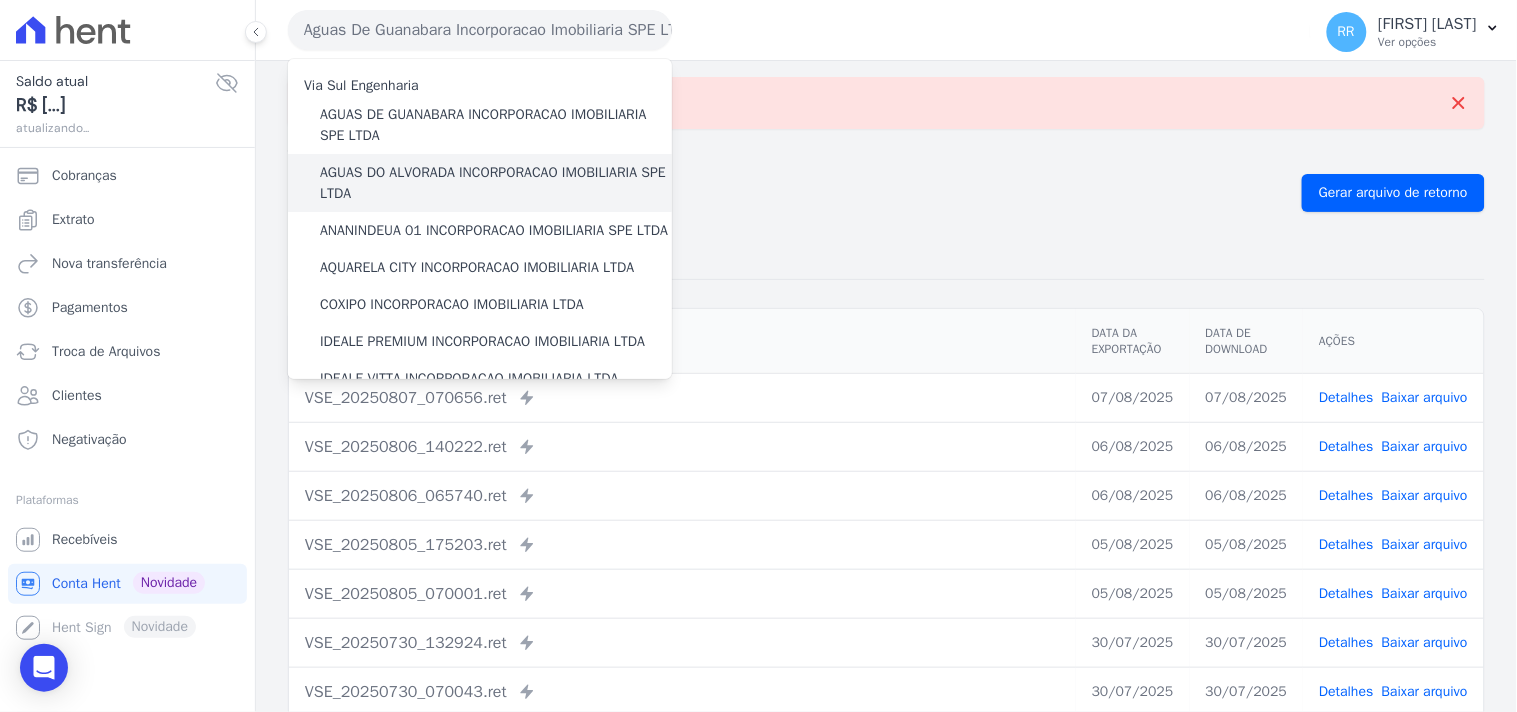click on "AGUAS DO ALVORADA INCORPORACAO IMOBILIARIA SPE LTDA" at bounding box center [496, 183] 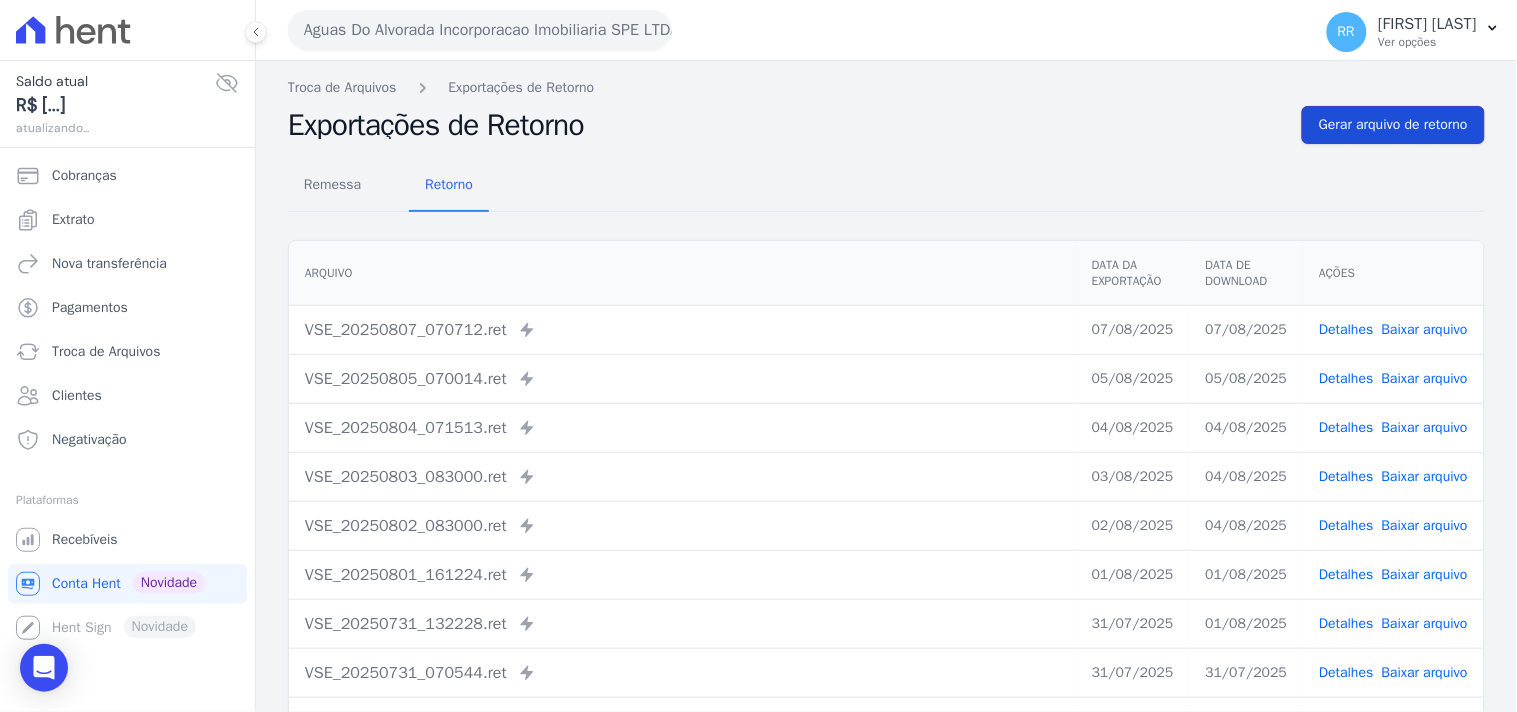 click on "Gerar arquivo de retorno" at bounding box center (1393, 125) 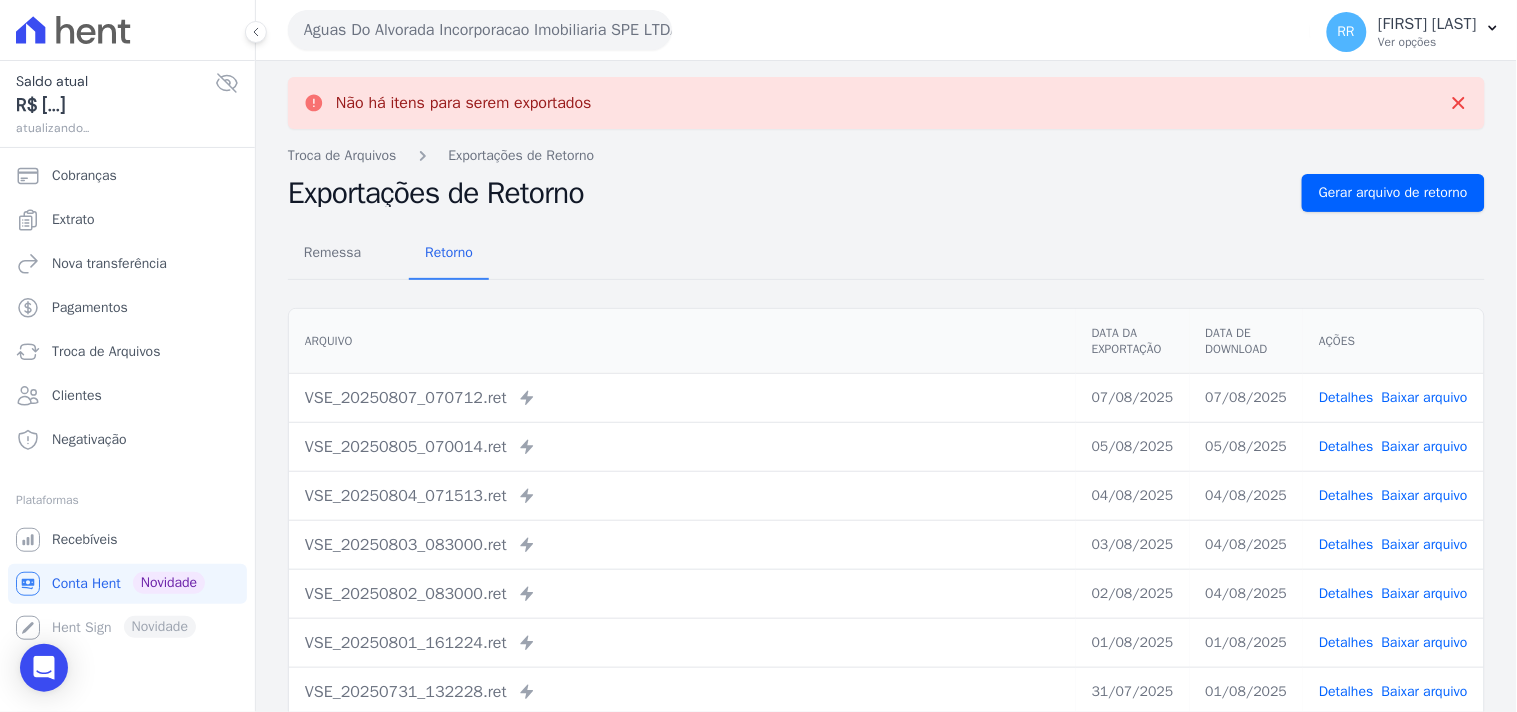 click on "Aguas Do Alvorada Incorporacao Imobiliaria SPE LTDA" at bounding box center [480, 30] 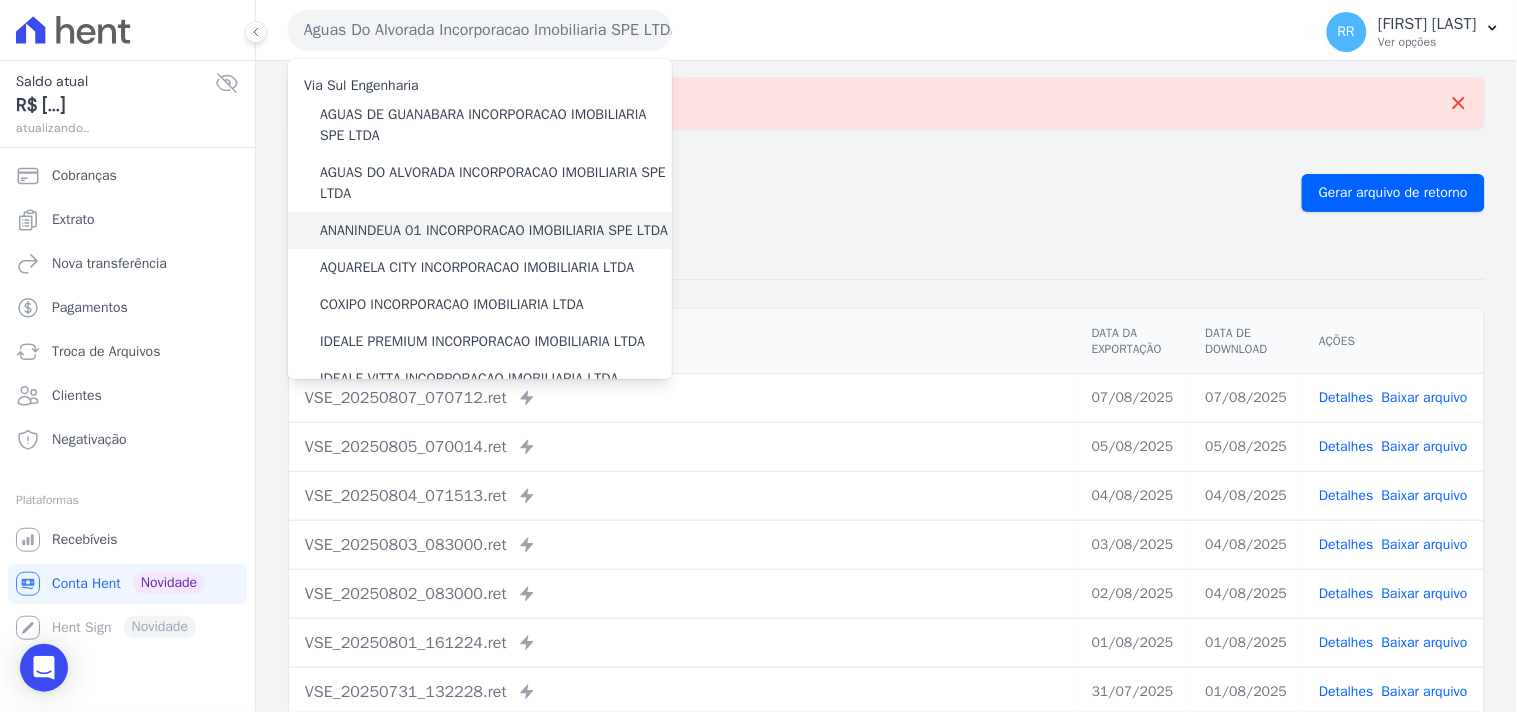 click on "ANANINDEUA 01 INCORPORACAO IMOBILIARIA SPE LTDA" at bounding box center (494, 230) 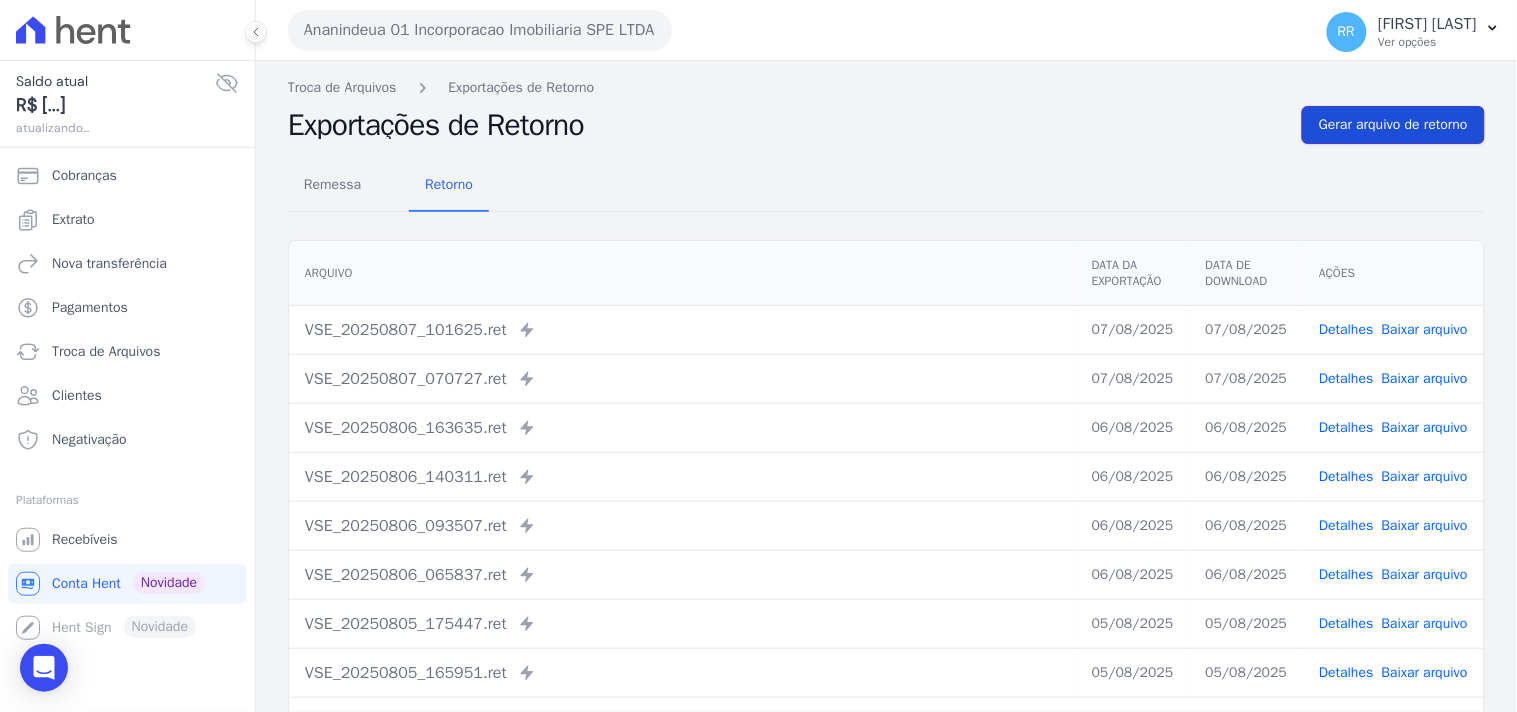 click on "Gerar arquivo de retorno" at bounding box center [1393, 125] 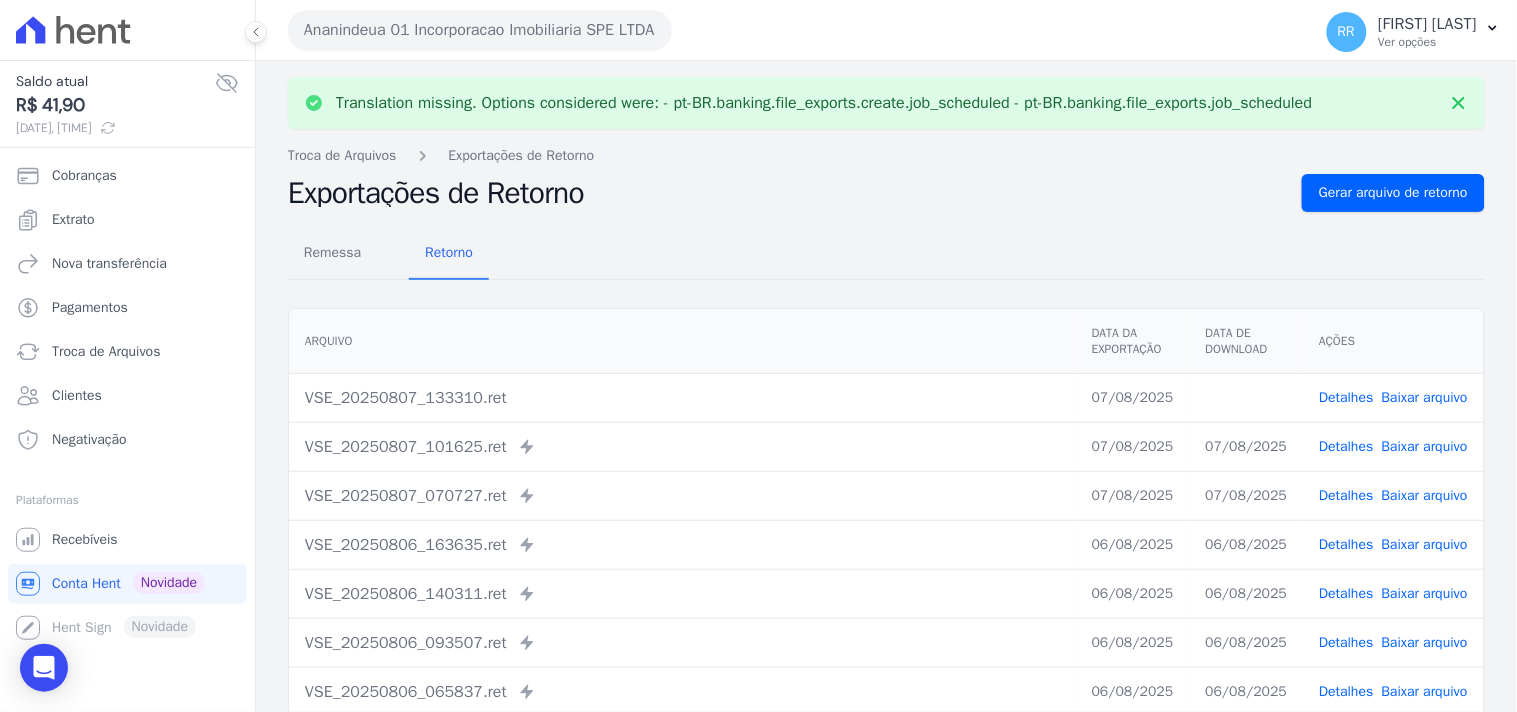 click on "Baixar arquivo" at bounding box center [1425, 397] 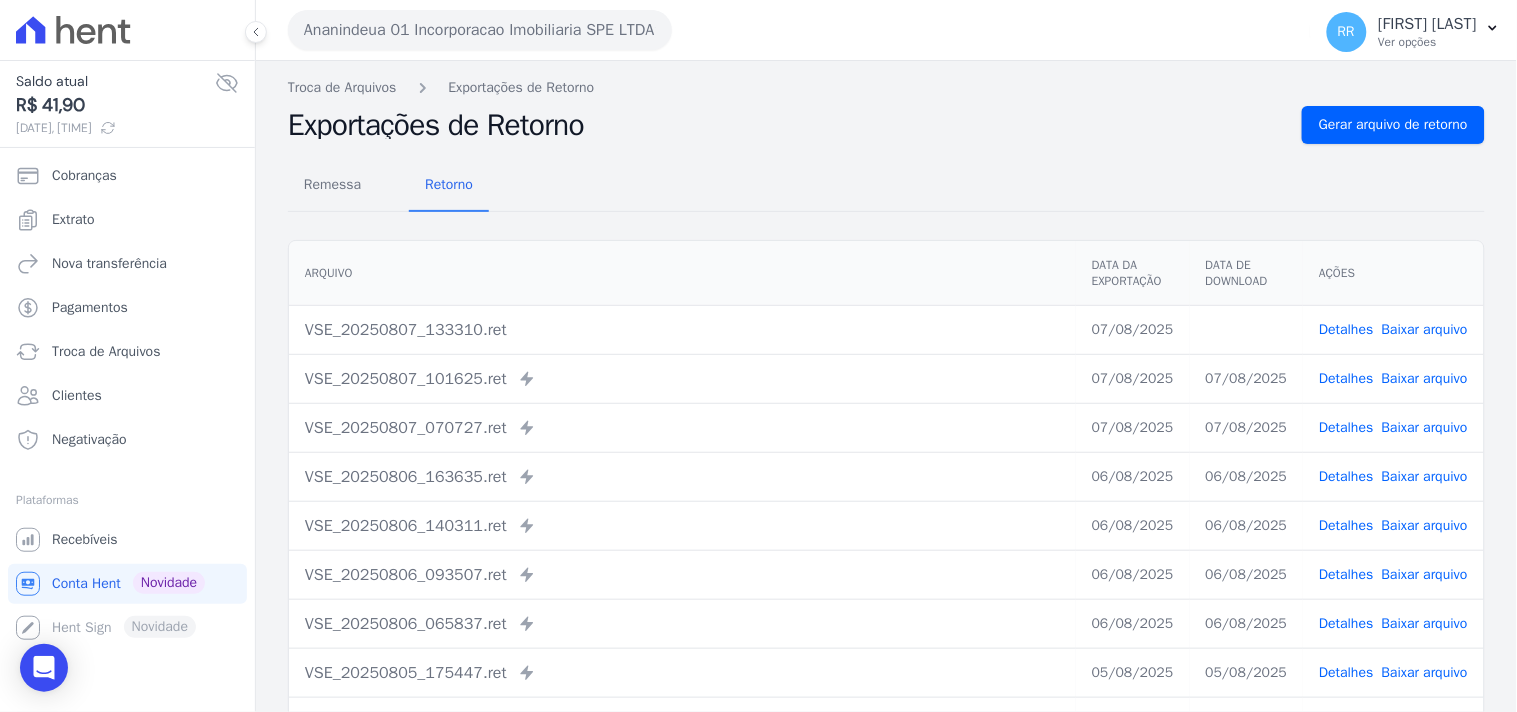 drag, startPoint x: 758, startPoint y: 125, endPoint x: 647, endPoint y: 97, distance: 114.47707 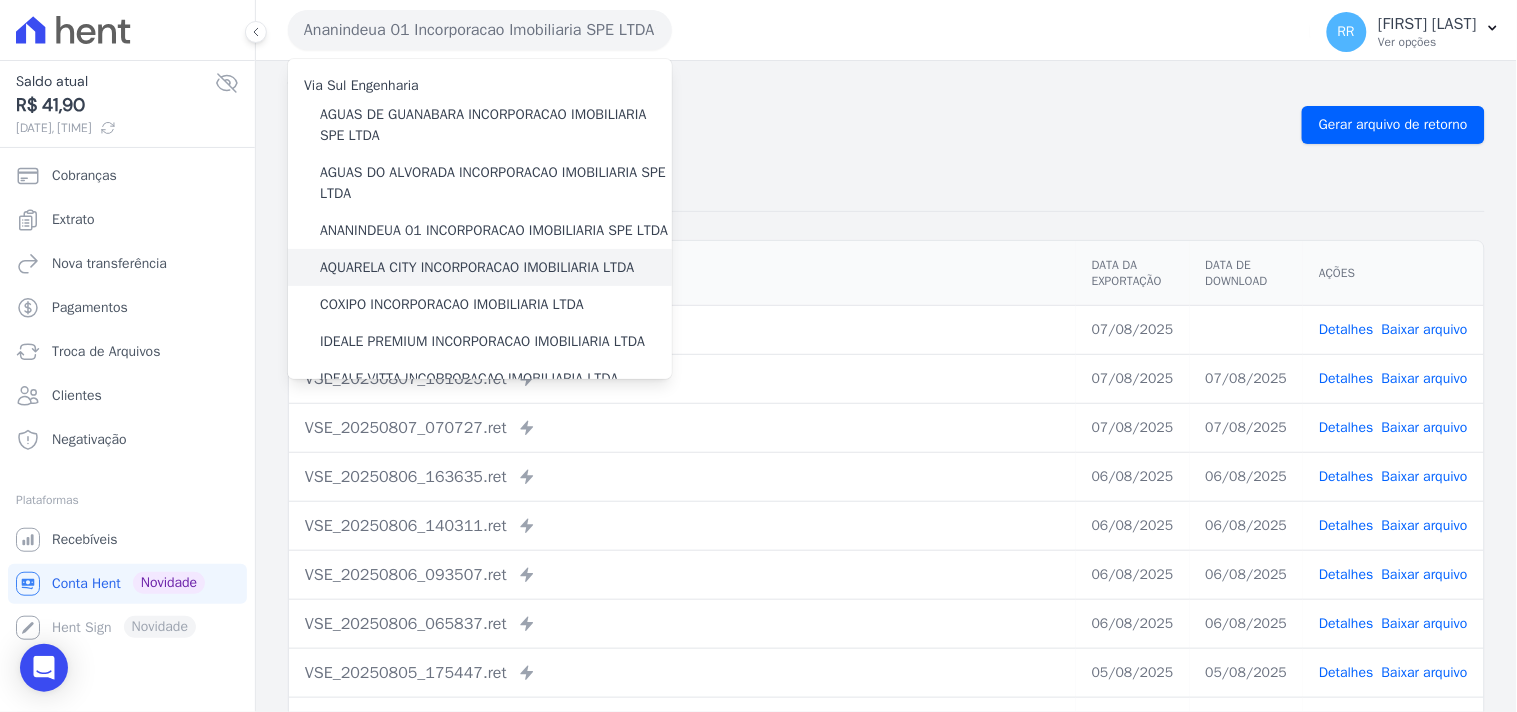 click on "AQUARELA CITY INCORPORACAO IMOBILIARIA LTDA" at bounding box center (477, 267) 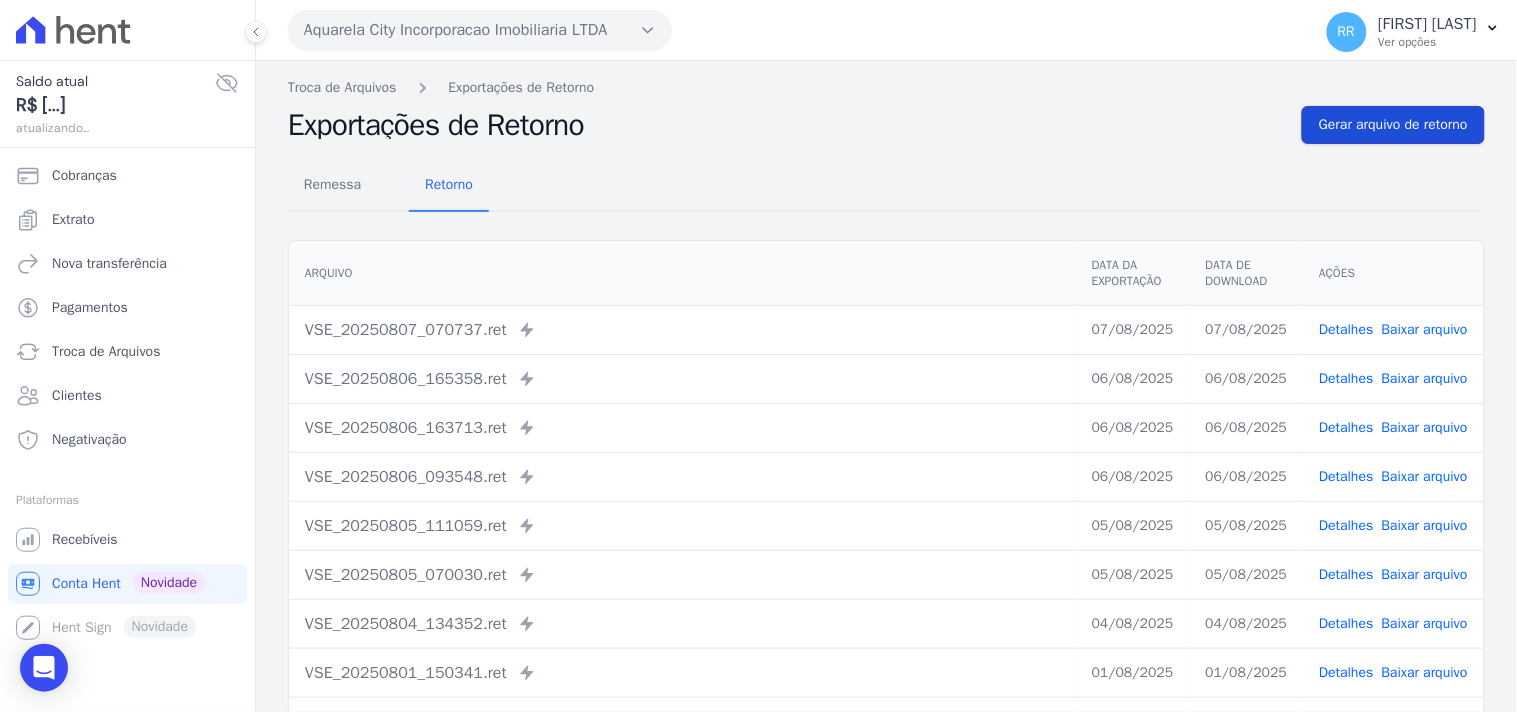 click on "Gerar arquivo de retorno" at bounding box center [1393, 125] 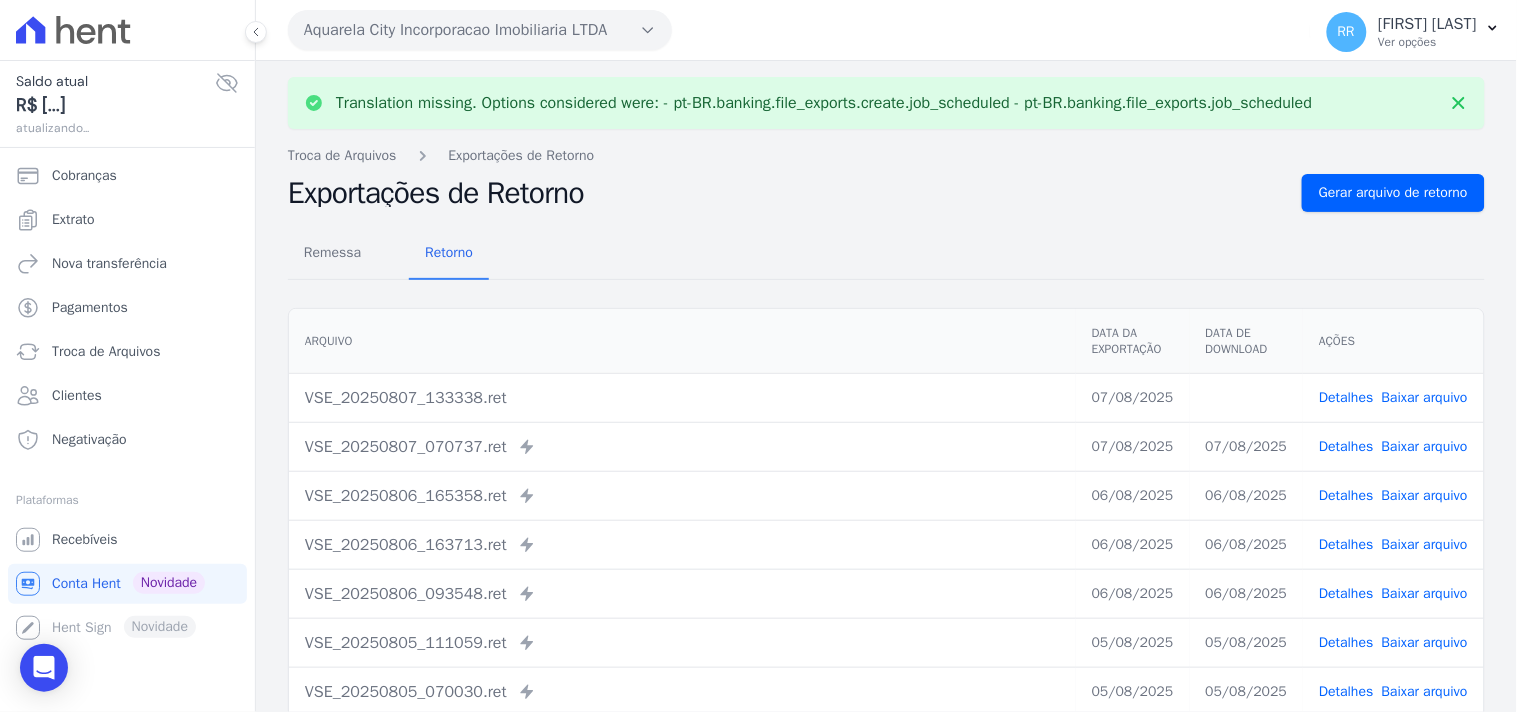click on "Baixar arquivo" at bounding box center [1425, 397] 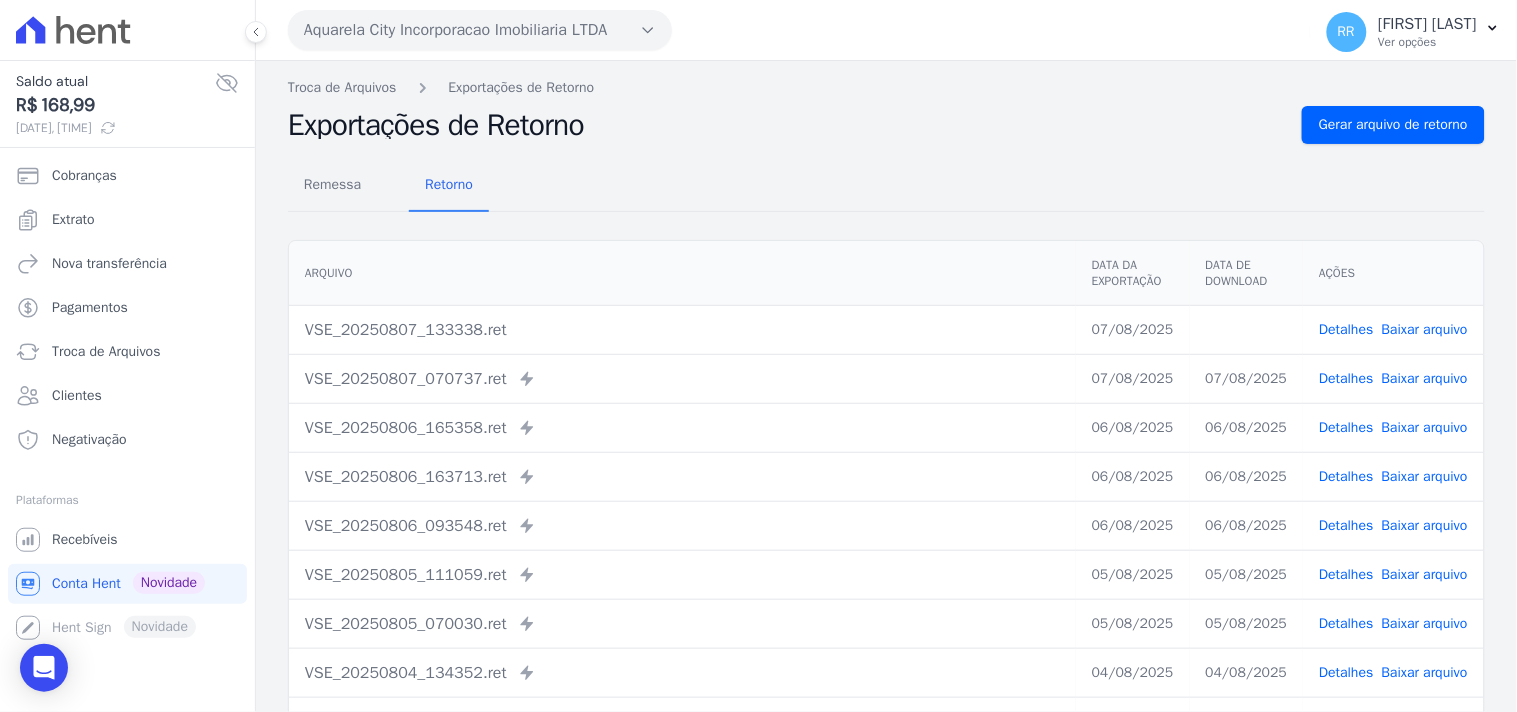 click on "Remessa
Retorno" at bounding box center [886, 186] 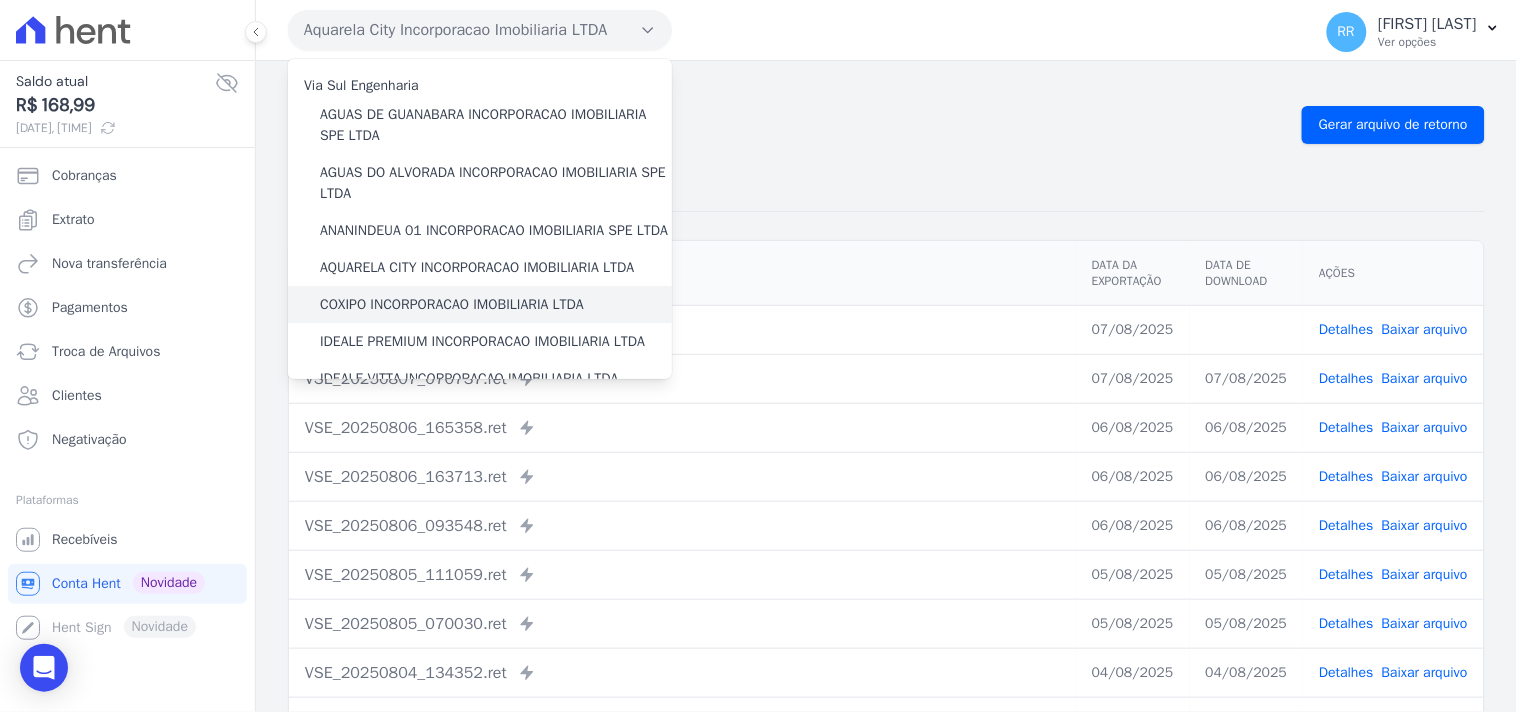 click on "COXIPO INCORPORACAO IMOBILIARIA LTDA" at bounding box center (452, 304) 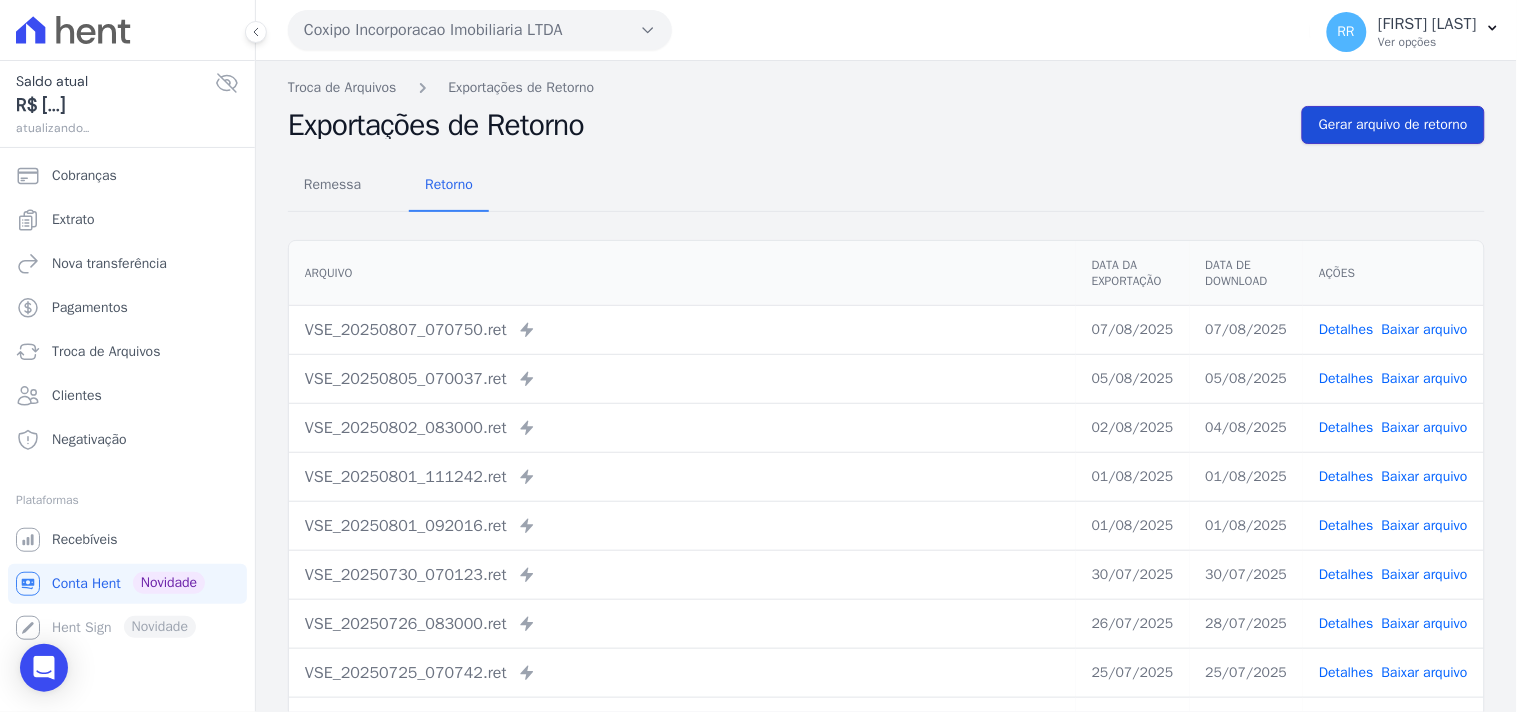 click on "Gerar arquivo de retorno" at bounding box center (1393, 125) 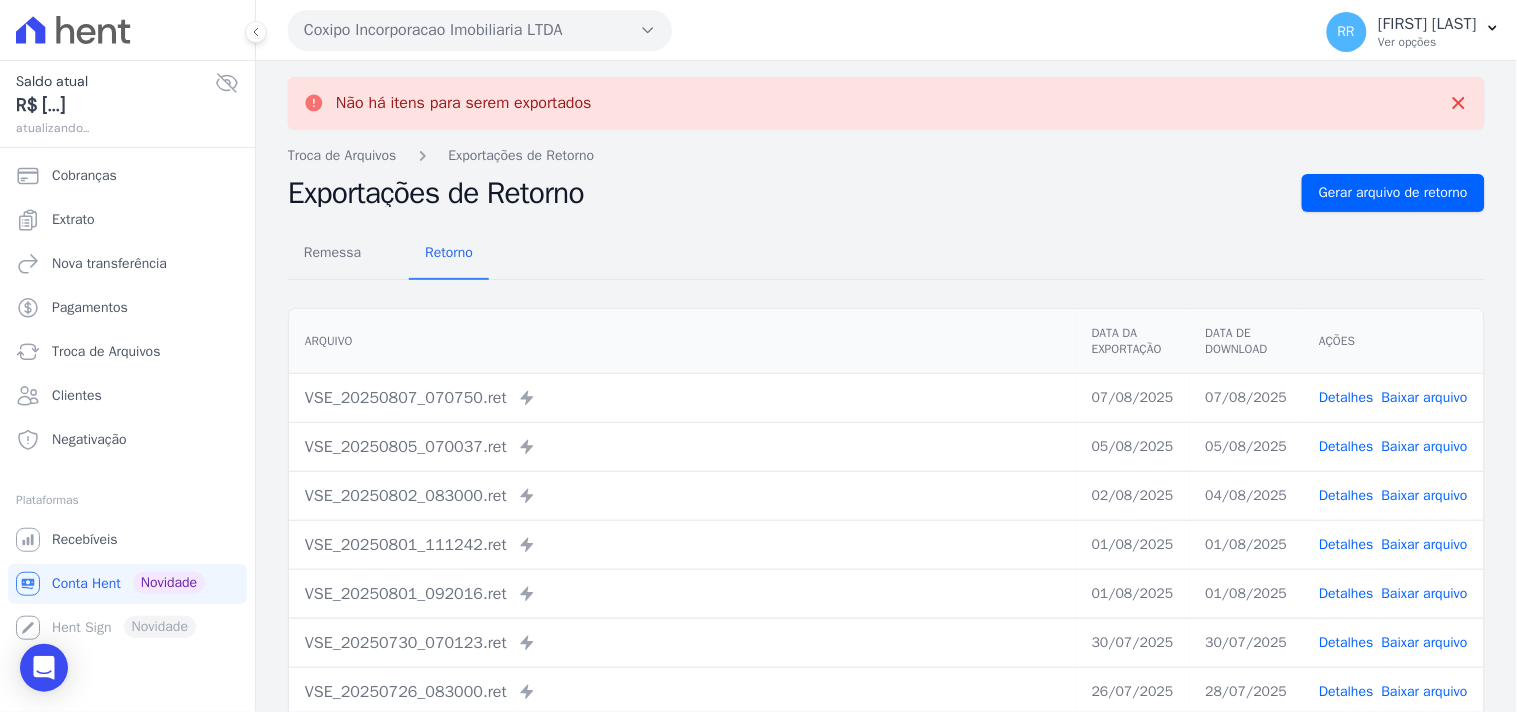 click on "Coxipo Incorporacao Imobiliaria LTDA" at bounding box center (480, 30) 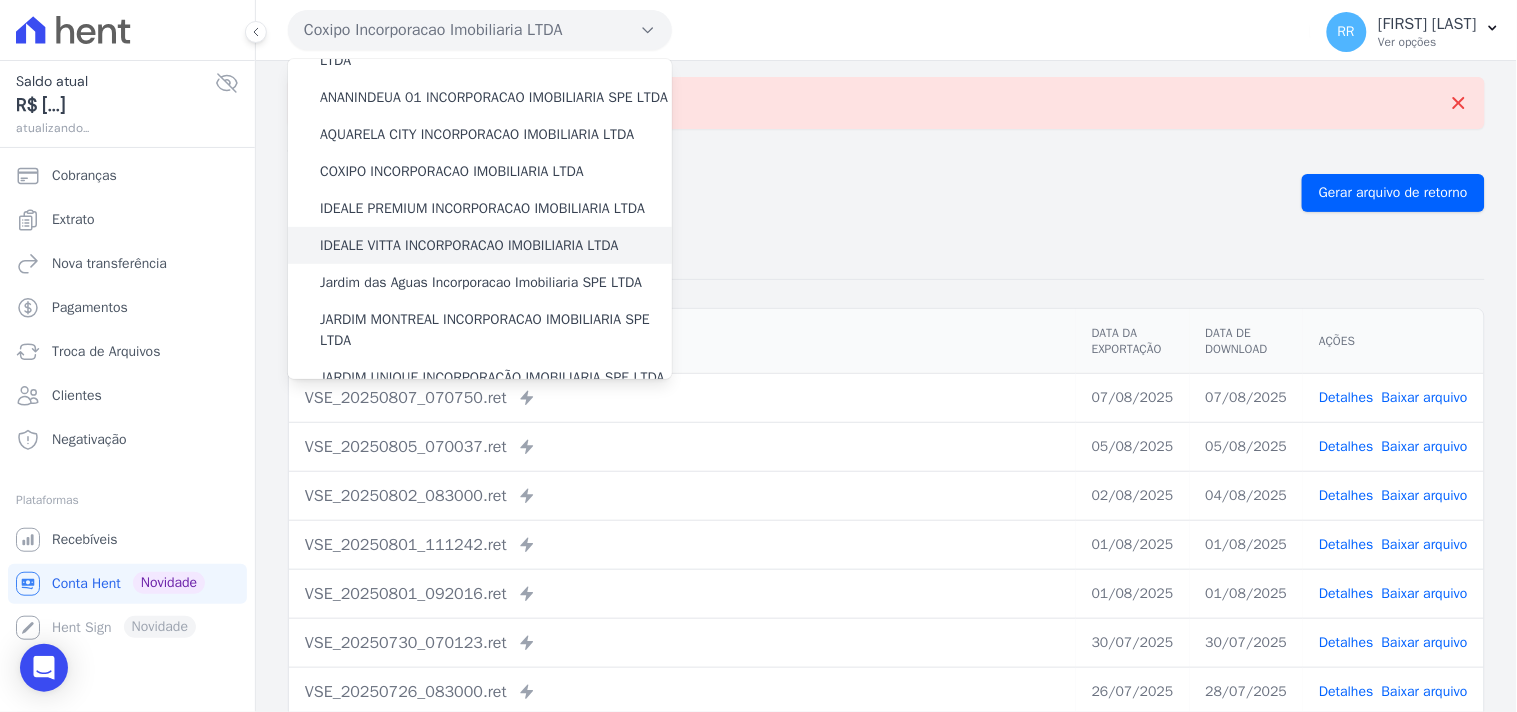 scroll, scrollTop: 147, scrollLeft: 0, axis: vertical 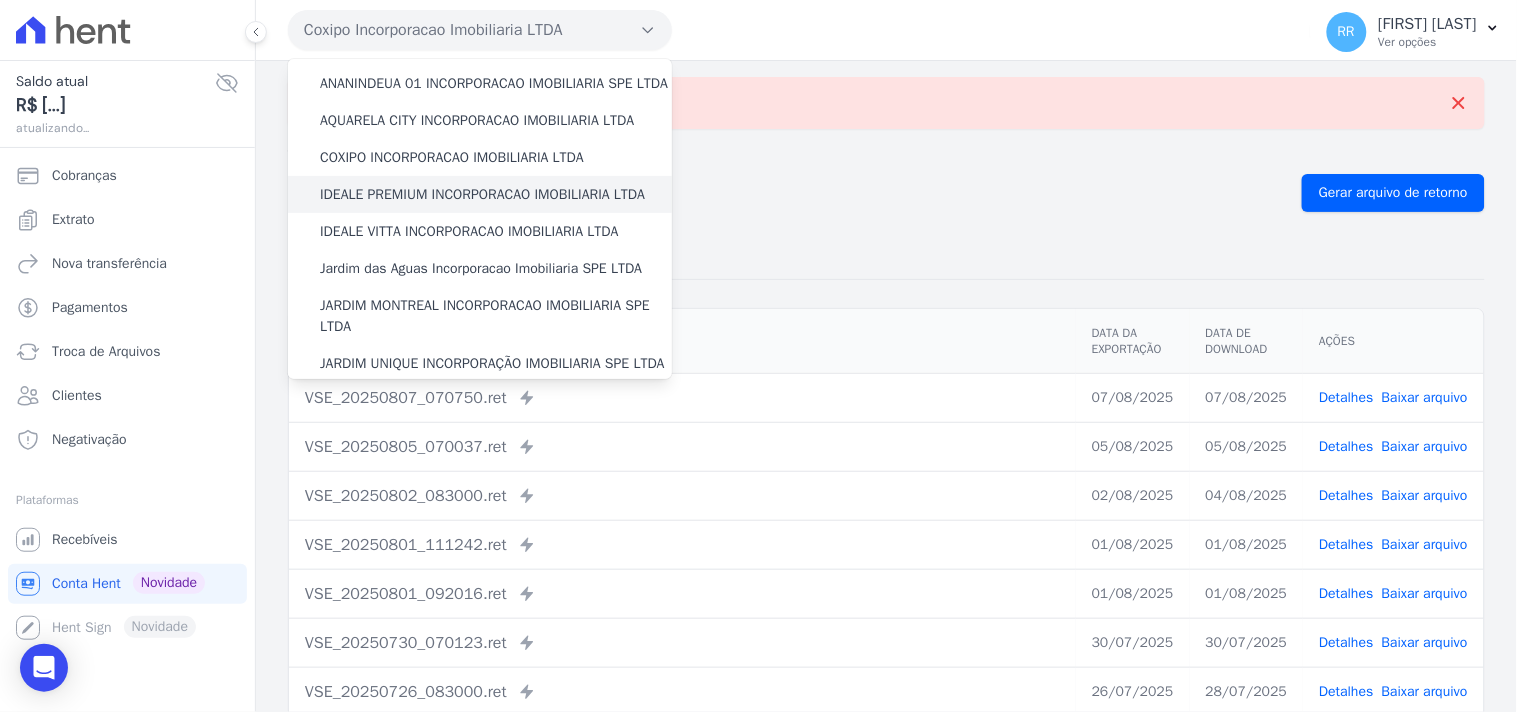 click on "IDEALE PREMIUM INCORPORACAO IMOBILIARIA LTDA" at bounding box center [482, 194] 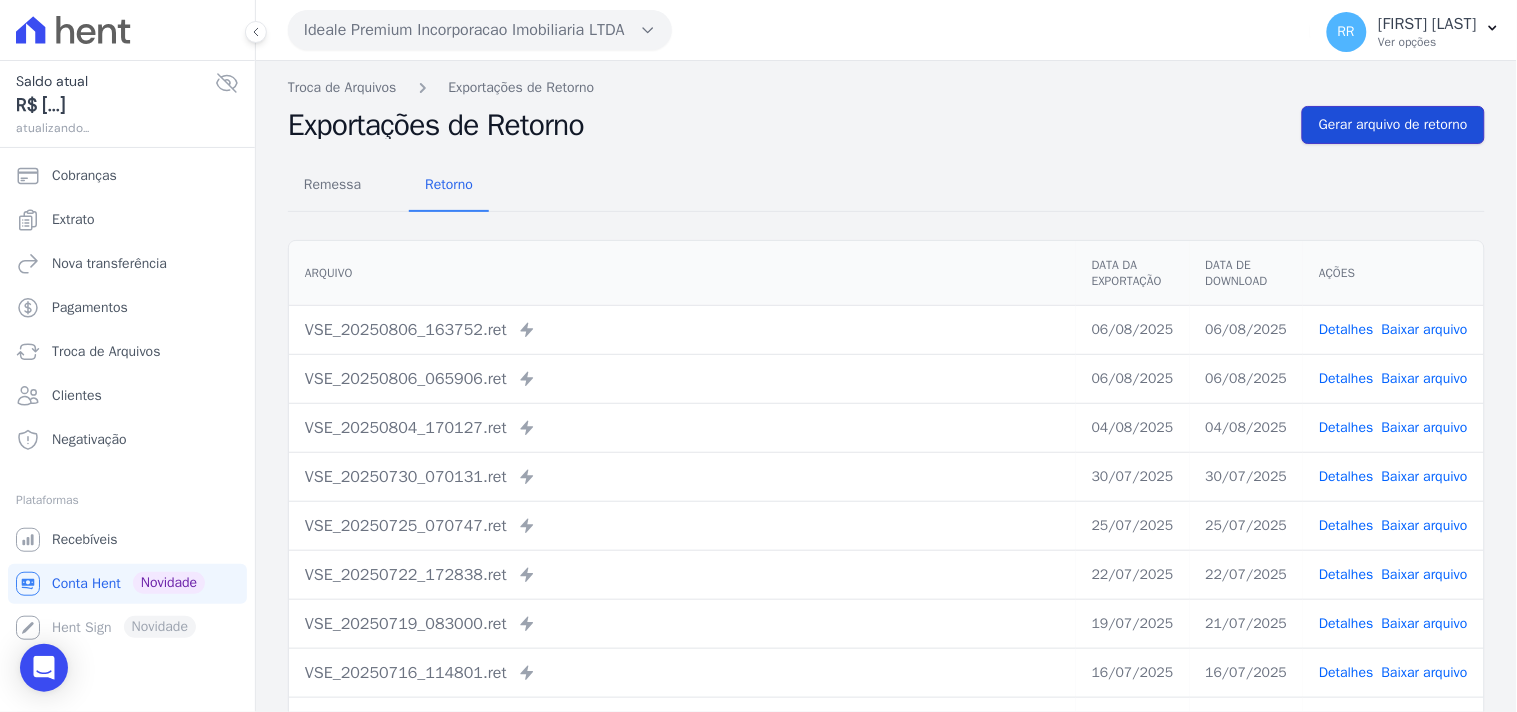 click on "Gerar arquivo de retorno" at bounding box center [1393, 125] 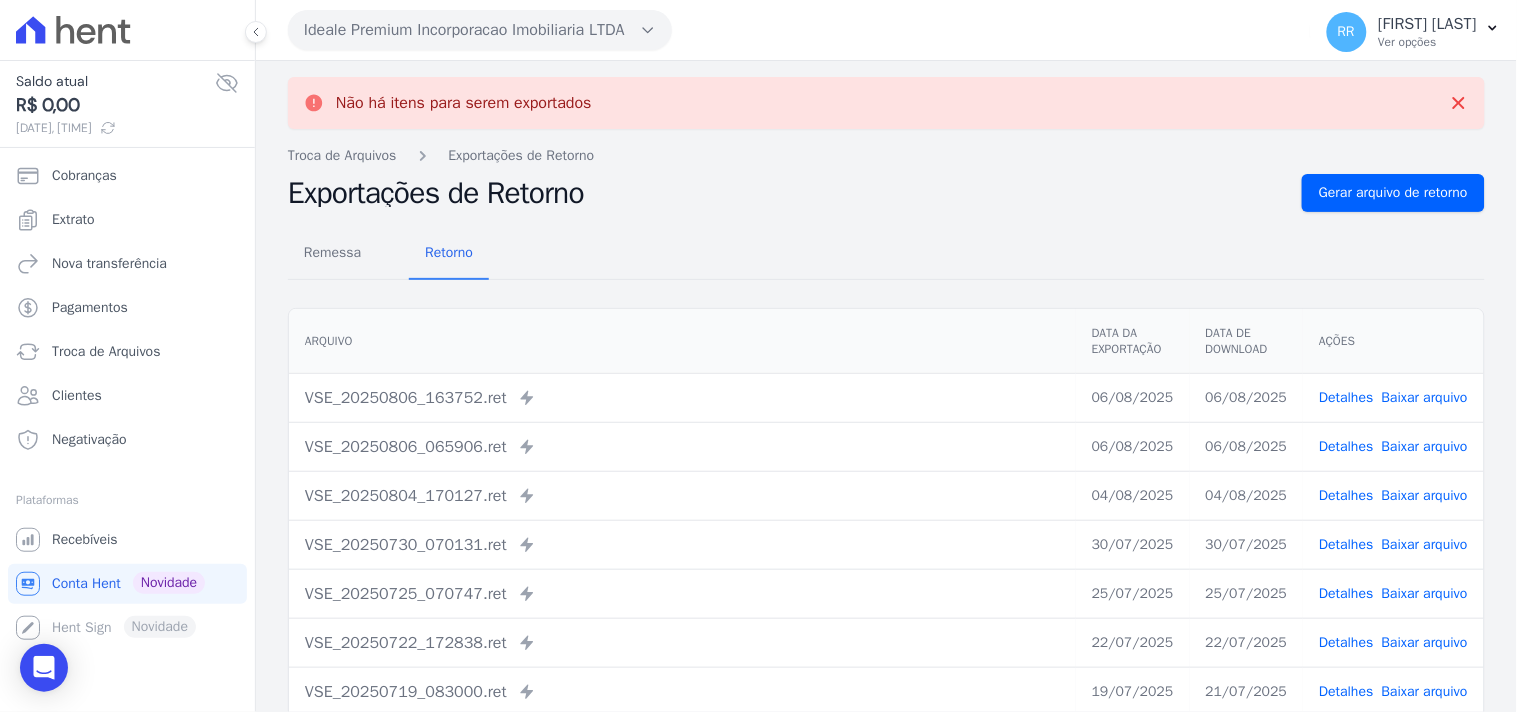 click on "Ideale Premium Incorporacao Imobiliaria LTDA" at bounding box center (480, 30) 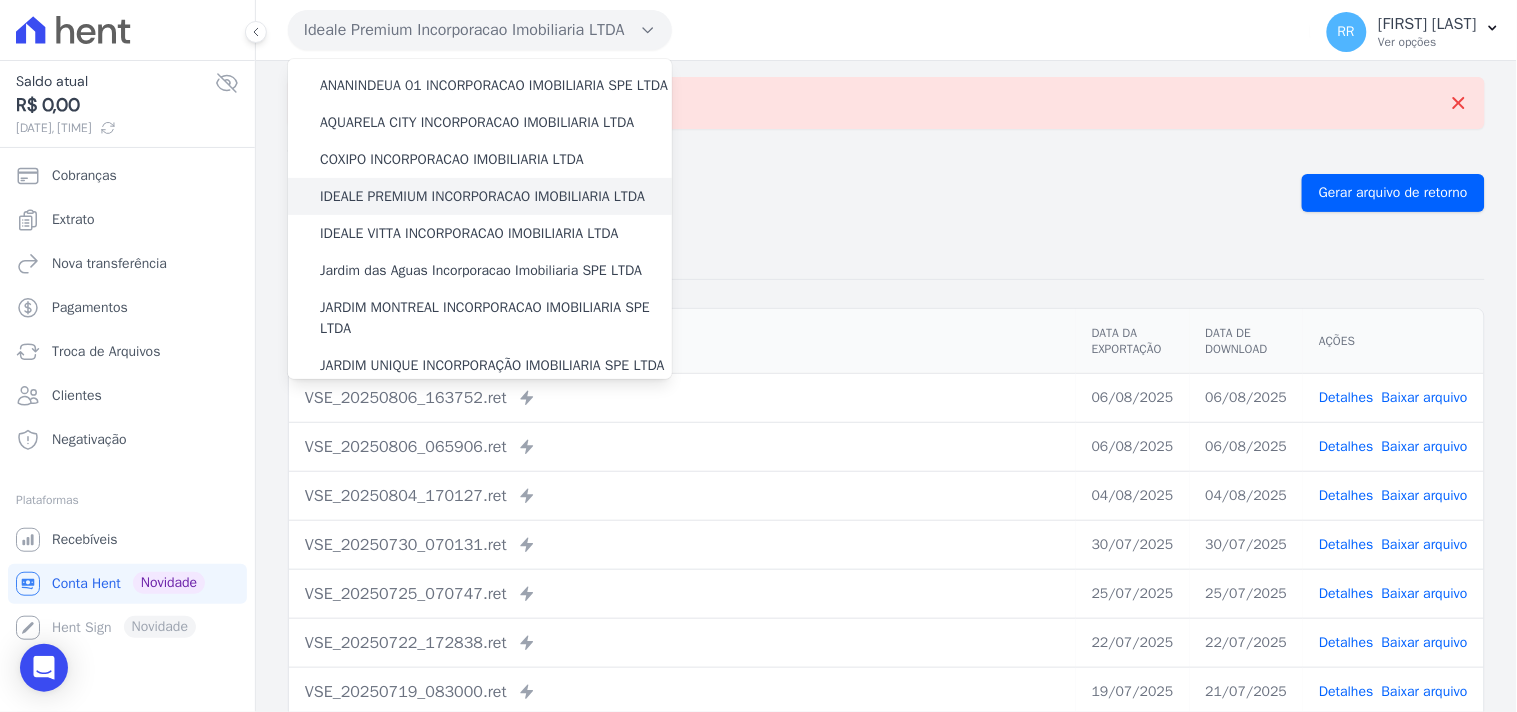 scroll, scrollTop: 147, scrollLeft: 0, axis: vertical 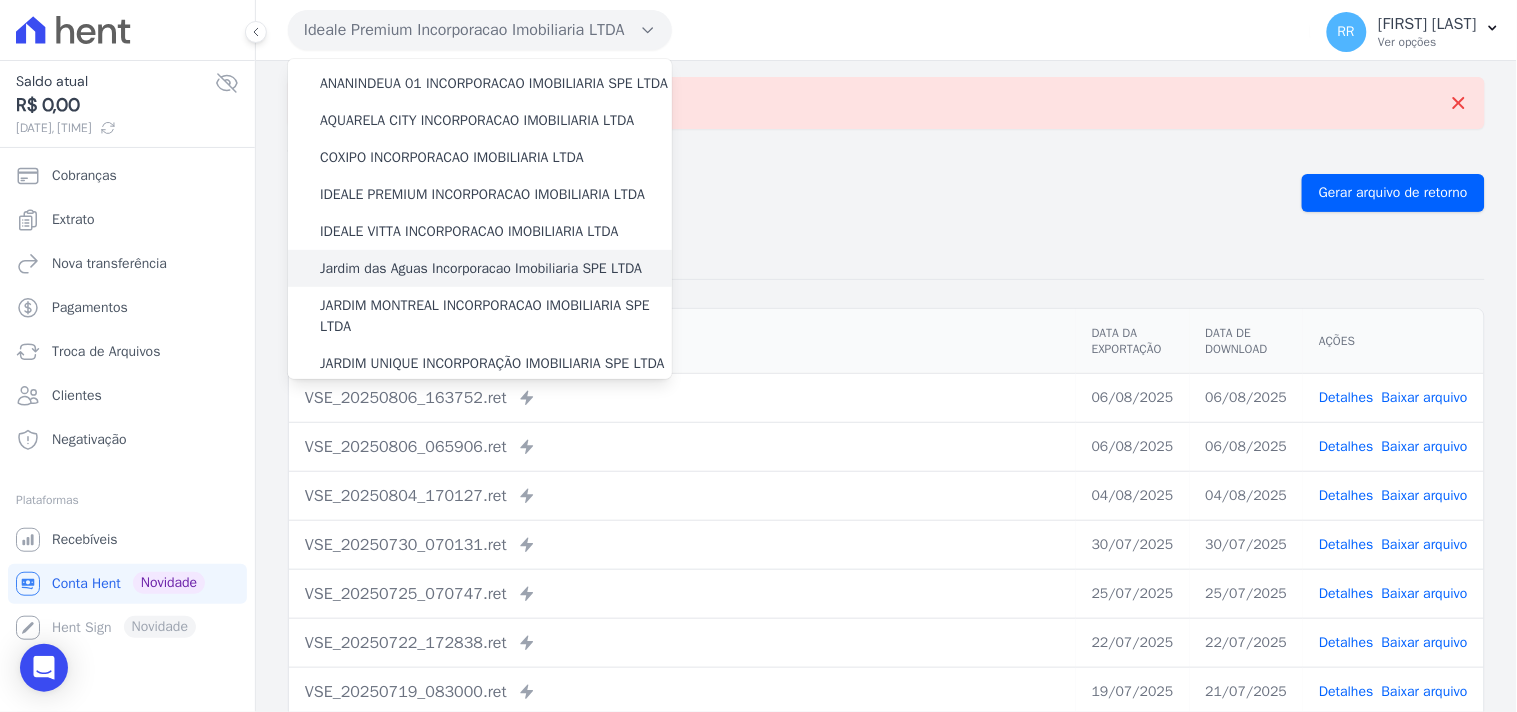click on "Jardim das Aguas Incorporacao Imobiliaria SPE LTDA" at bounding box center (481, 268) 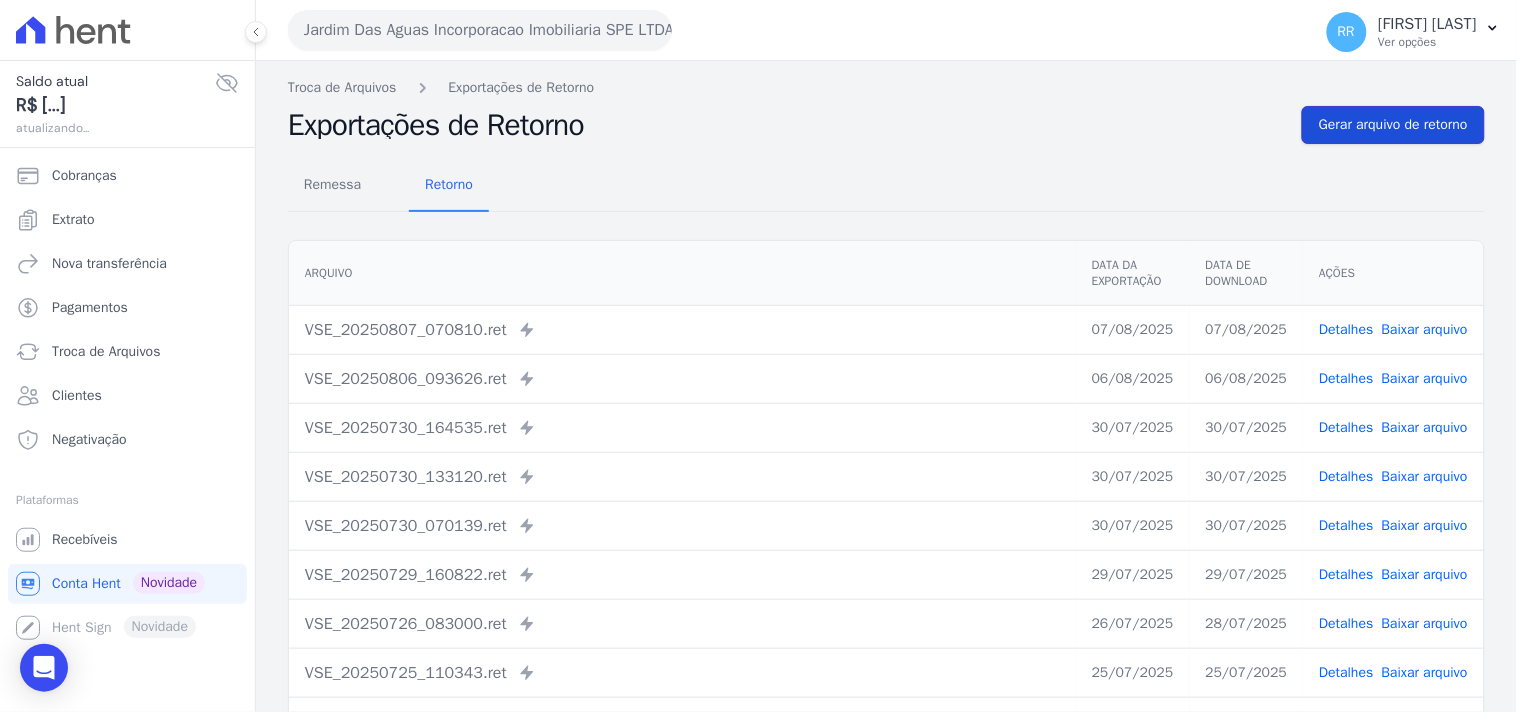 click on "Gerar arquivo de retorno" at bounding box center (1393, 125) 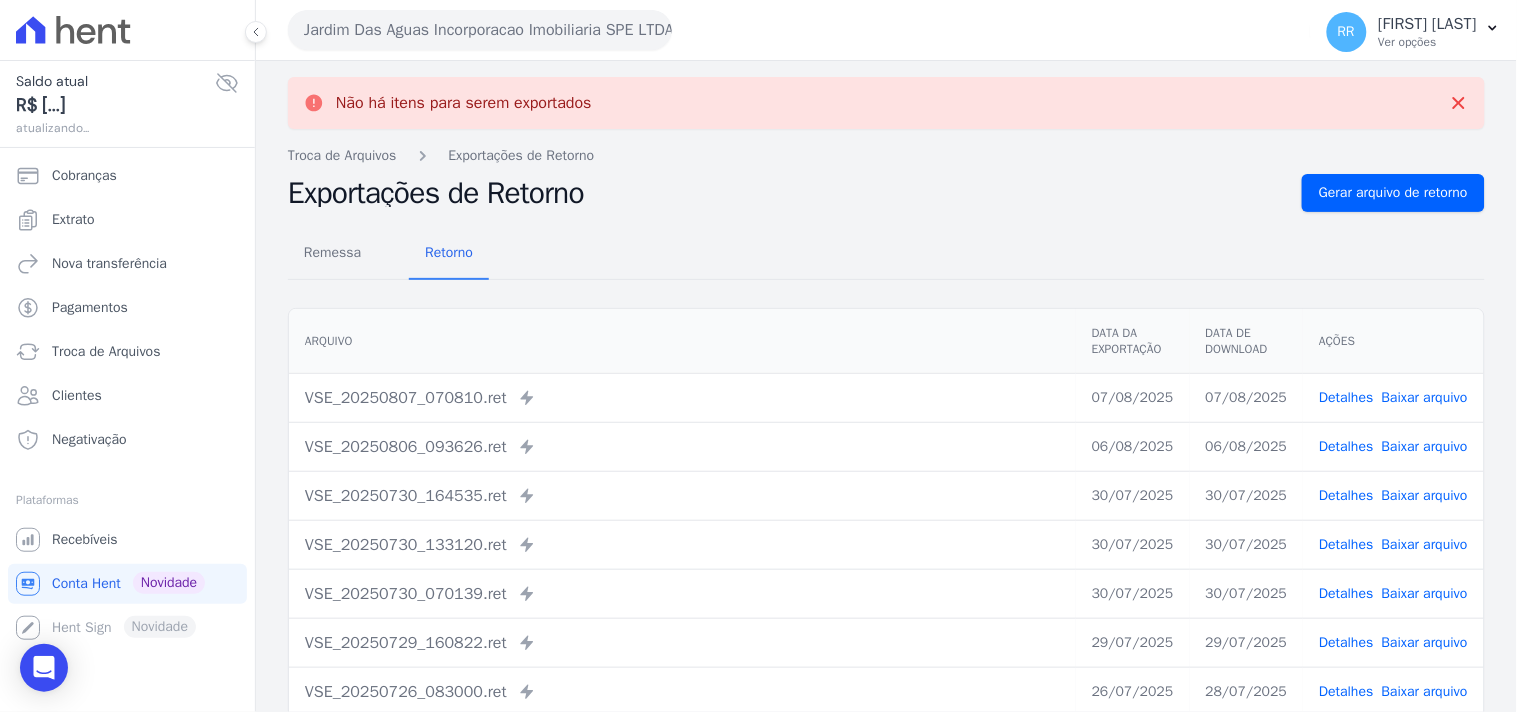 click on "Jardim Das Aguas Incorporacao Imobiliaria SPE LTDA" at bounding box center [480, 30] 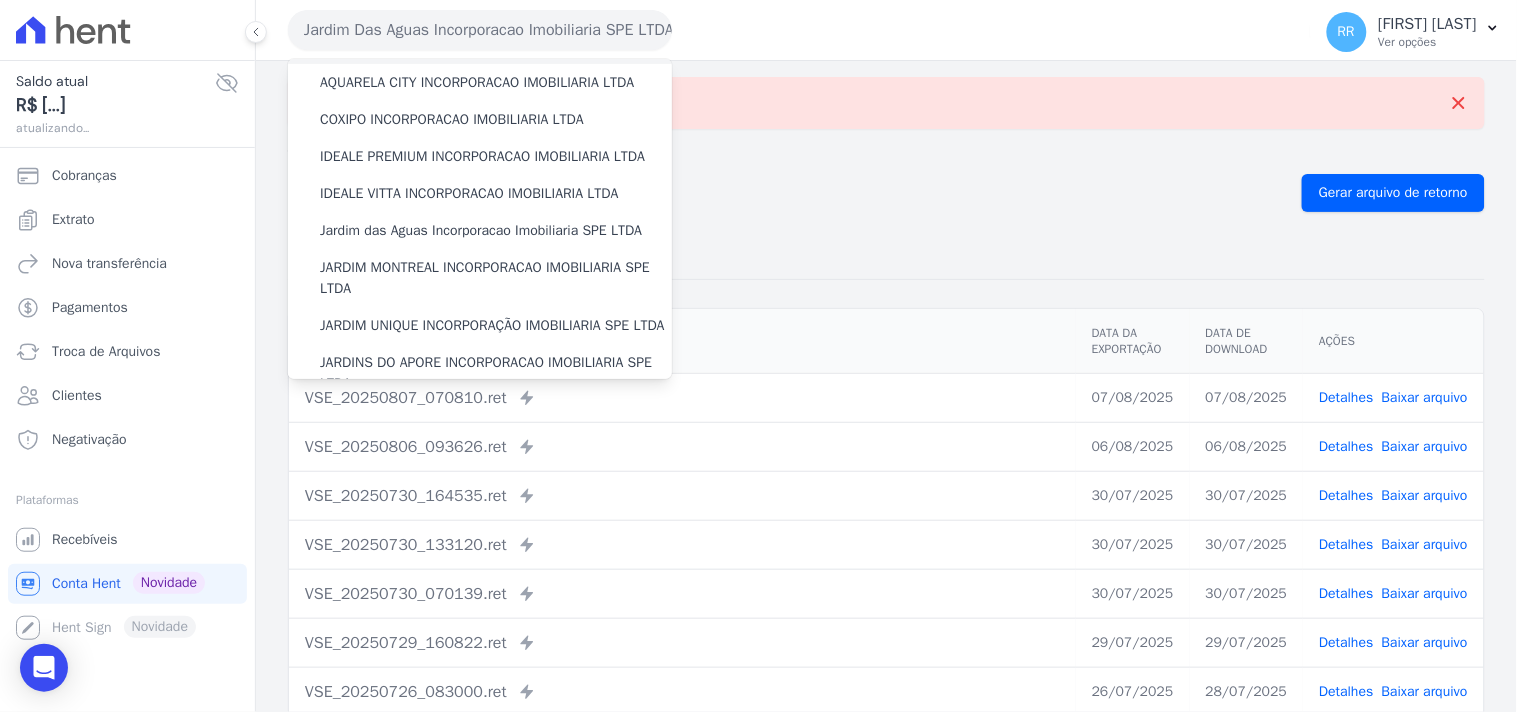 scroll, scrollTop: 258, scrollLeft: 0, axis: vertical 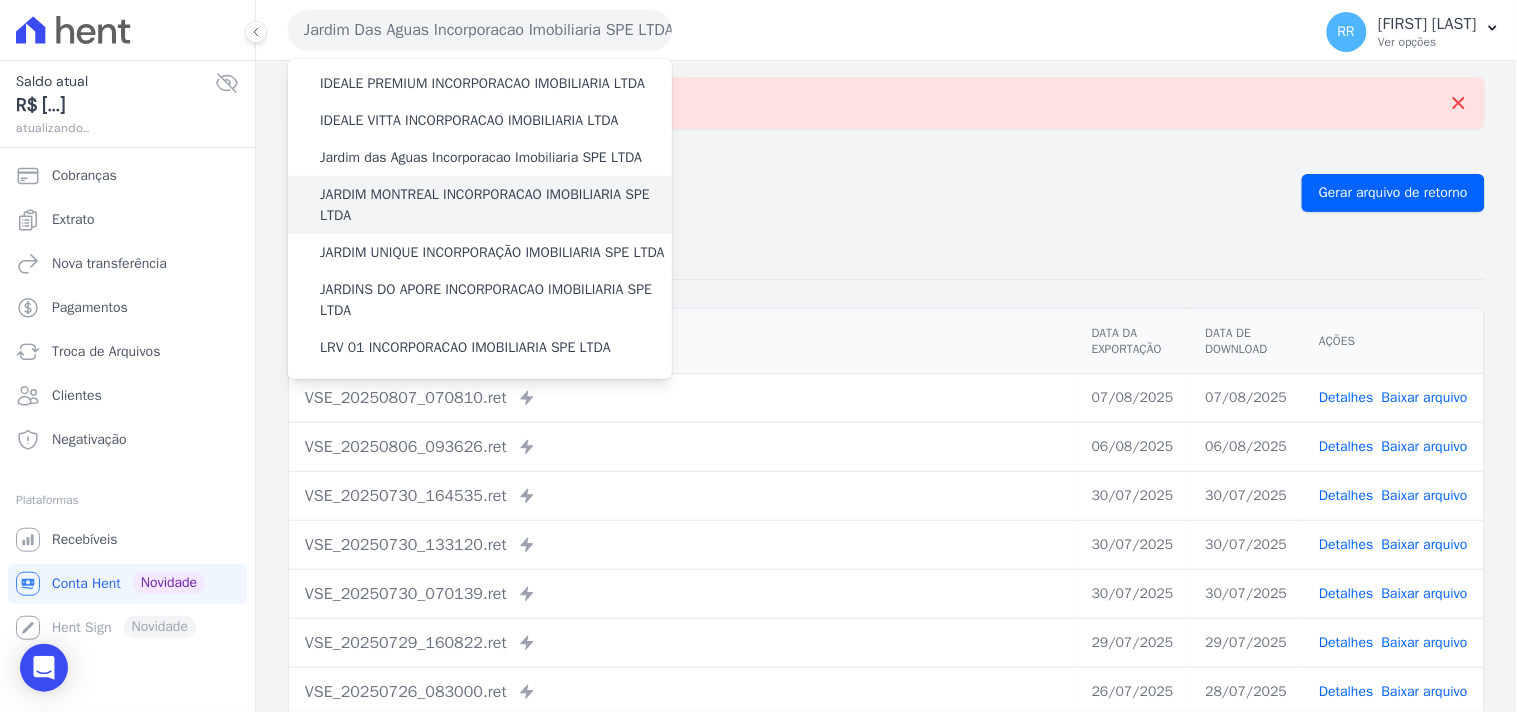 click on "JARDIM MONTREAL INCORPORACAO IMOBILIARIA SPE LTDA" at bounding box center [496, 205] 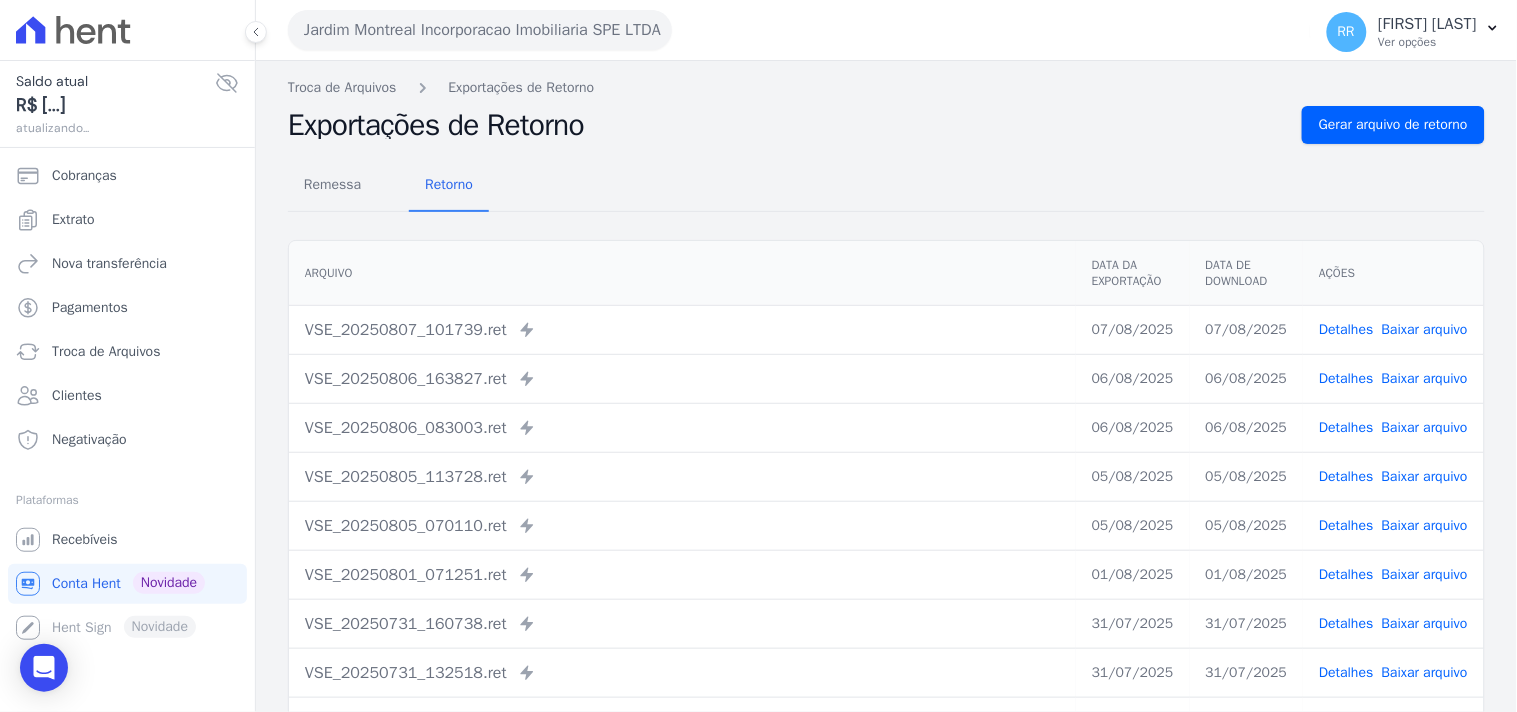 click on "Remessa
Retorno
Arquivo
Data da Exportação
Data de Download
Ações
[FILENAME].ret
Enviado para Nexxera em: [DATE], [TIME]
[DATE]
[DATE]
Detalhes" at bounding box center [886, 505] 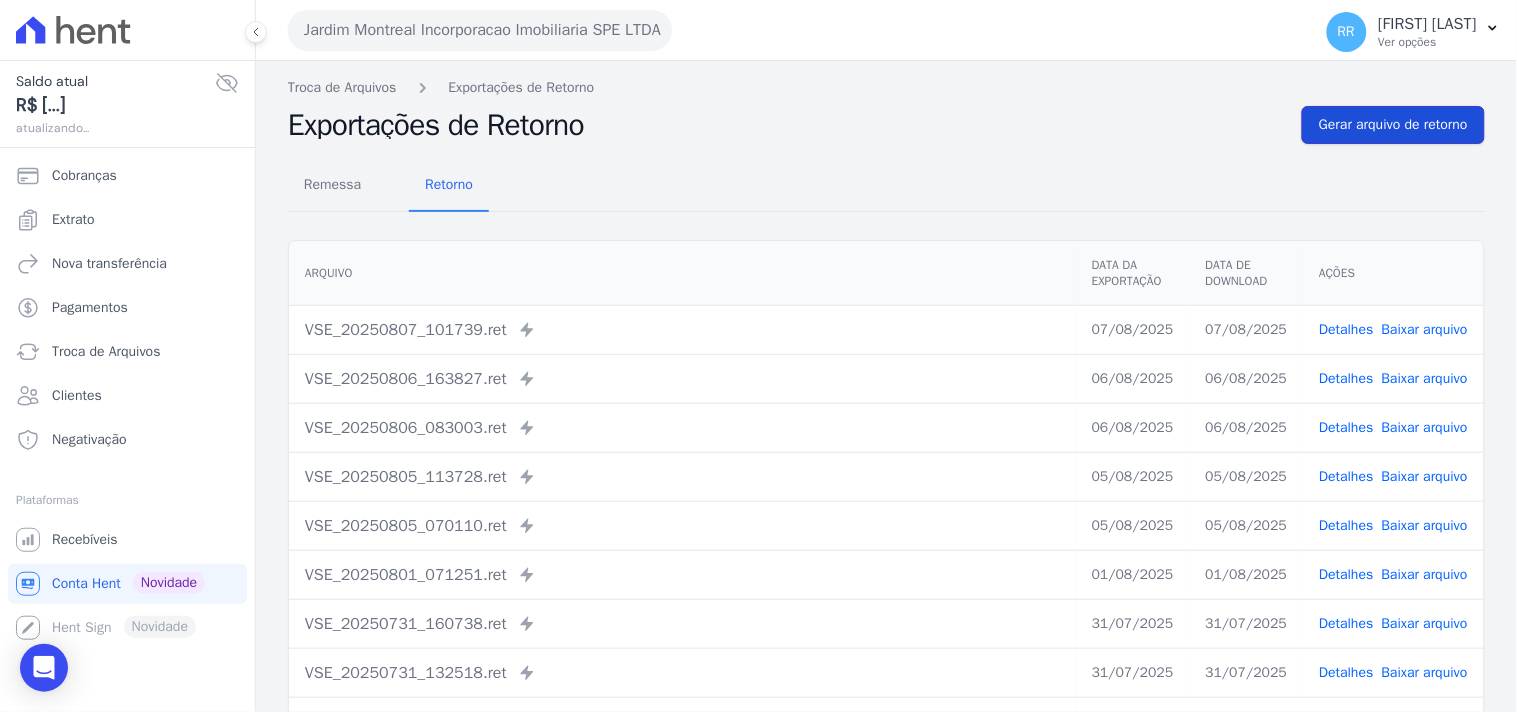 click on "Gerar arquivo de retorno" at bounding box center [1393, 125] 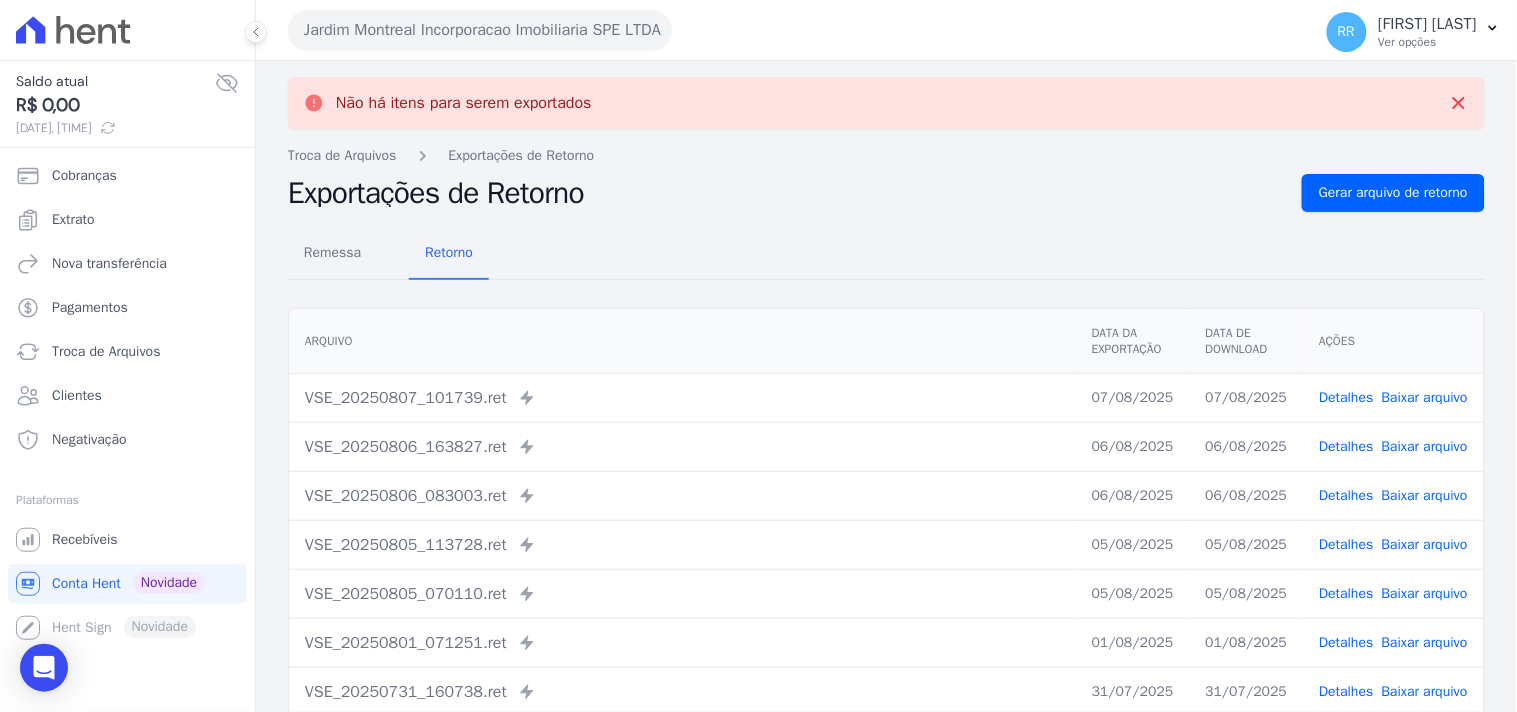 click on "Jardim Montreal Incorporacao Imobiliaria SPE LTDA" at bounding box center [480, 30] 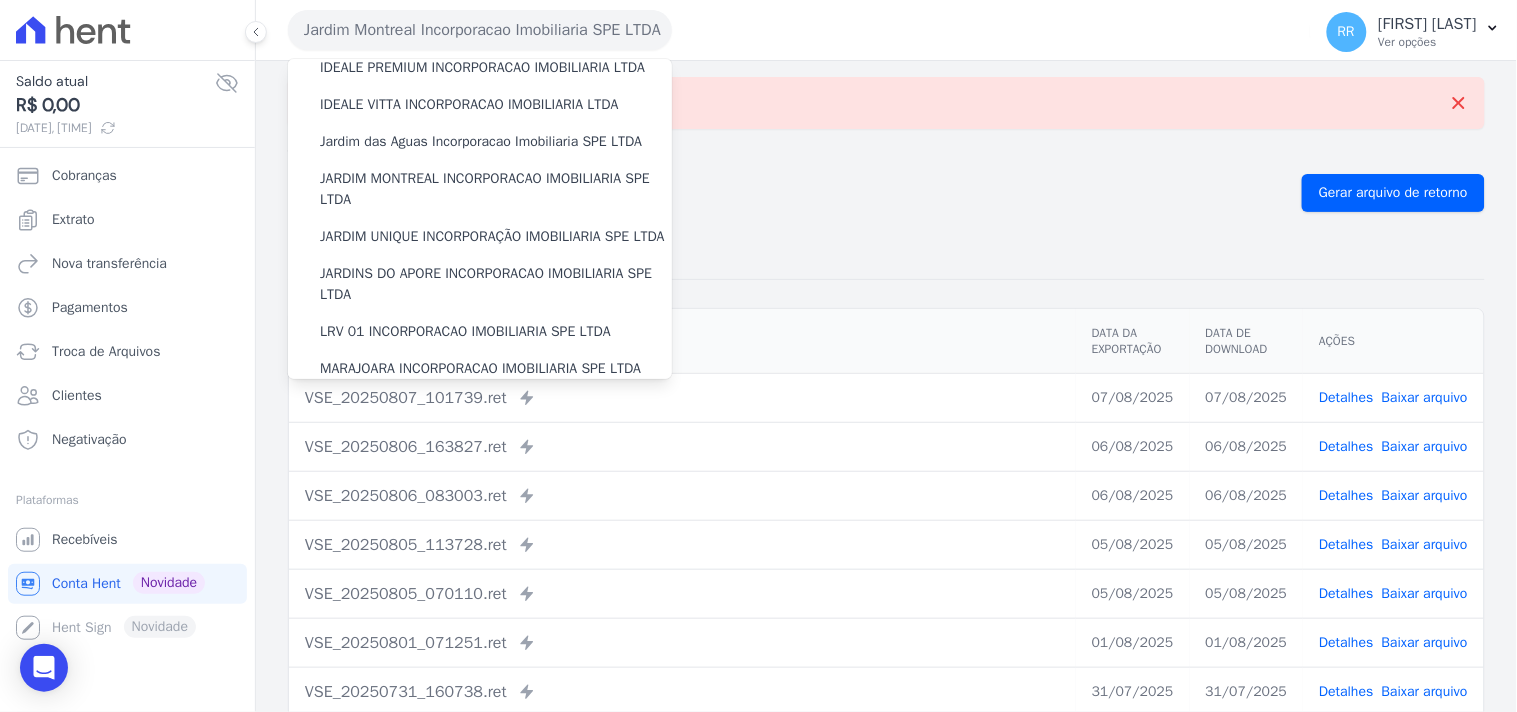 scroll, scrollTop: 296, scrollLeft: 0, axis: vertical 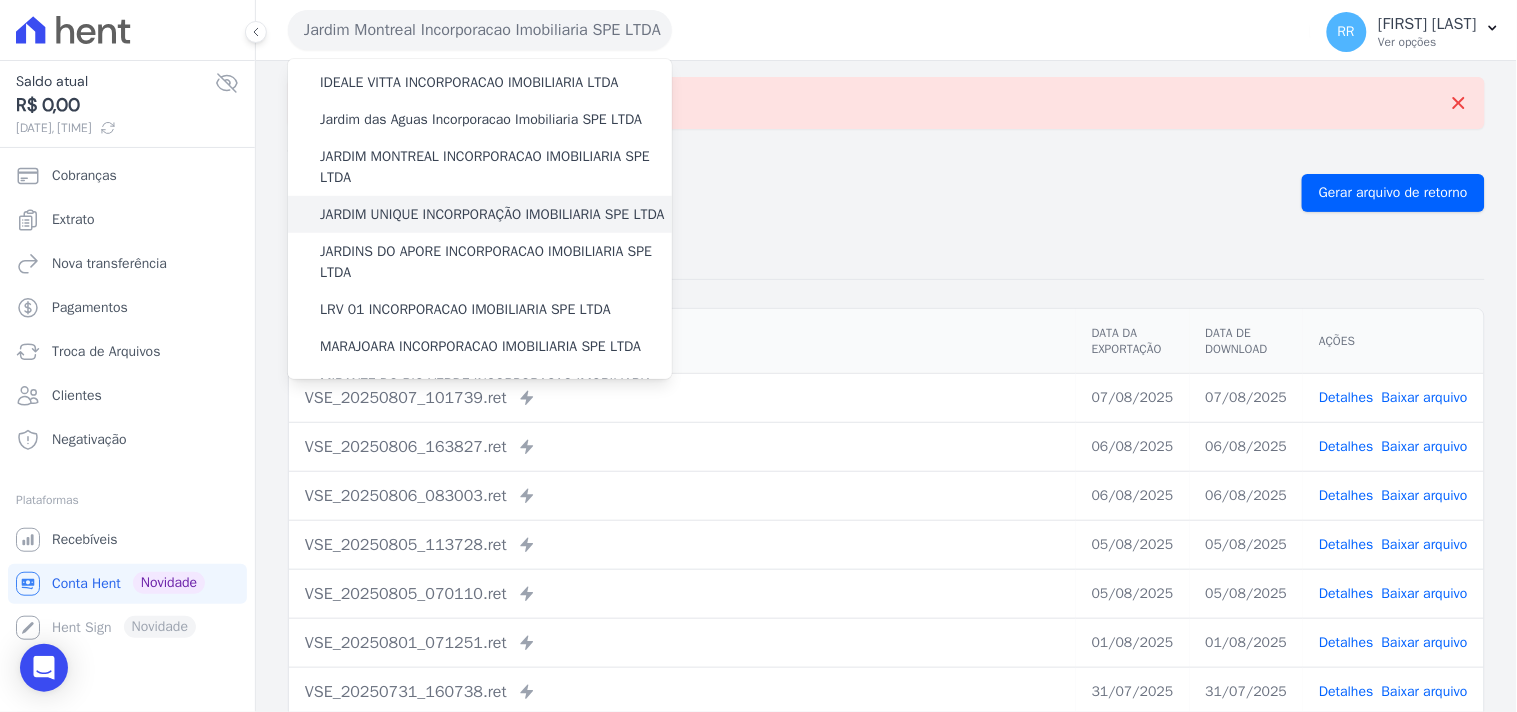 click on "JARDIM UNIQUE INCORPORAÇÃO IMOBILIARIA SPE LTDA" at bounding box center (492, 214) 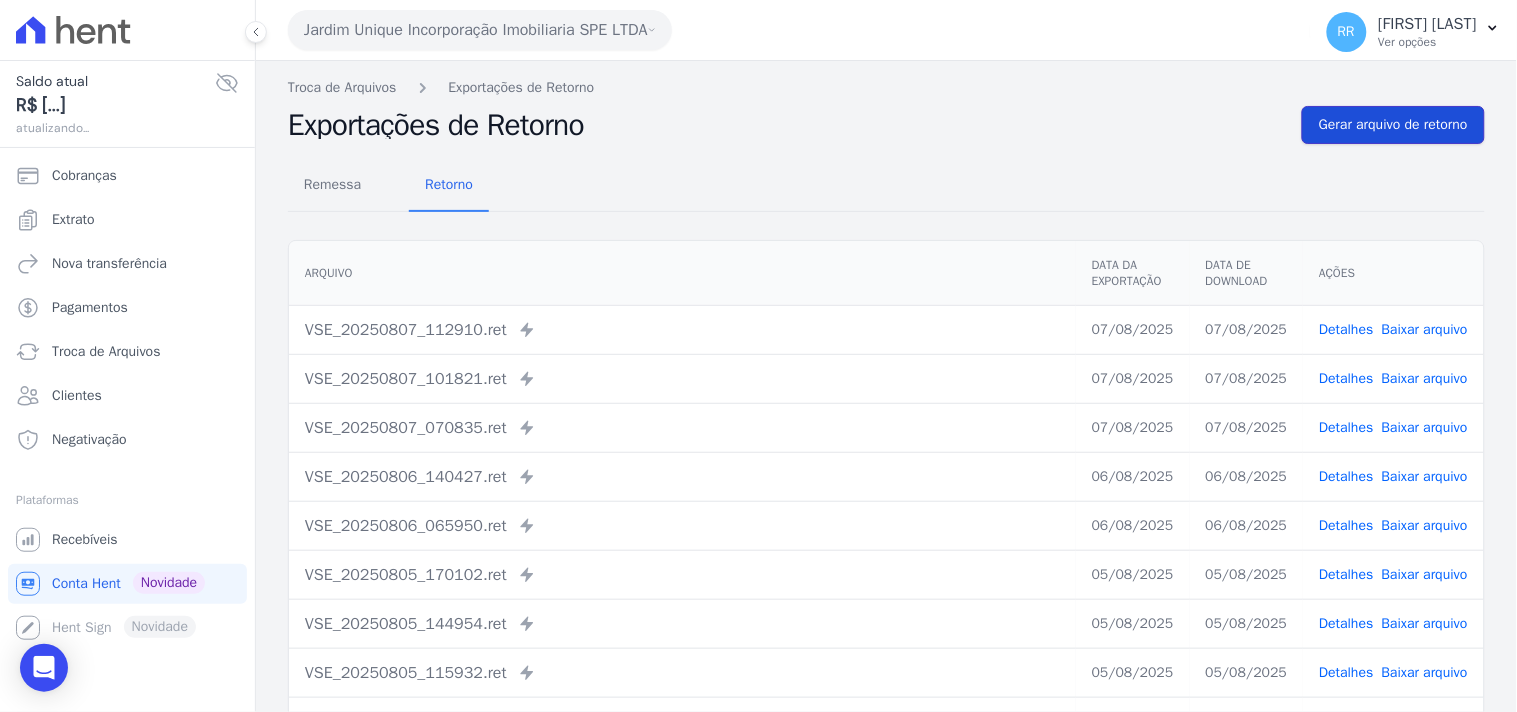 click on "Gerar arquivo de retorno" at bounding box center [1393, 125] 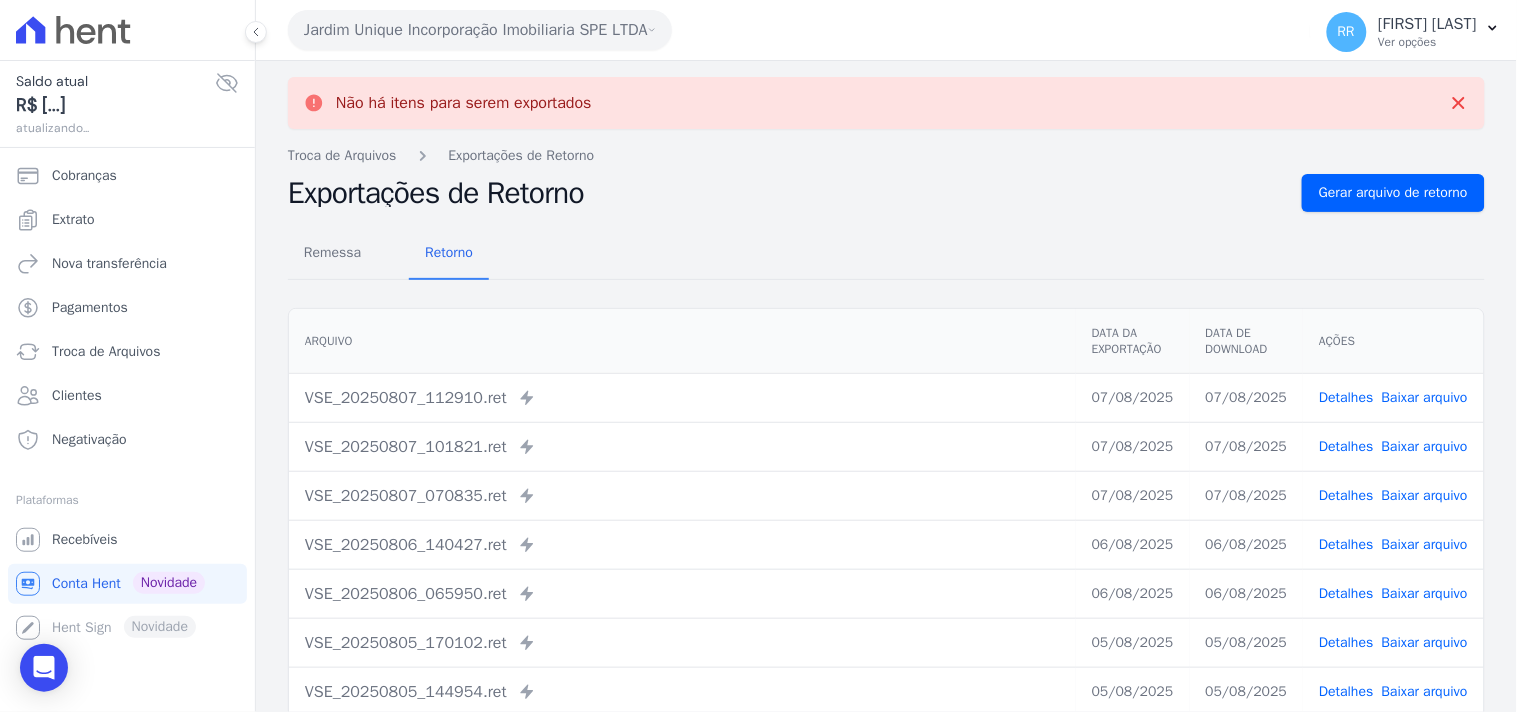 click on "Jardim Unique Incorporação Imobiliaria SPE LTDA" at bounding box center (480, 30) 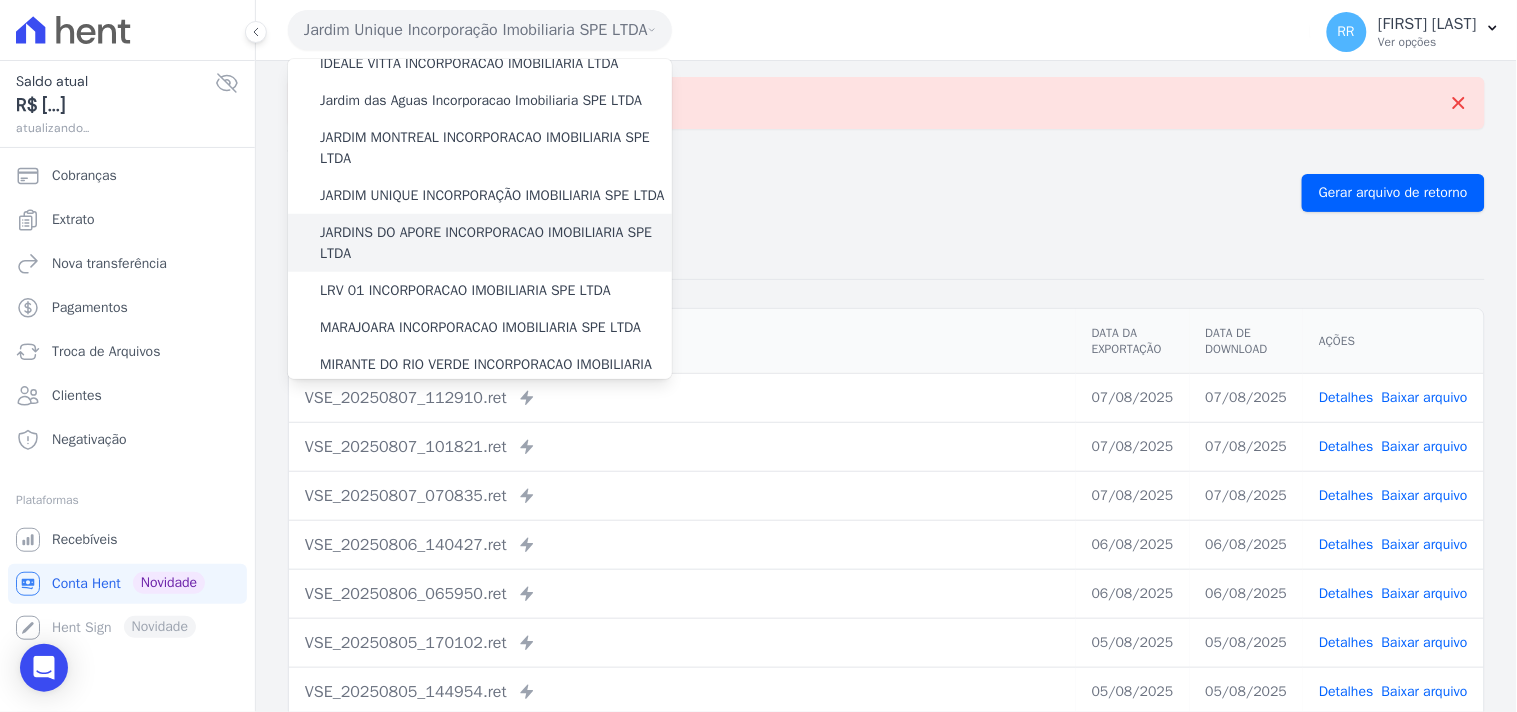 scroll, scrollTop: 333, scrollLeft: 0, axis: vertical 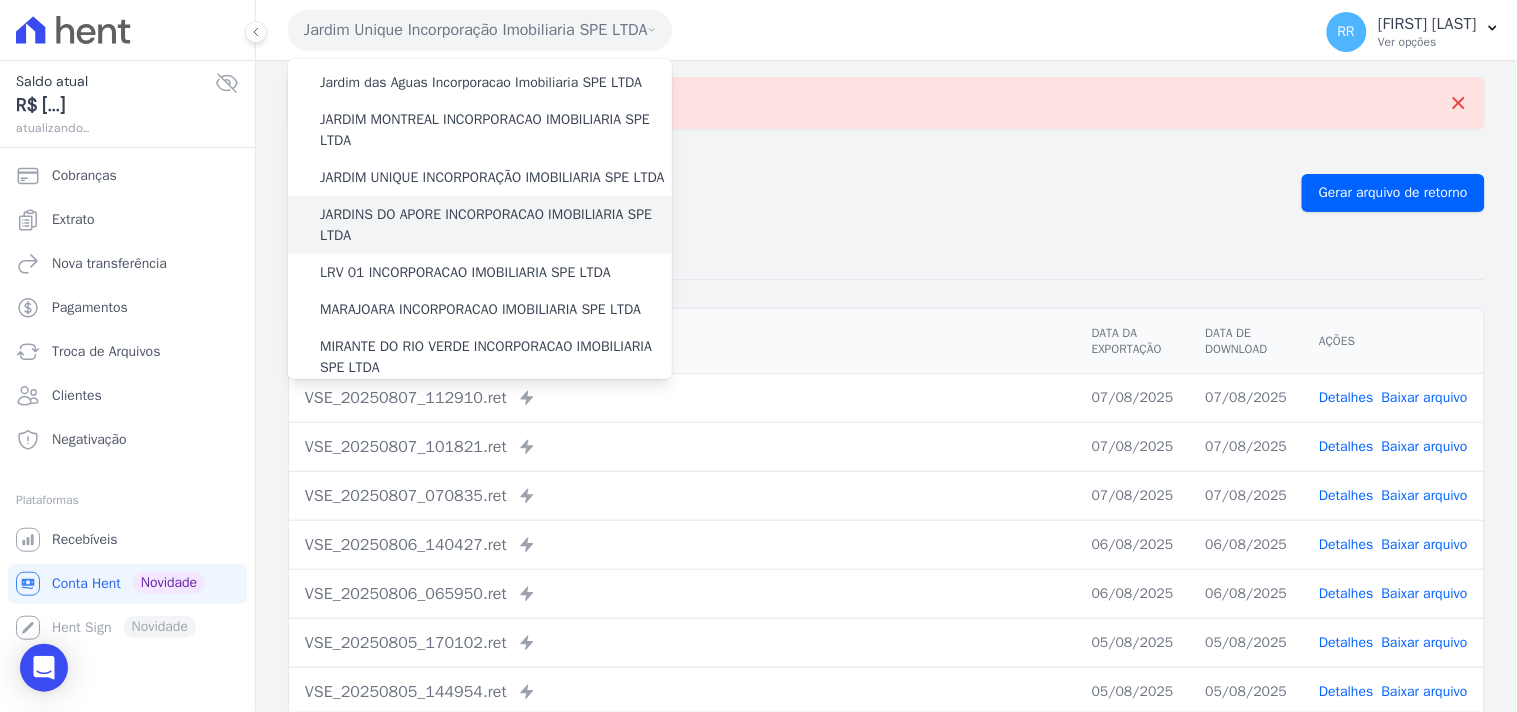 click on "JARDINS DO APORE INCORPORACAO IMOBILIARIA SPE LTDA" at bounding box center (496, 225) 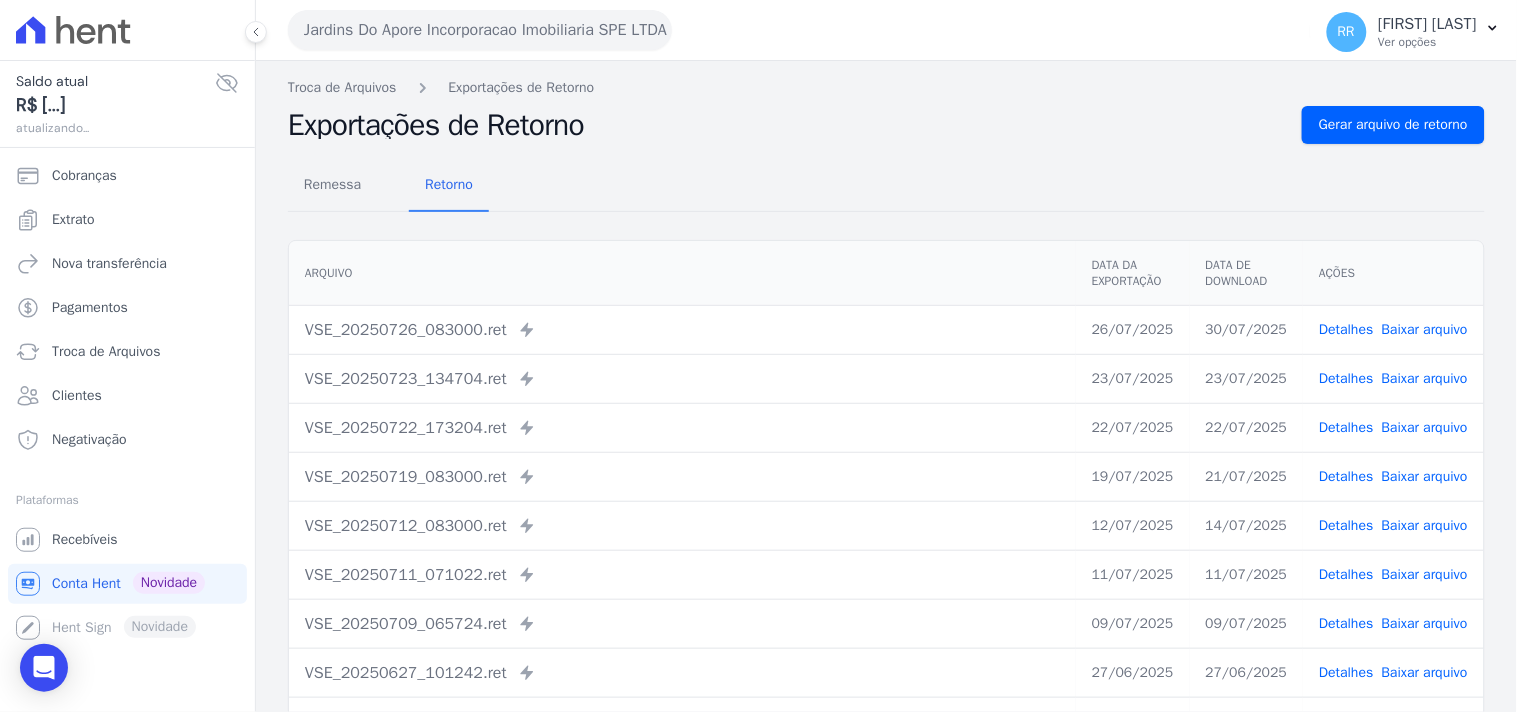 click on "Troca de Arquivos
Exportações de Retorno" at bounding box center [886, 87] 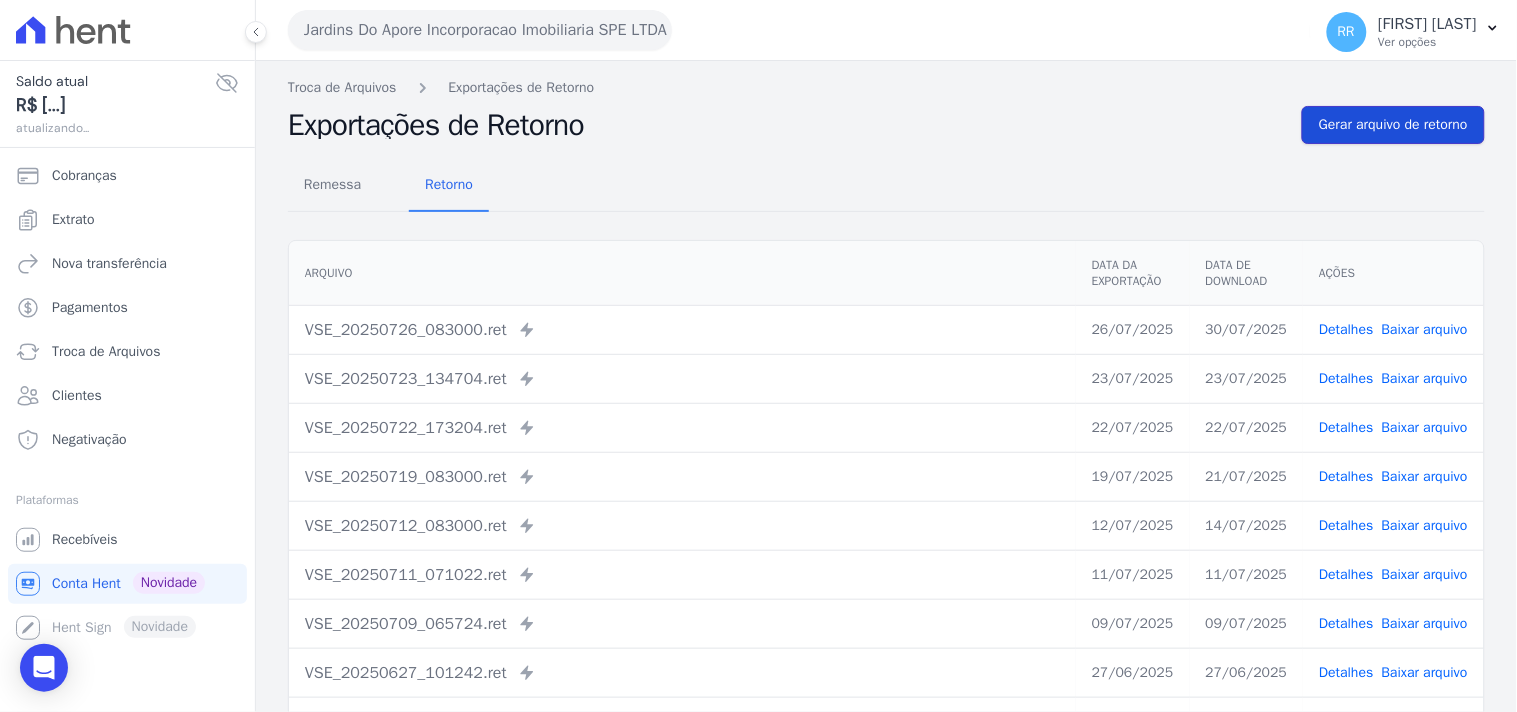 click on "Gerar arquivo de retorno" at bounding box center (1393, 125) 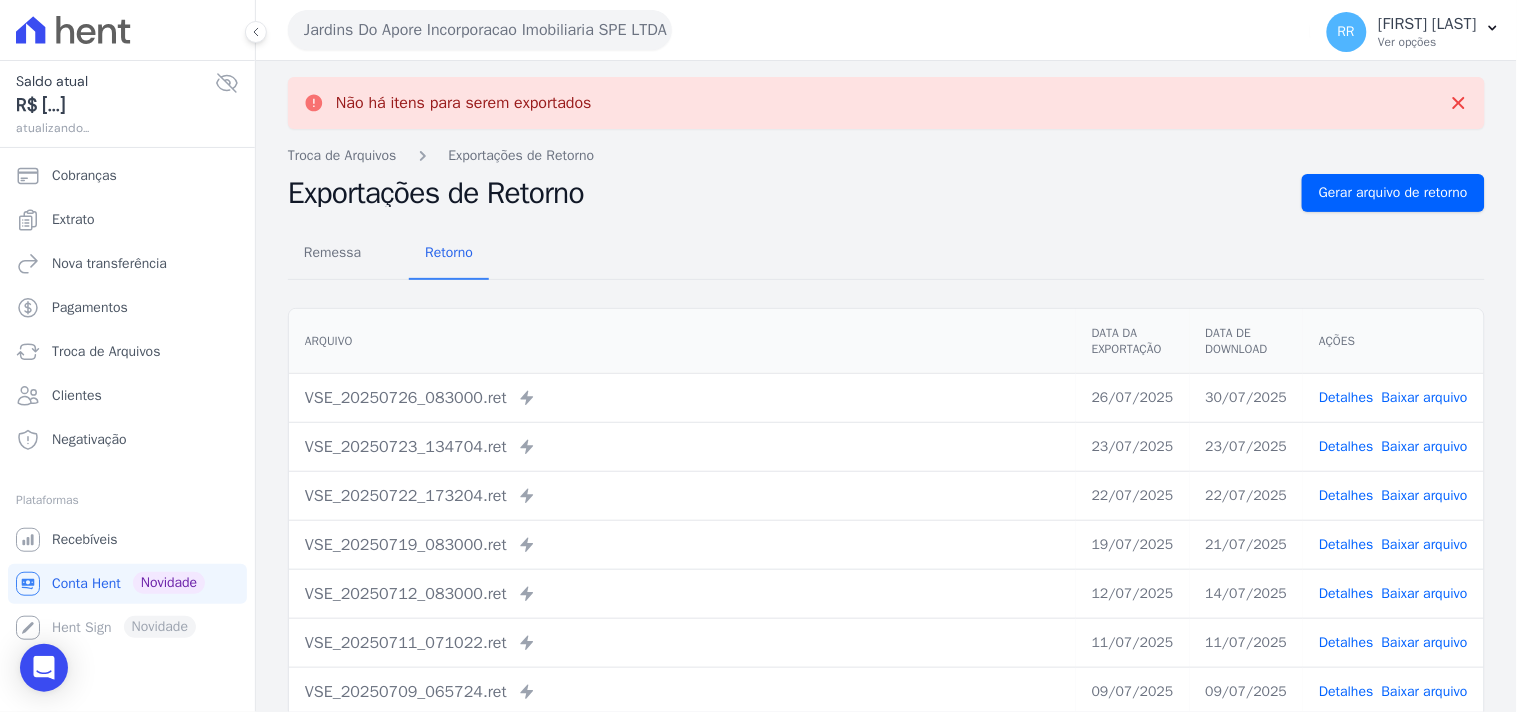 click on "Jardins Do Apore Incorporacao Imobiliaria SPE LTDA" at bounding box center (480, 30) 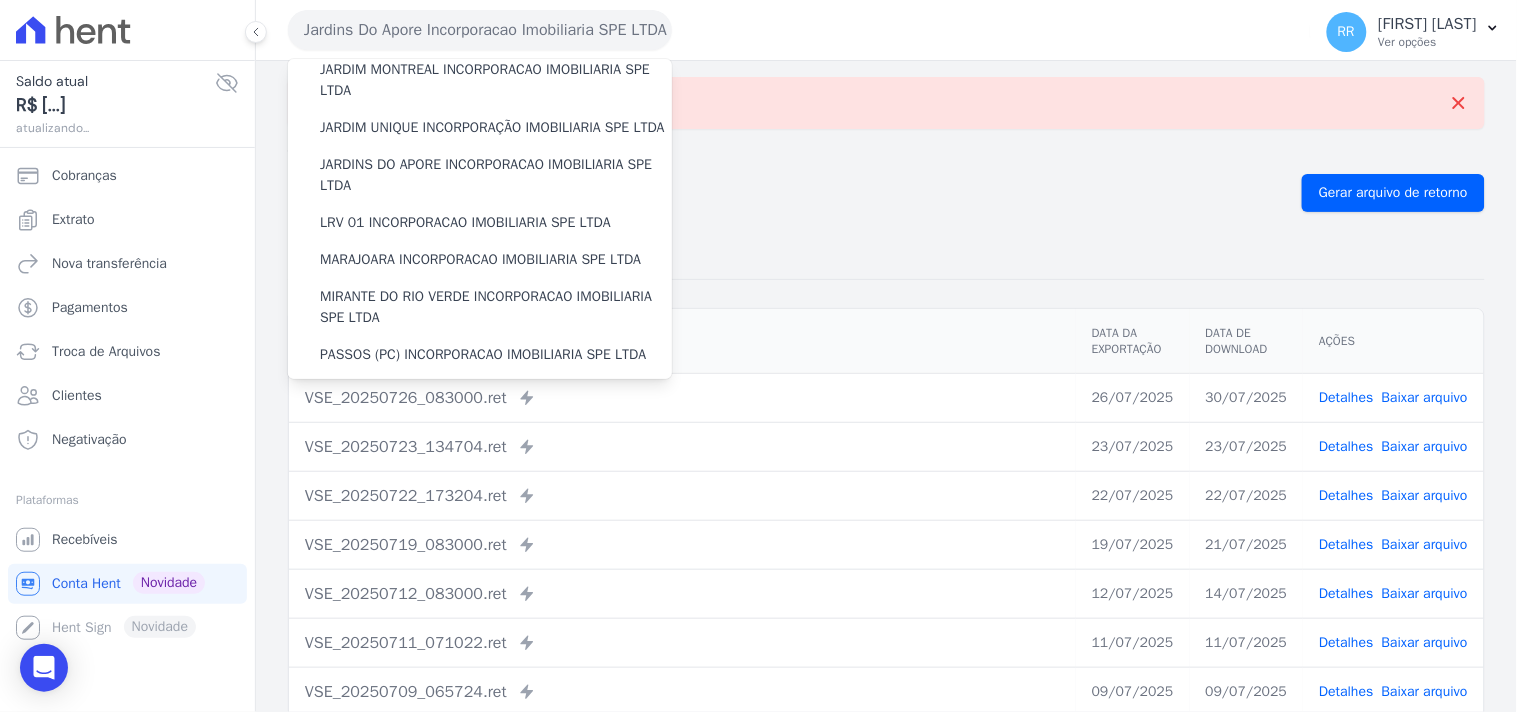 scroll, scrollTop: 407, scrollLeft: 0, axis: vertical 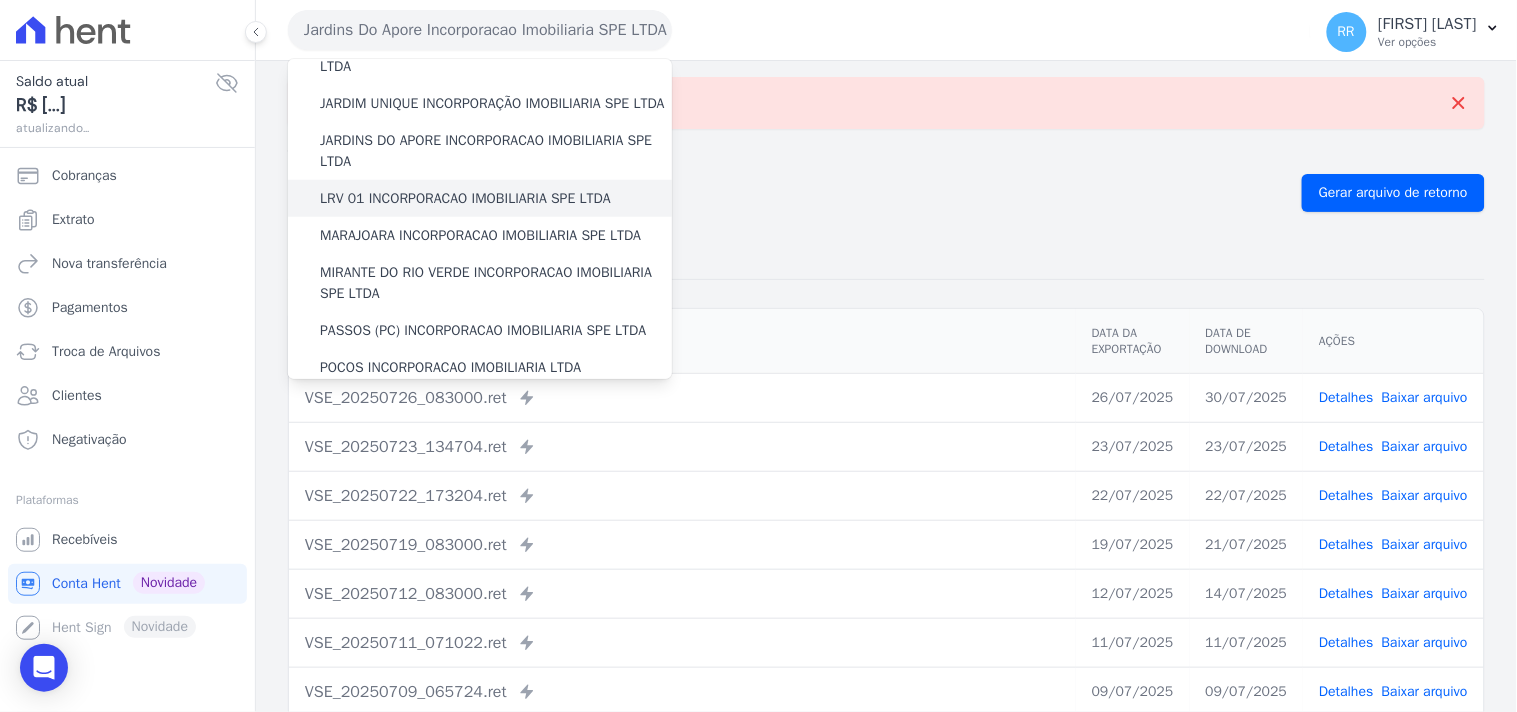 click on "LRV 01 INCORPORACAO IMOBILIARIA SPE LTDA" at bounding box center (465, 198) 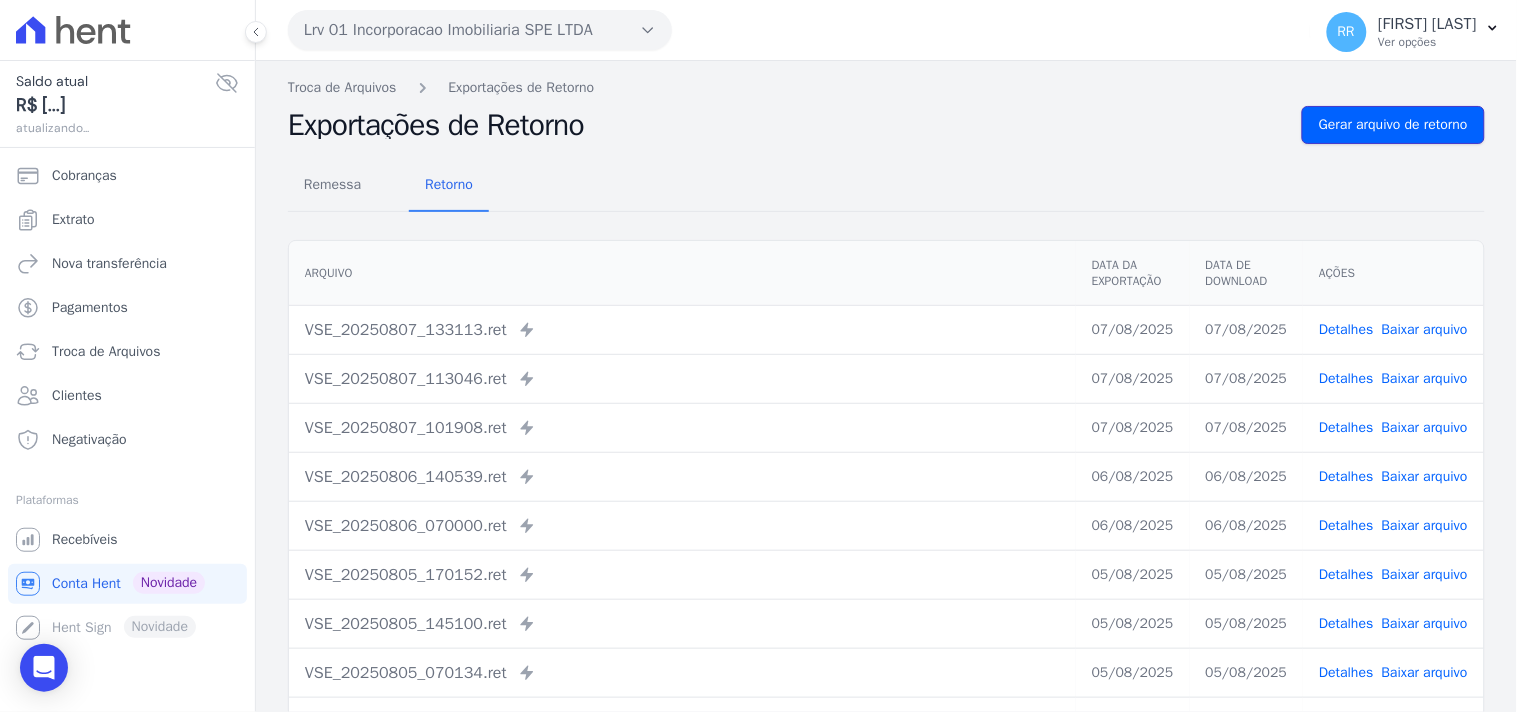 click on "Gerar arquivo de retorno" at bounding box center (1393, 125) 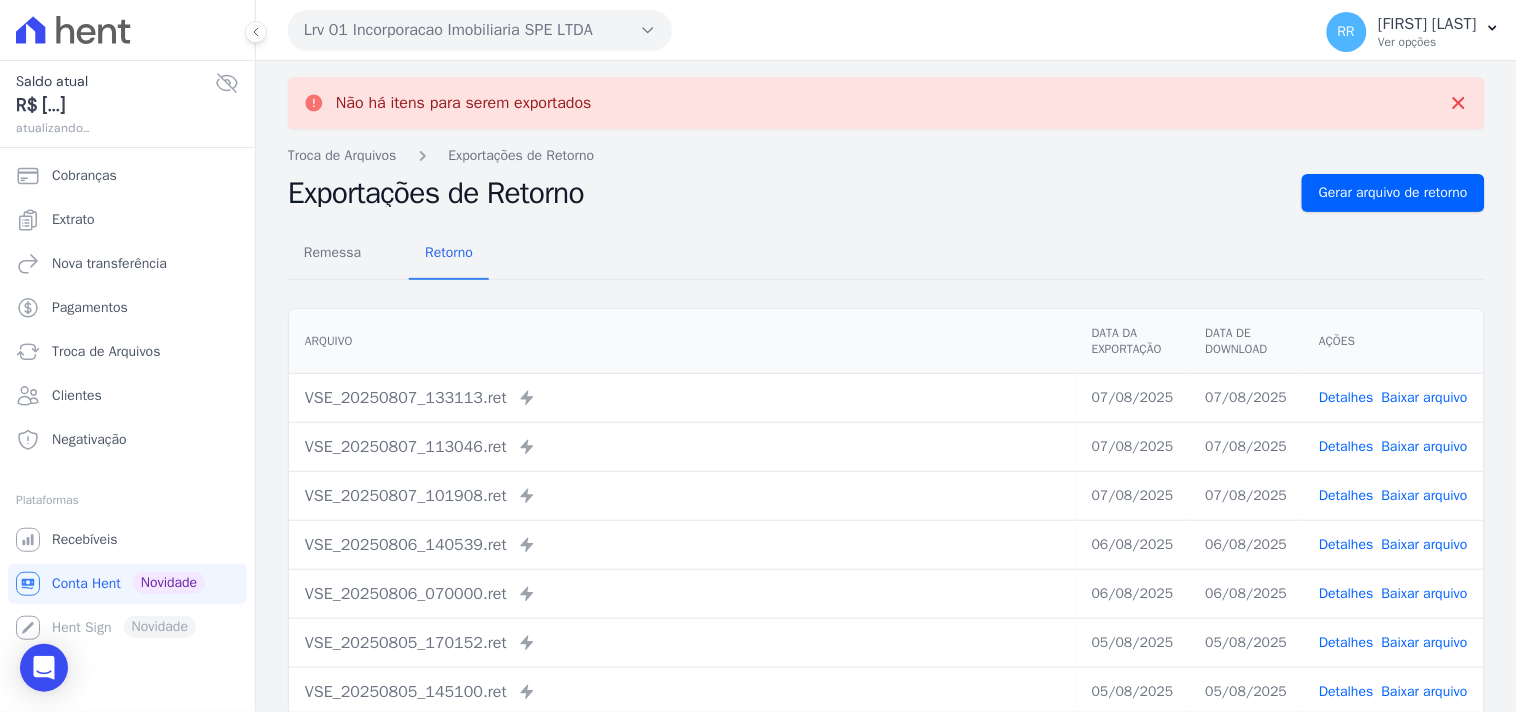 click on "Lrv 01 Incorporacao Imobiliaria SPE LTDA" at bounding box center [480, 30] 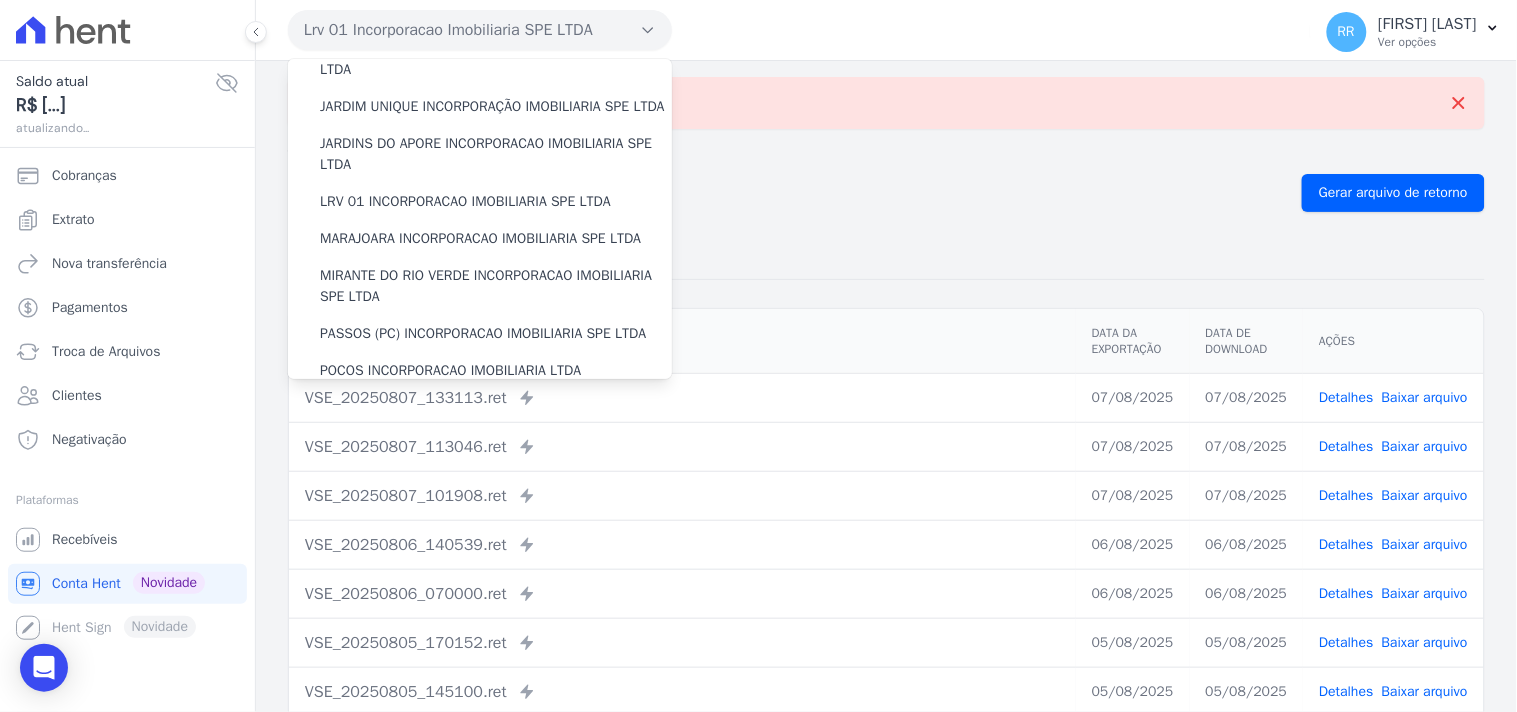scroll, scrollTop: 407, scrollLeft: 0, axis: vertical 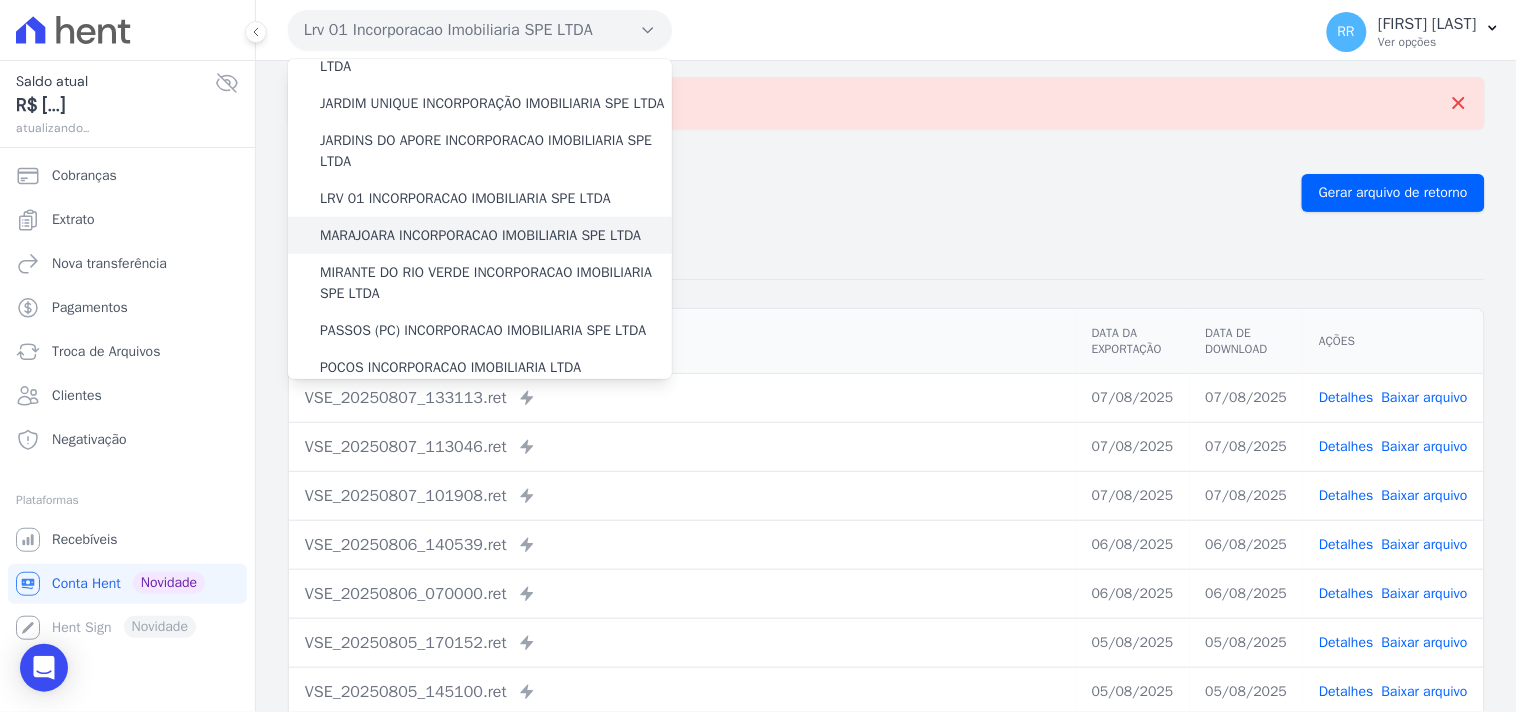 click on "MARAJOARA INCORPORACAO IMOBILIARIA SPE LTDA" at bounding box center [480, 235] 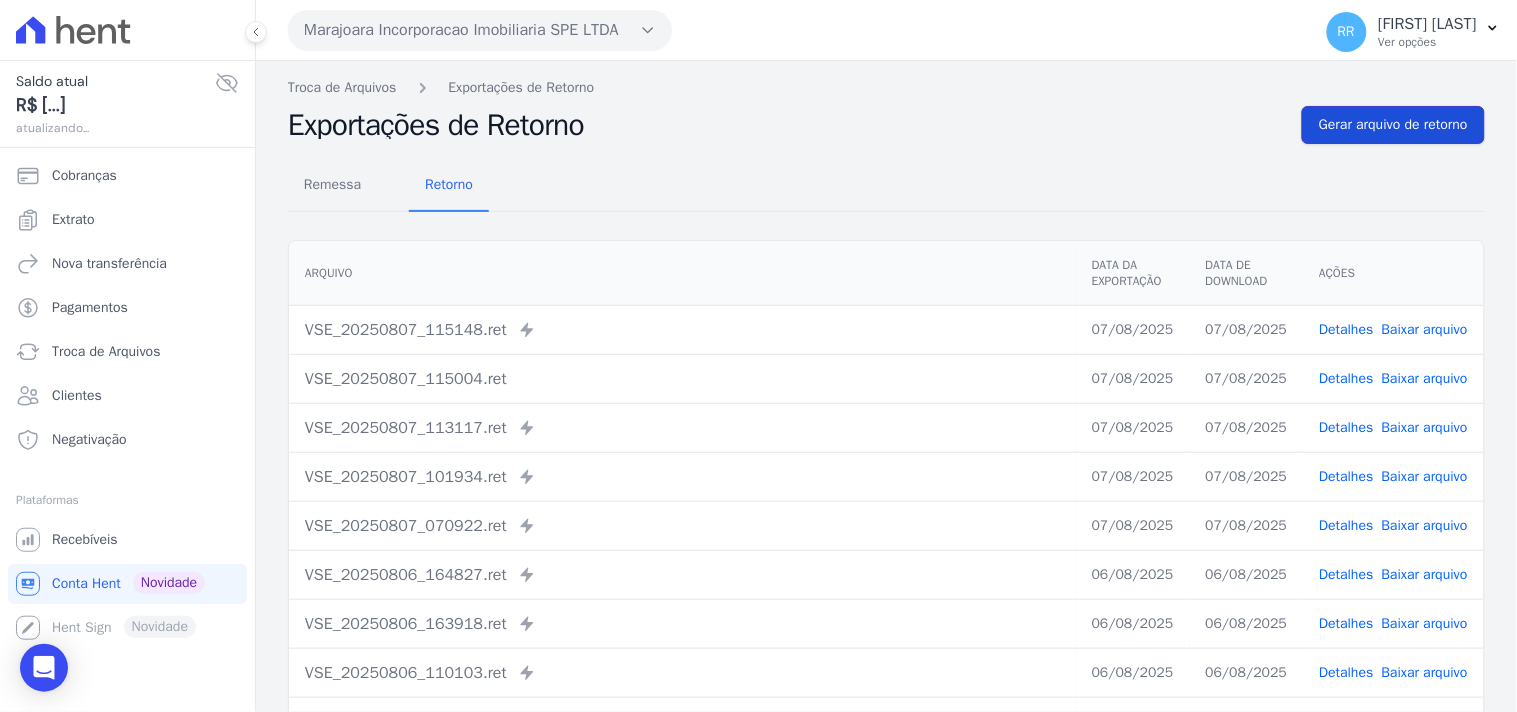 click on "Gerar arquivo de retorno" at bounding box center (1393, 125) 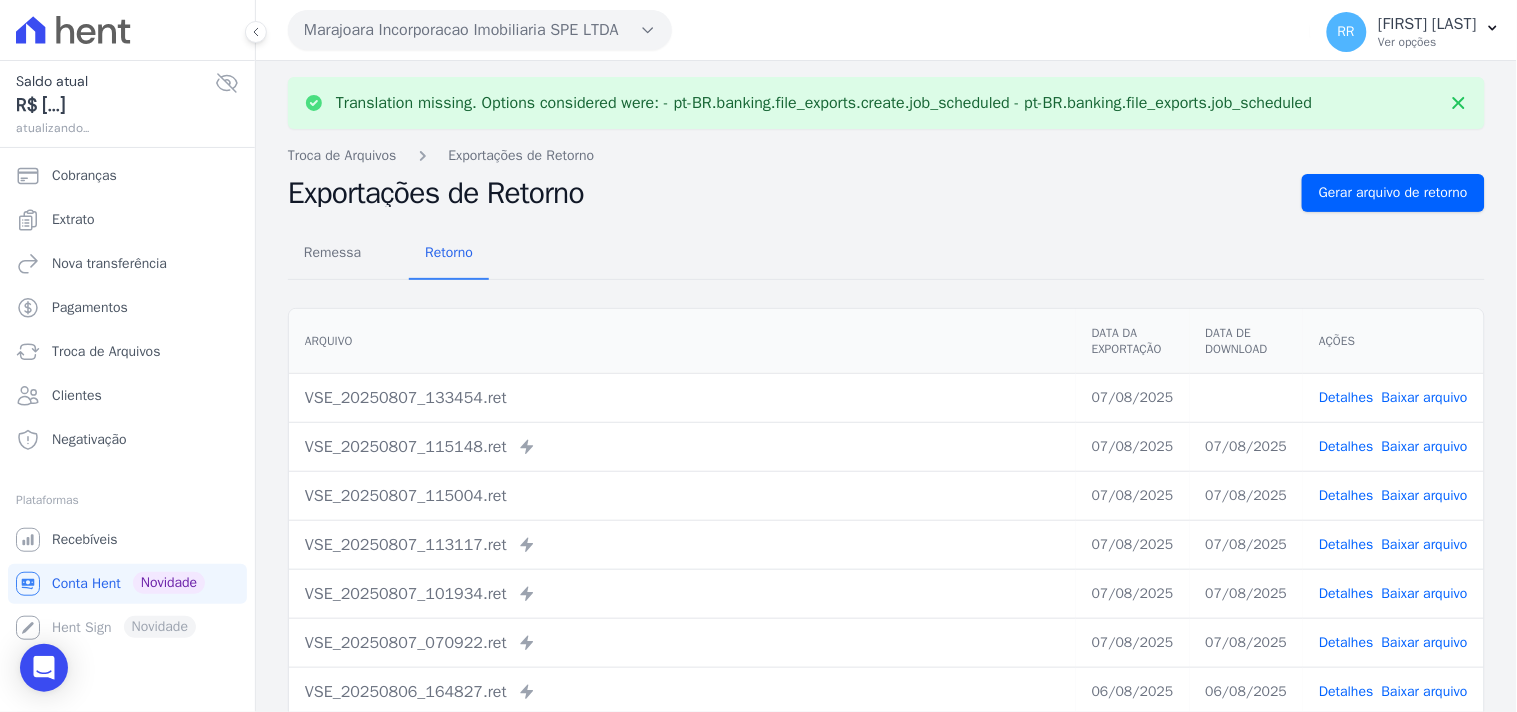 click on "Baixar arquivo" at bounding box center [1425, 397] 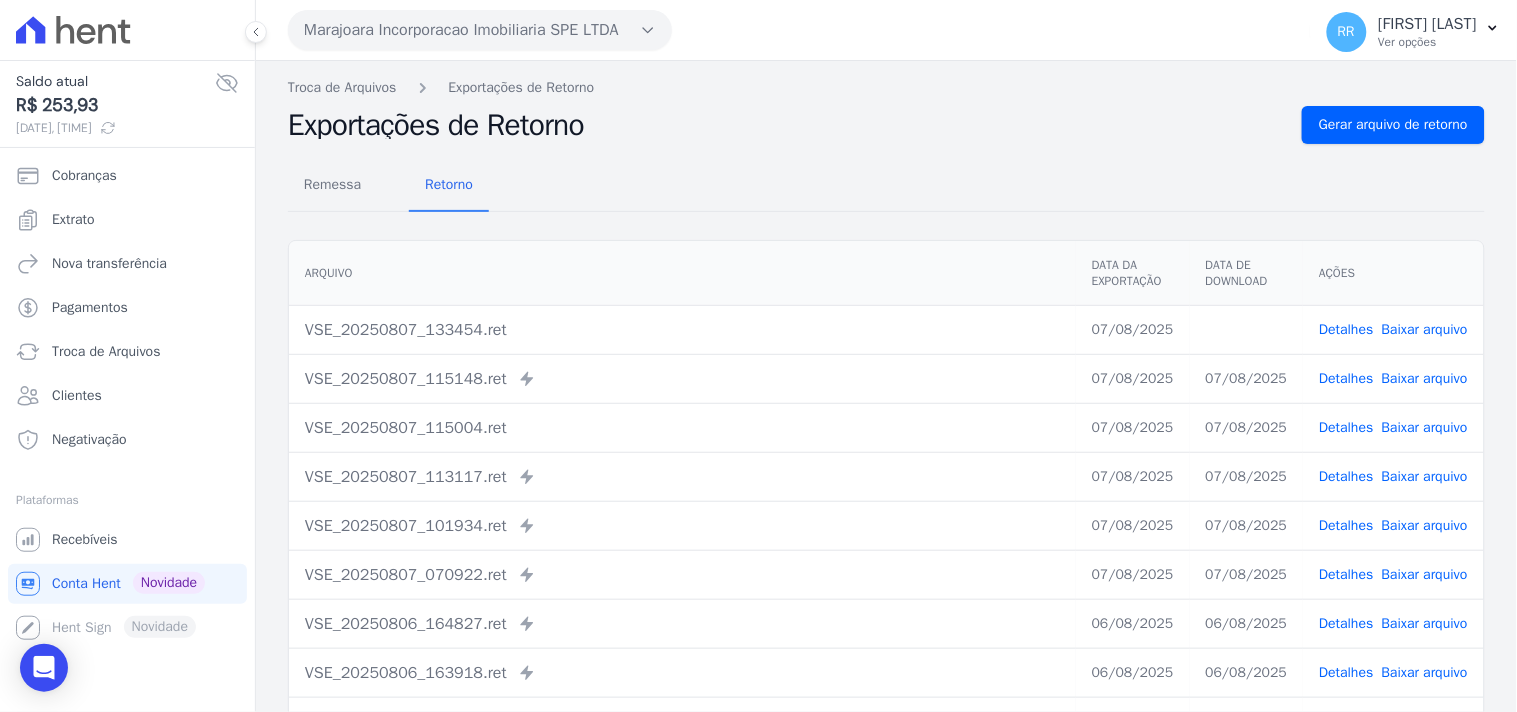 drag, startPoint x: 868, startPoint y: 185, endPoint x: 806, endPoint y: 176, distance: 62.649822 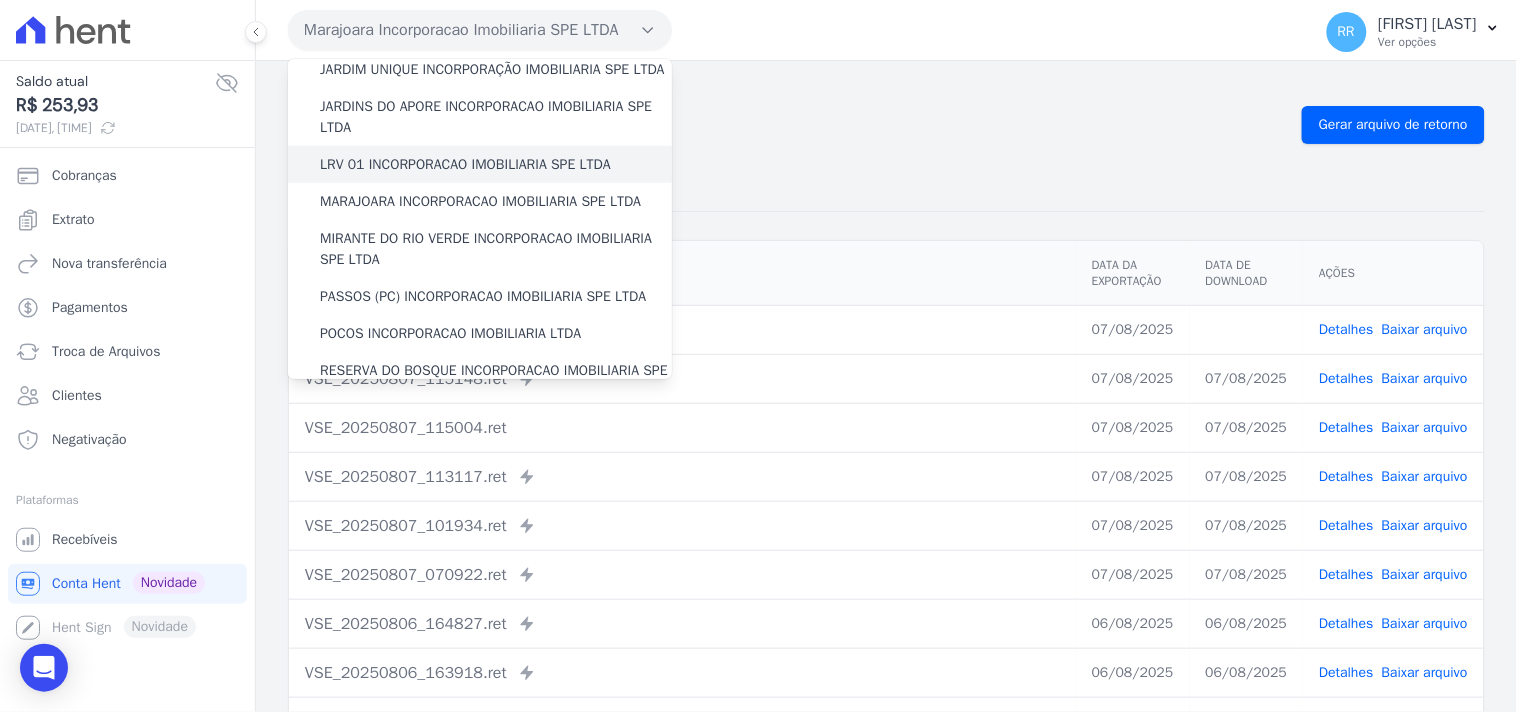 scroll, scrollTop: 444, scrollLeft: 0, axis: vertical 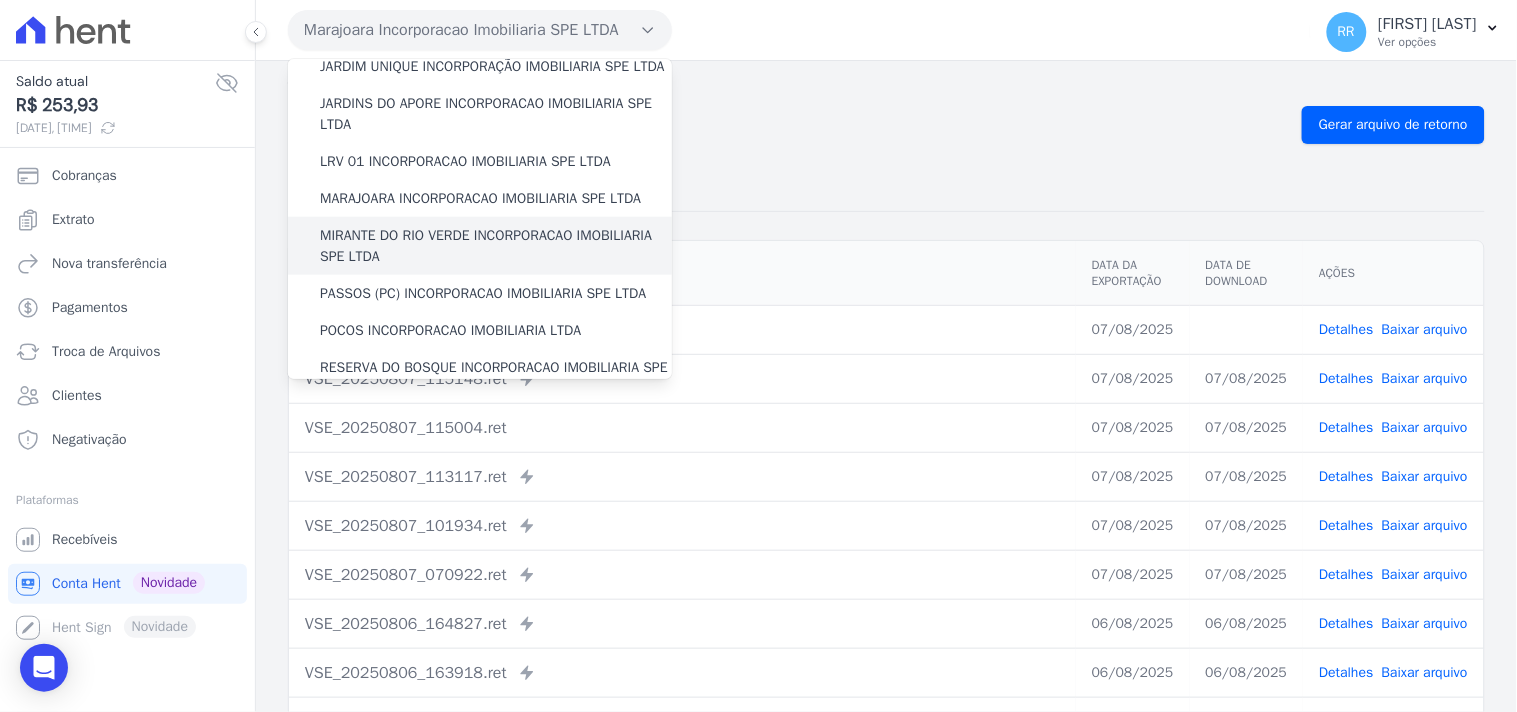 click on "MIRANTE DO RIO VERDE INCORPORACAO IMOBILIARIA SPE LTDA" at bounding box center (496, 246) 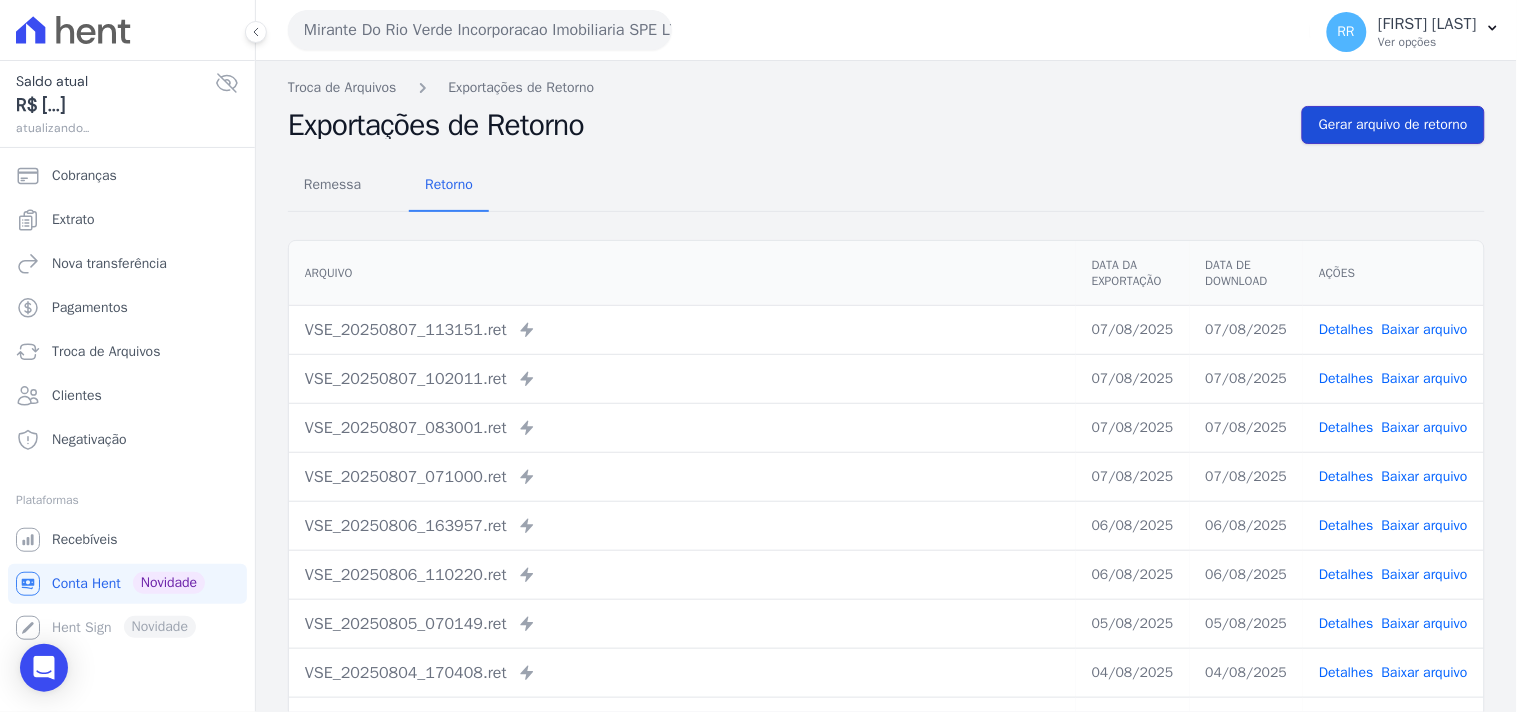click on "Gerar arquivo de retorno" at bounding box center [1393, 125] 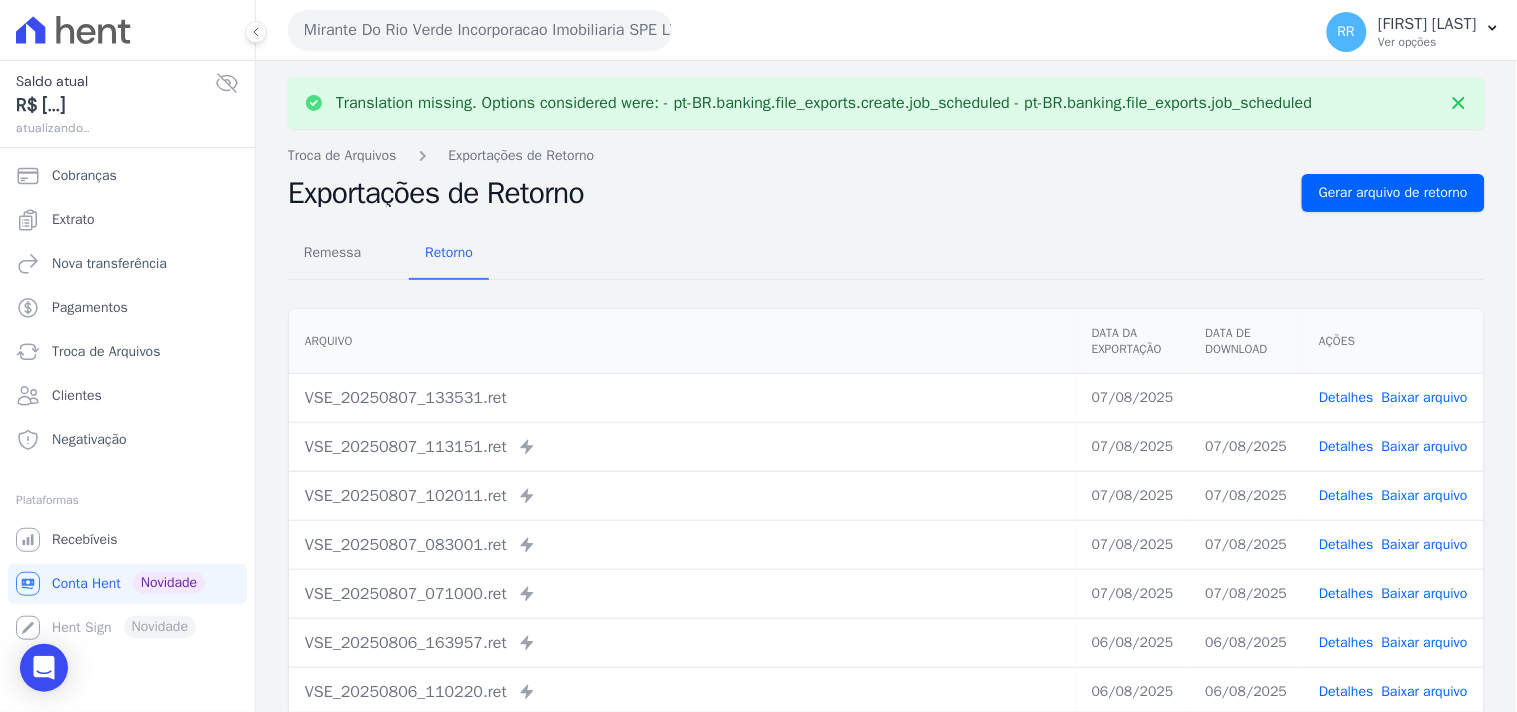 click on "Detalhes
Baixar arquivo" at bounding box center [1393, 397] 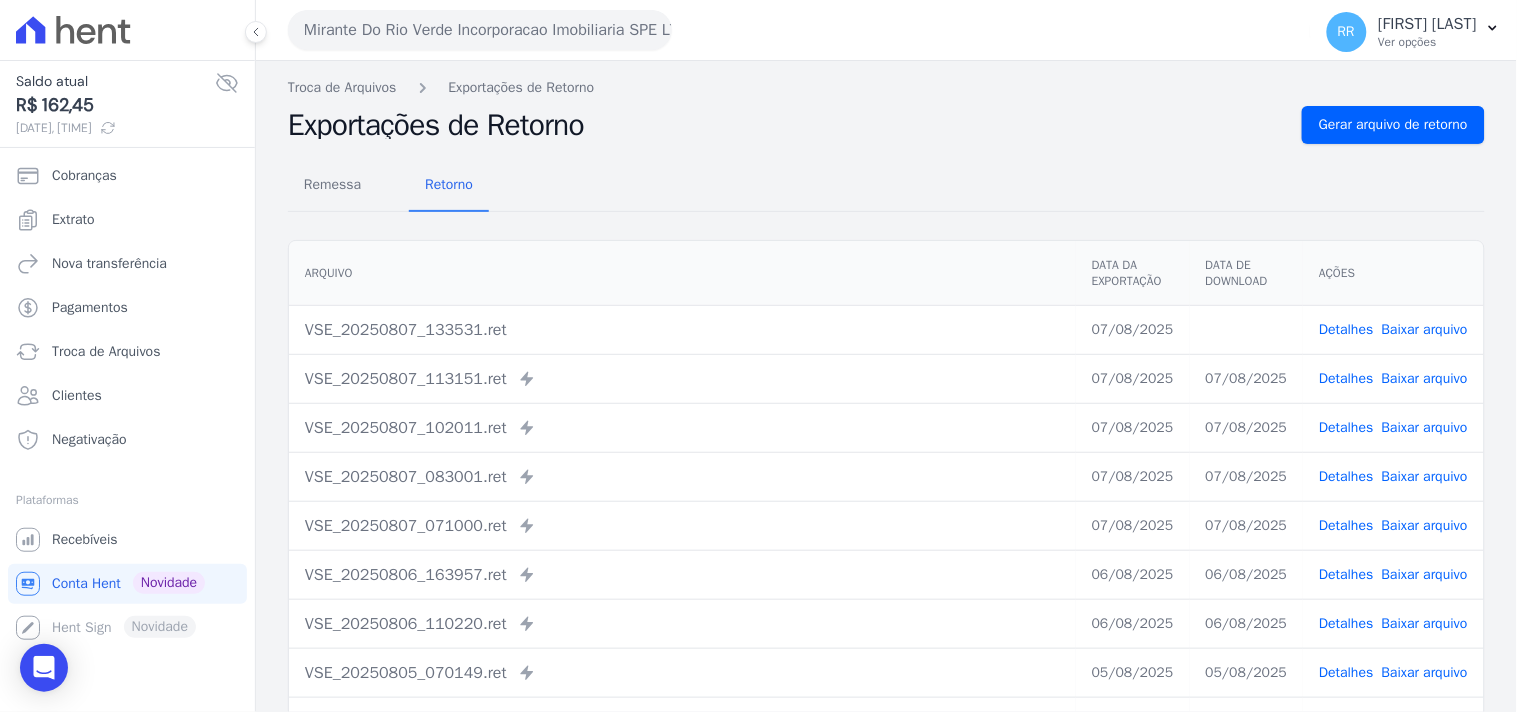 click on "Remessa
Retorno
Arquivo
Data da Exportação
Data de Download
Ações
[FILENAME].ret
[DATE]
Detalhes
Baixar arquivo" at bounding box center [886, 505] 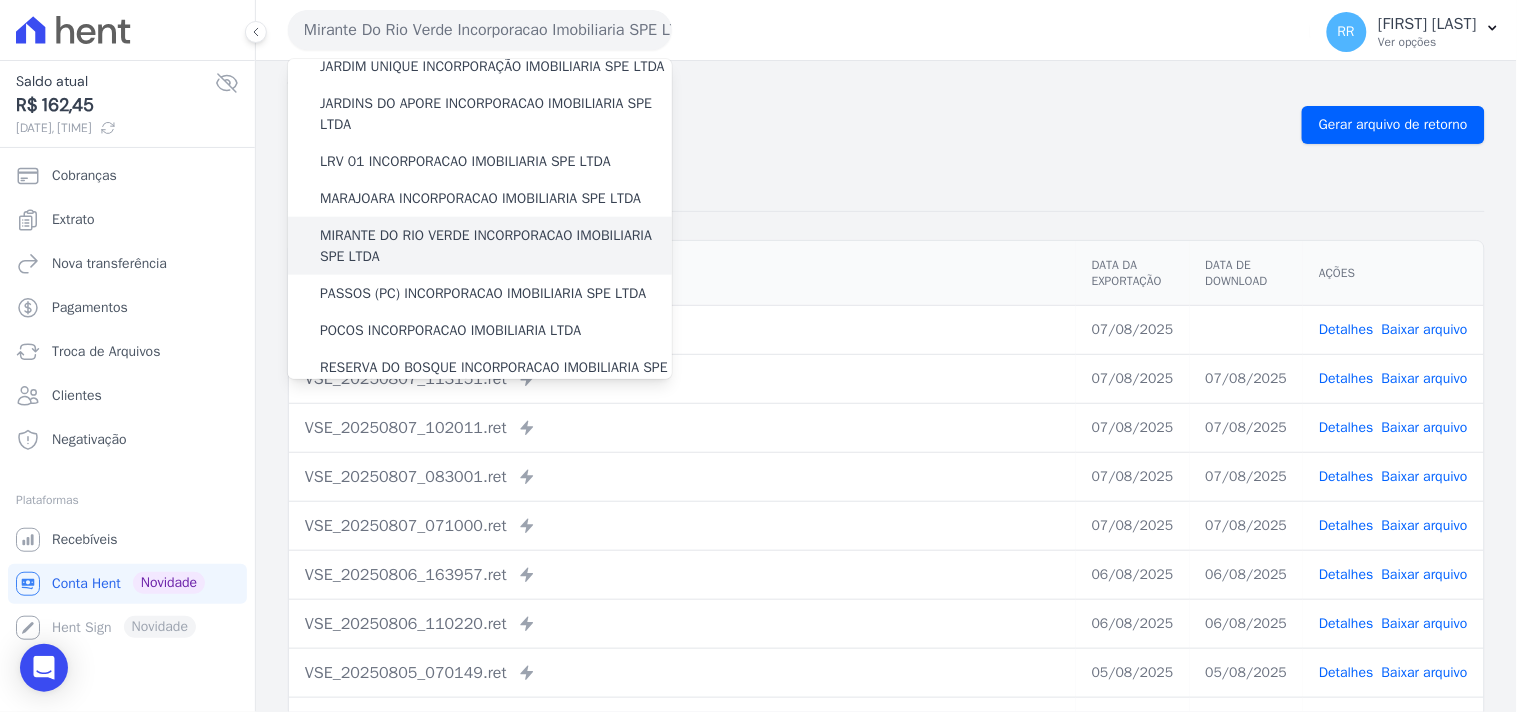 scroll, scrollTop: 518, scrollLeft: 0, axis: vertical 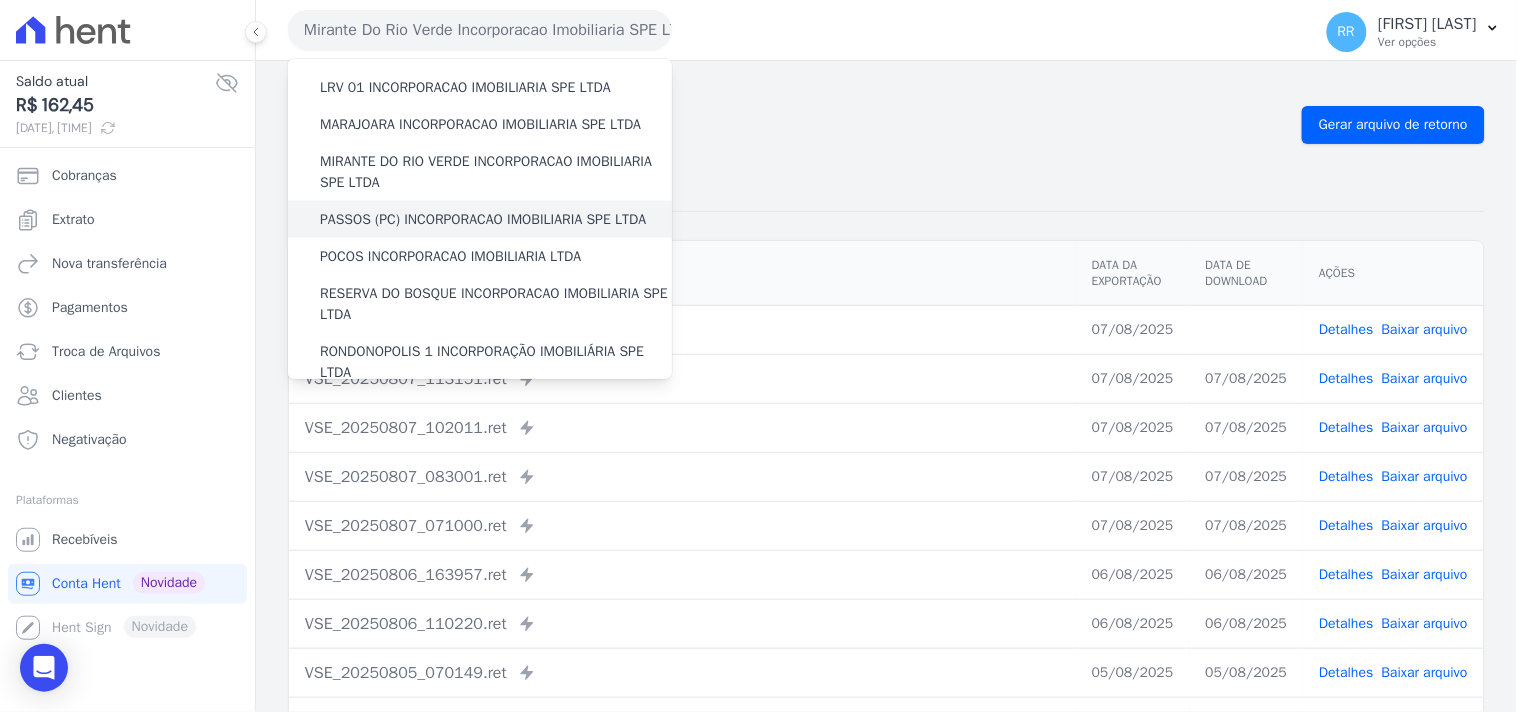 click on "PASSOS (PC) INCORPORACAO IMOBILIARIA SPE LTDA" at bounding box center [483, 219] 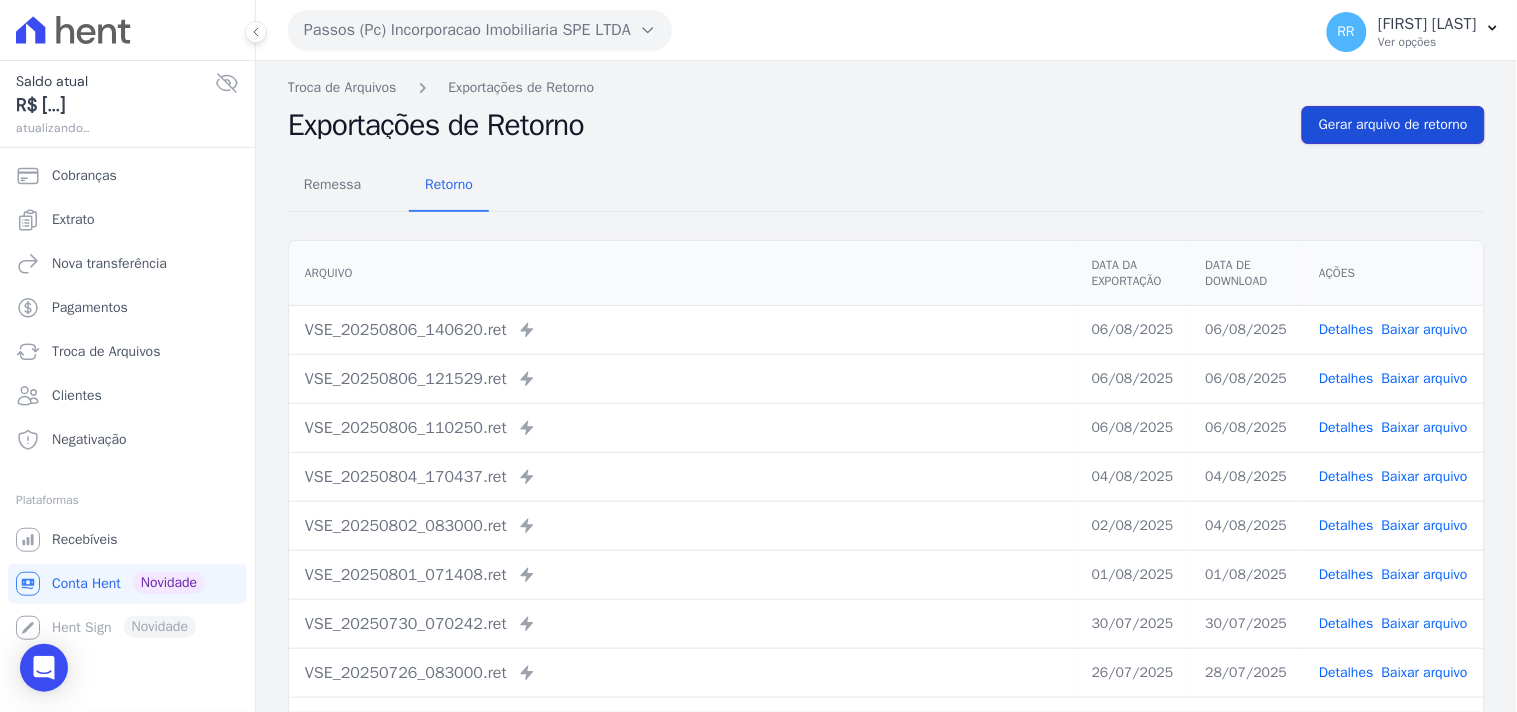 click on "Gerar arquivo de retorno" at bounding box center [1393, 125] 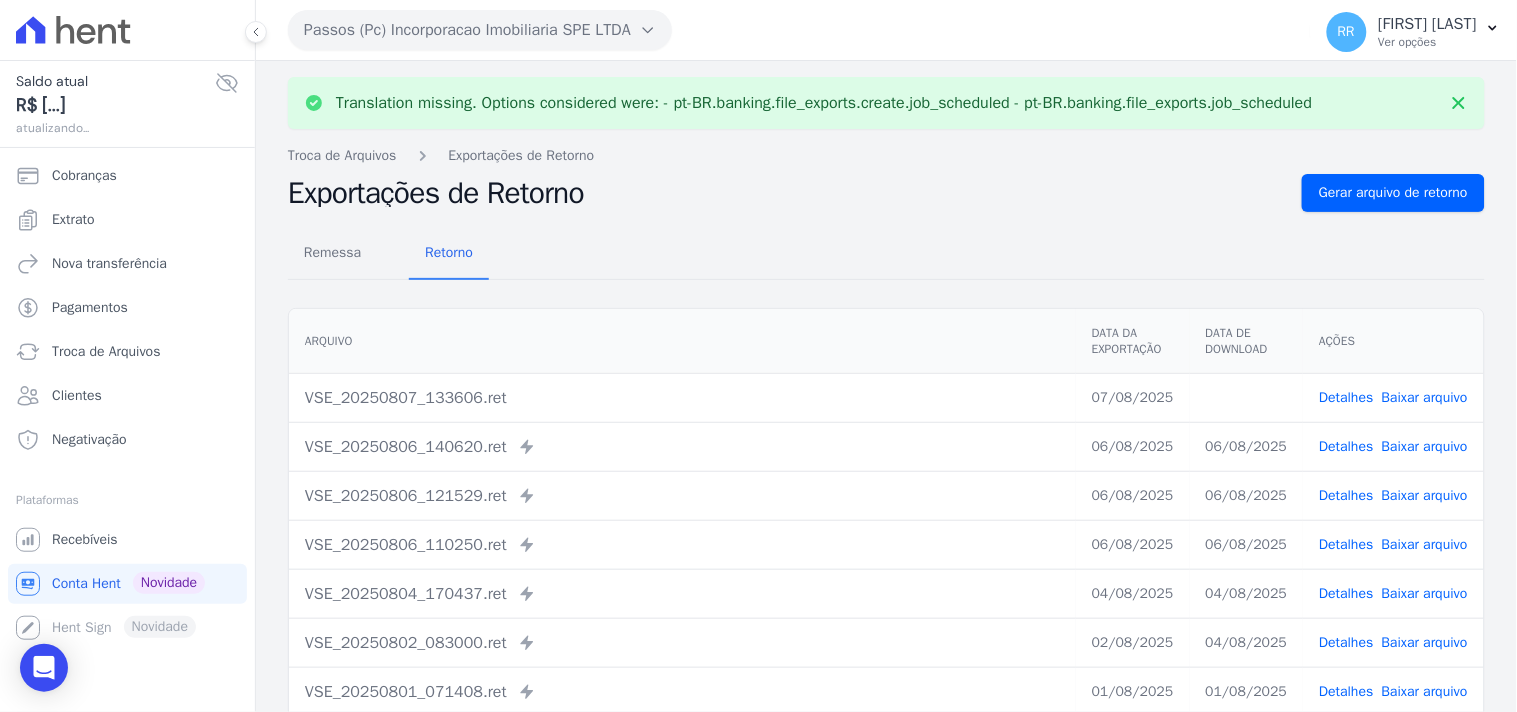 click on "Baixar arquivo" at bounding box center (1425, 397) 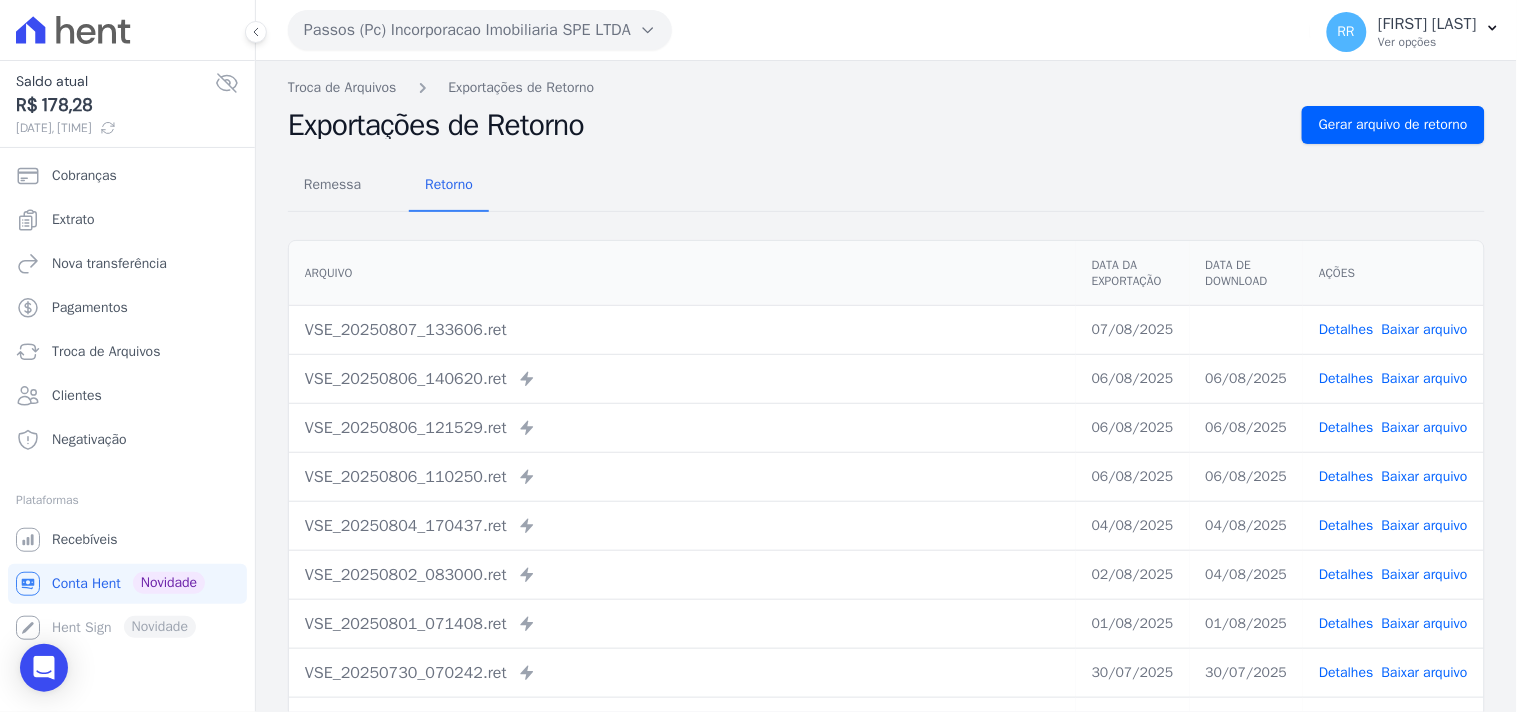 click on "Remessa
Retorno
Arquivo
Data da Exportação
Data de Download
Ações
[FILENAME].ret
[DATE]
Detalhes
Baixar arquivo" at bounding box center (886, 505) 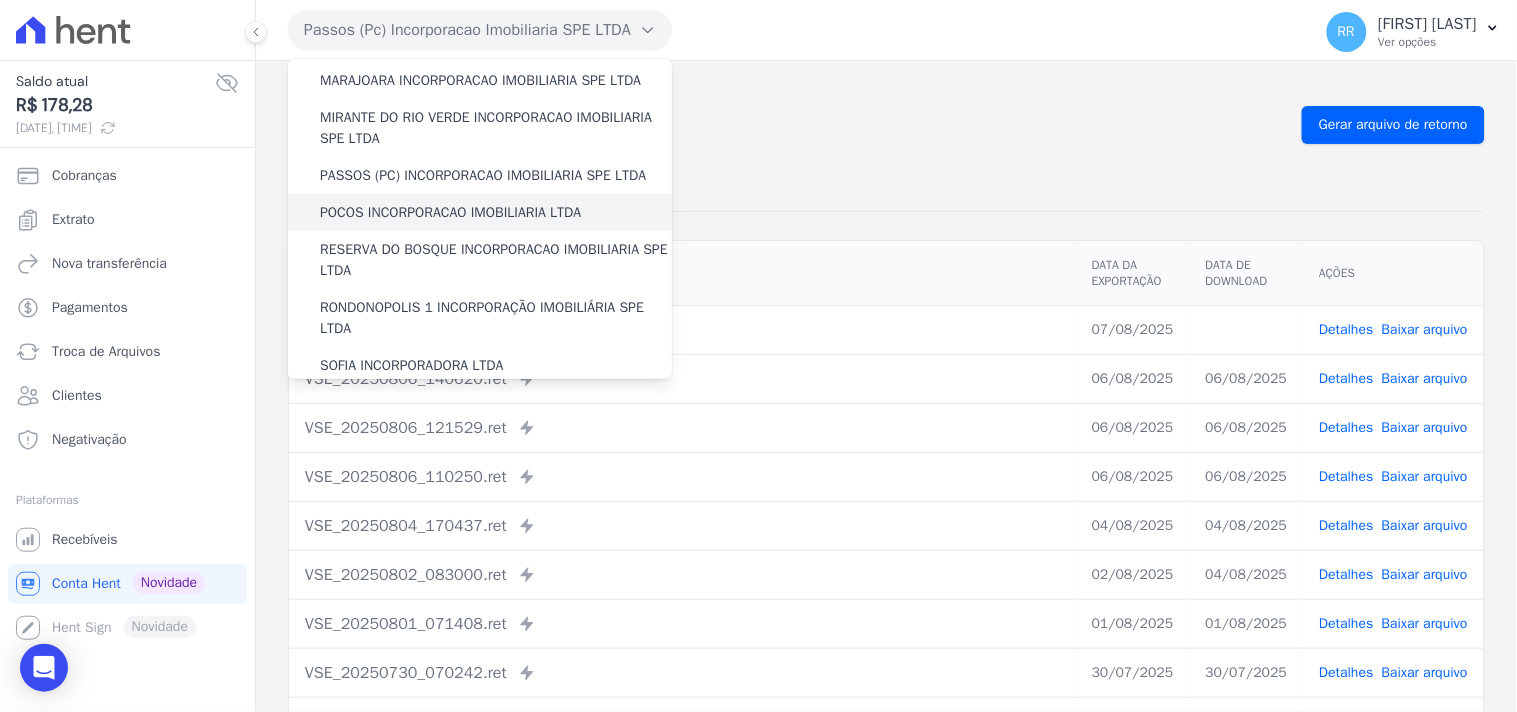 scroll, scrollTop: 592, scrollLeft: 0, axis: vertical 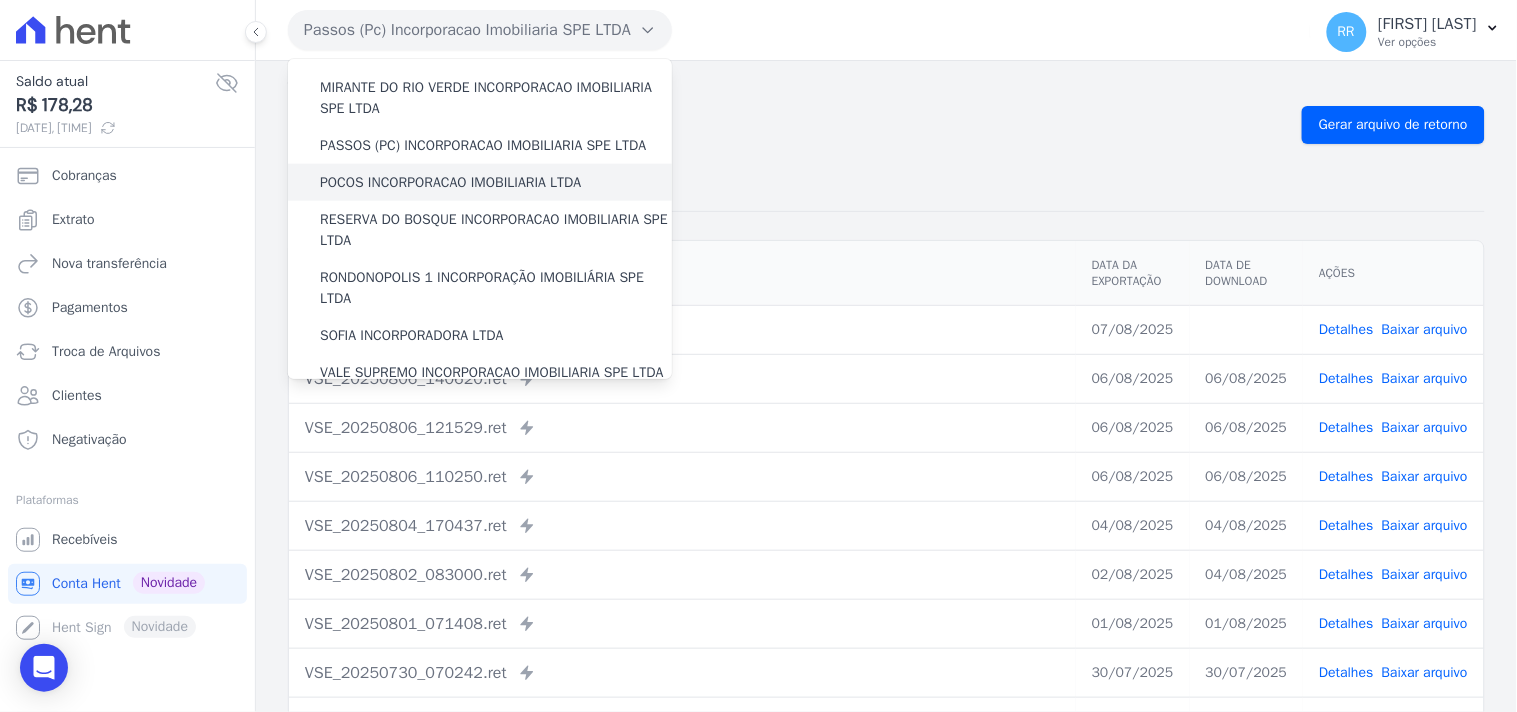 click on "POCOS INCORPORACAO IMOBILIARIA LTDA" at bounding box center [450, 182] 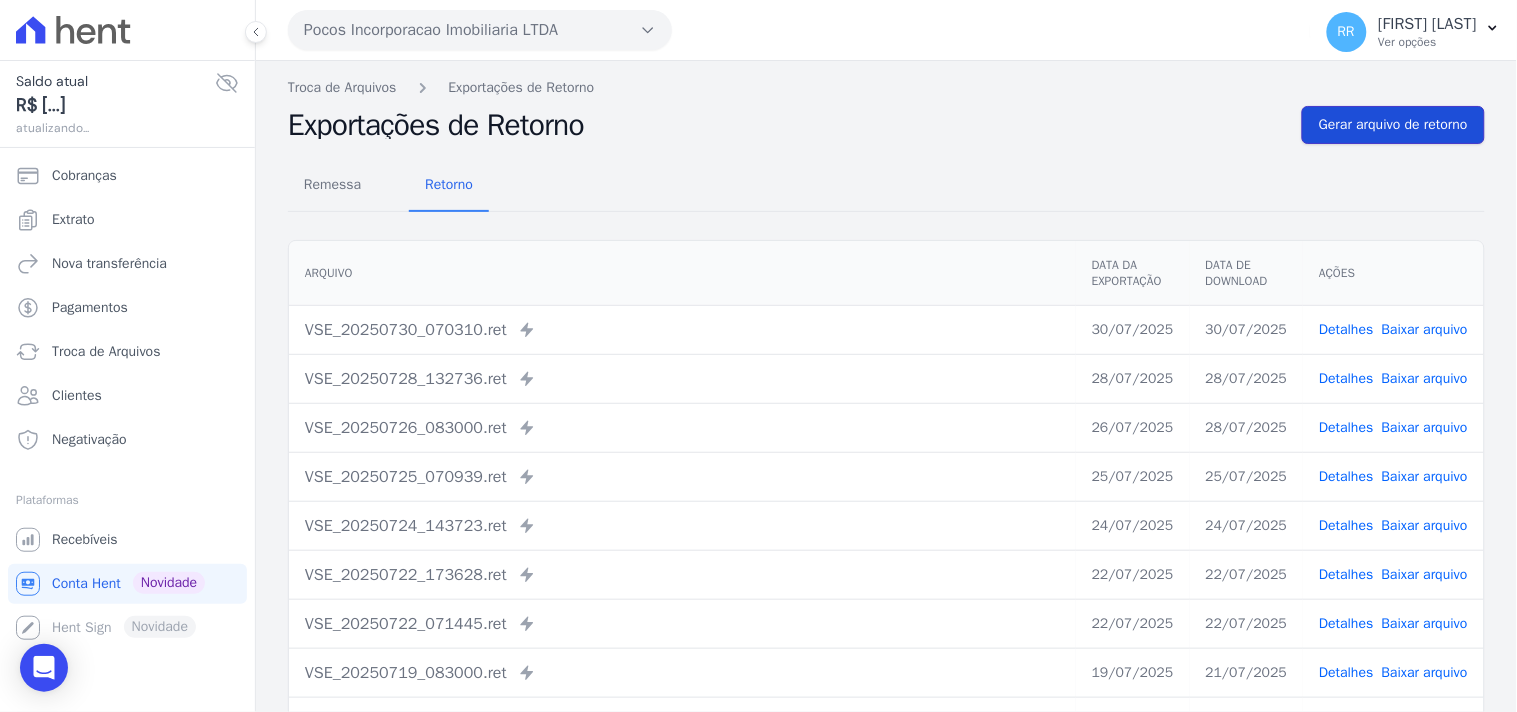 click on "Gerar arquivo de retorno" at bounding box center [1393, 125] 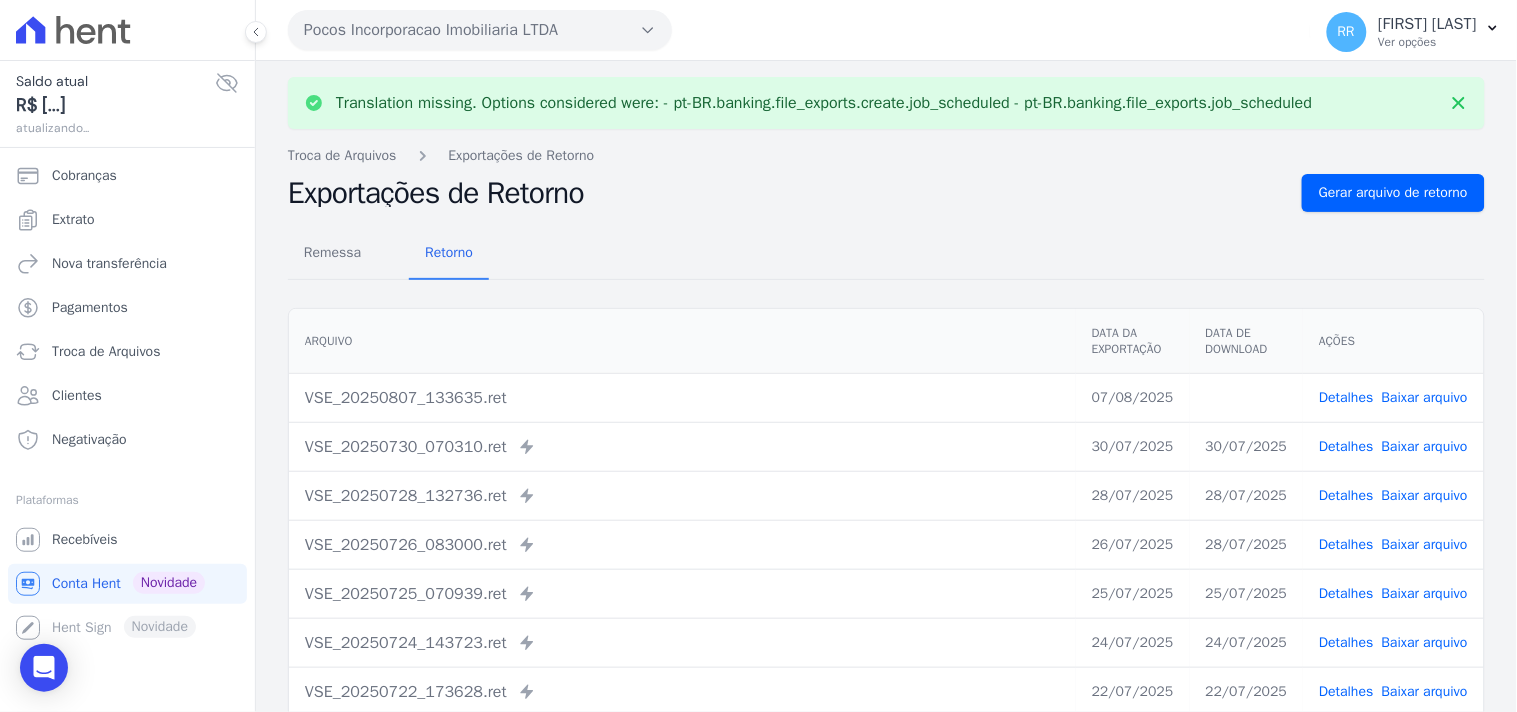 click on "Baixar arquivo" at bounding box center [1425, 397] 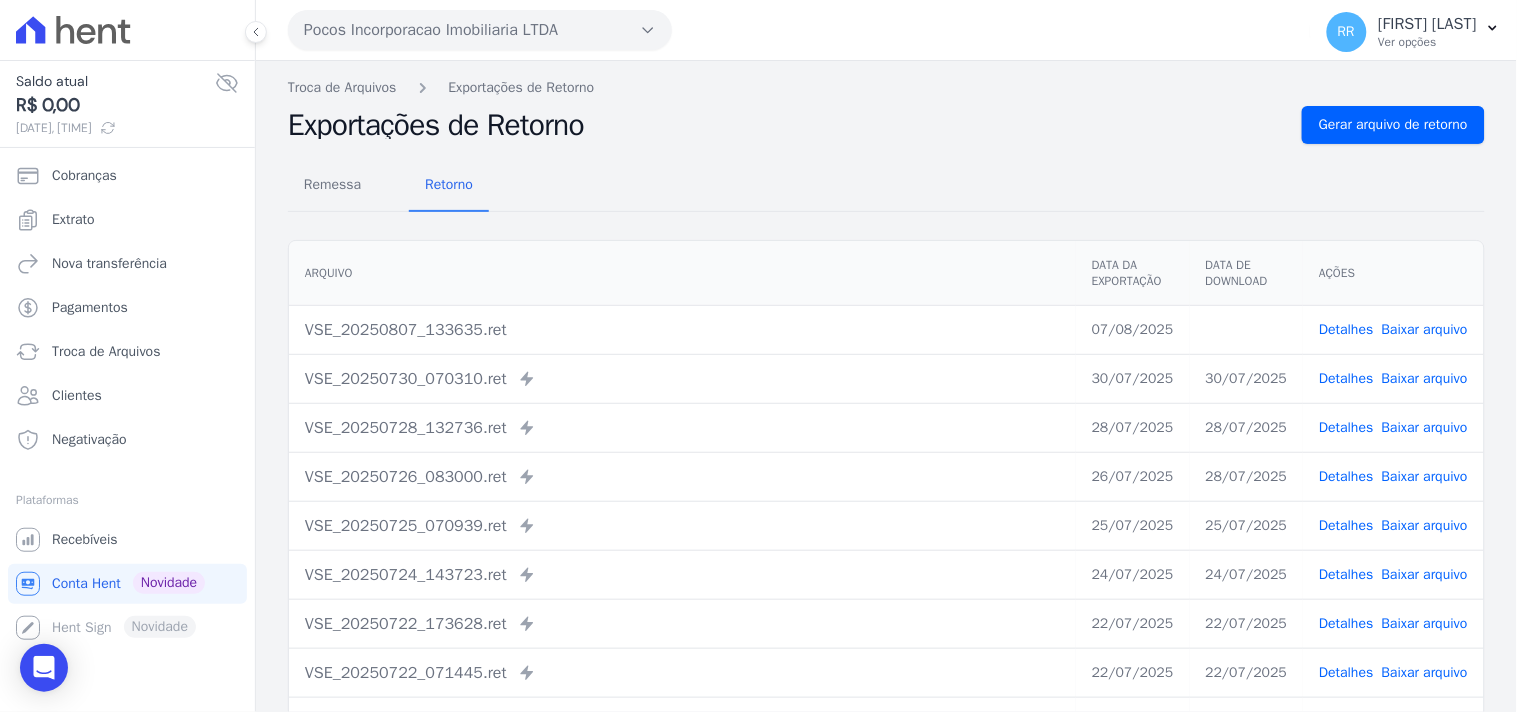 click on "Remessa
Retorno" at bounding box center [886, 186] 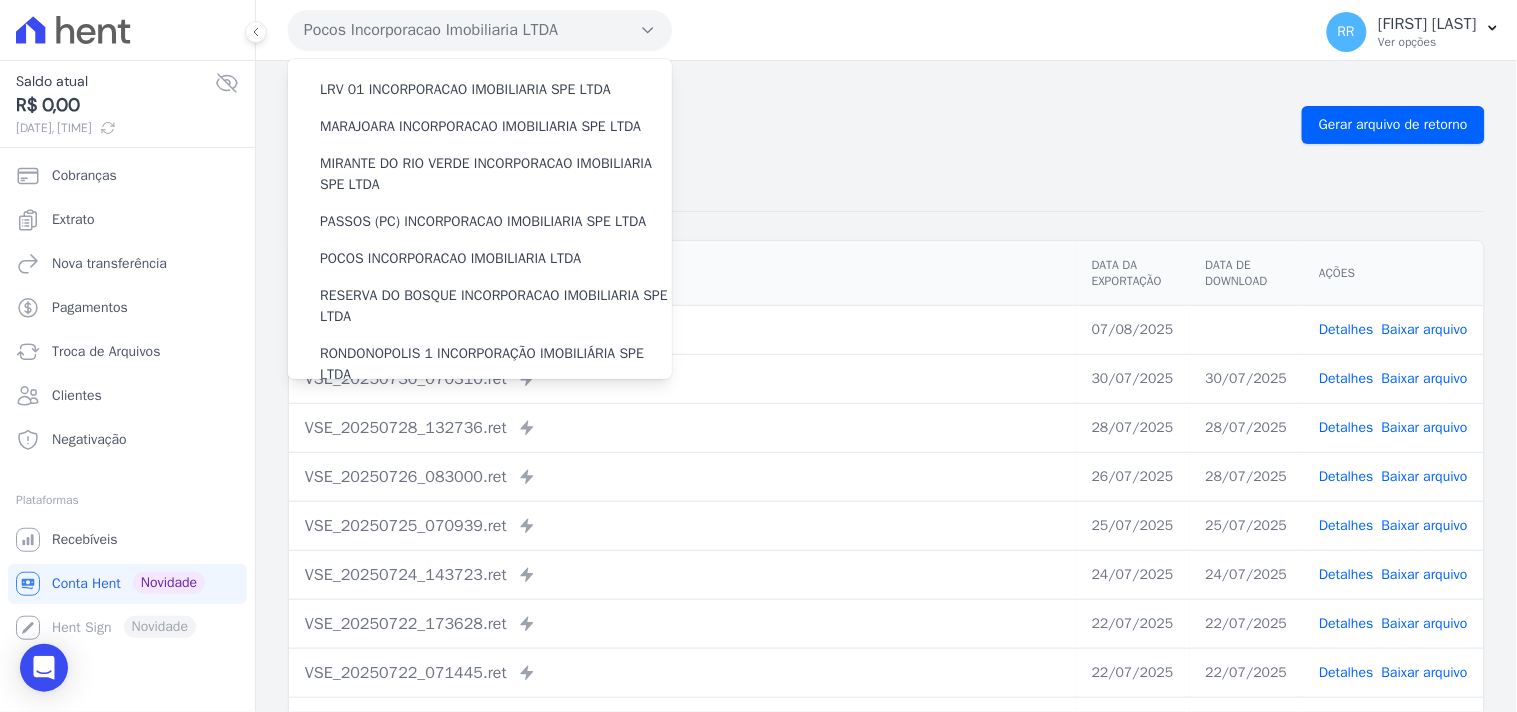 scroll, scrollTop: 592, scrollLeft: 0, axis: vertical 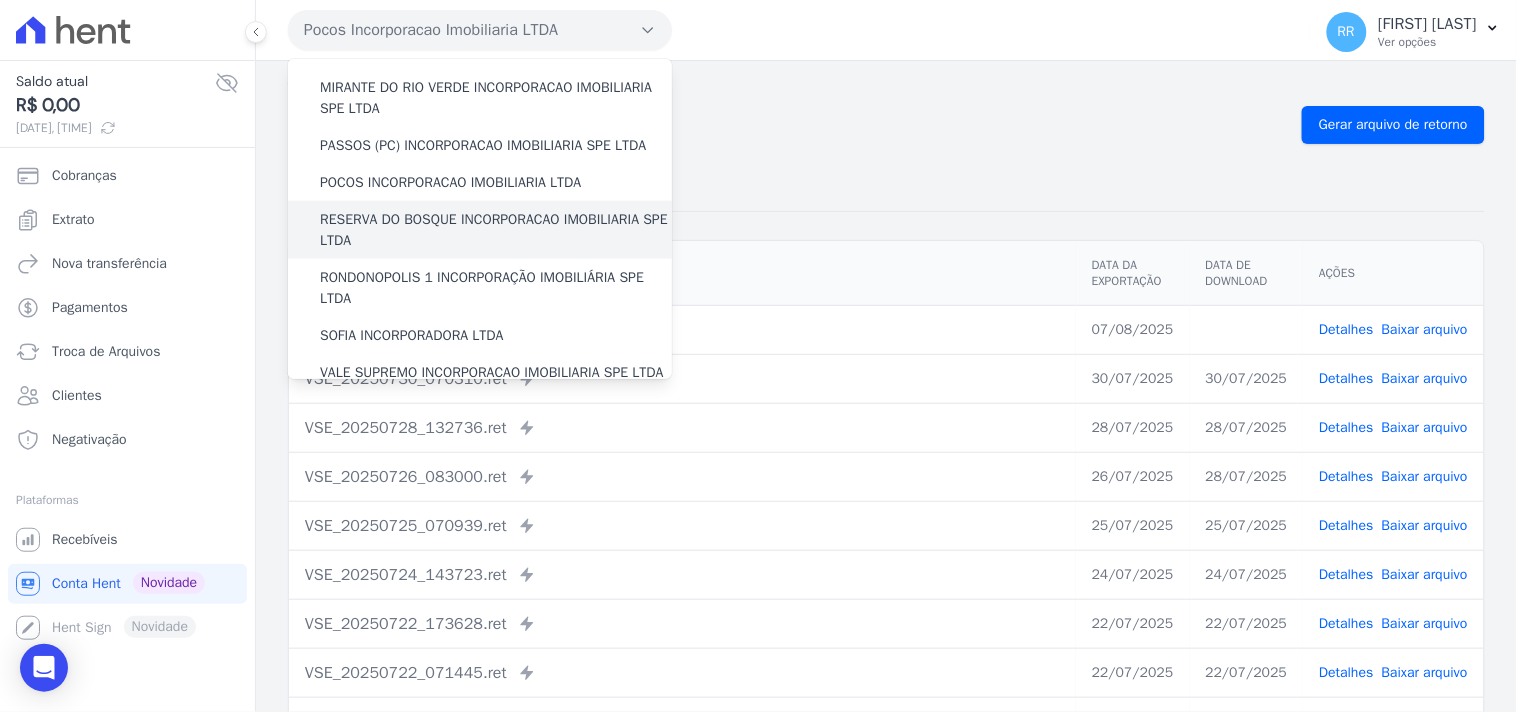 click on "RESERVA DO BOSQUE INCORPORACAO IMOBILIARIA SPE LTDA" at bounding box center [496, 230] 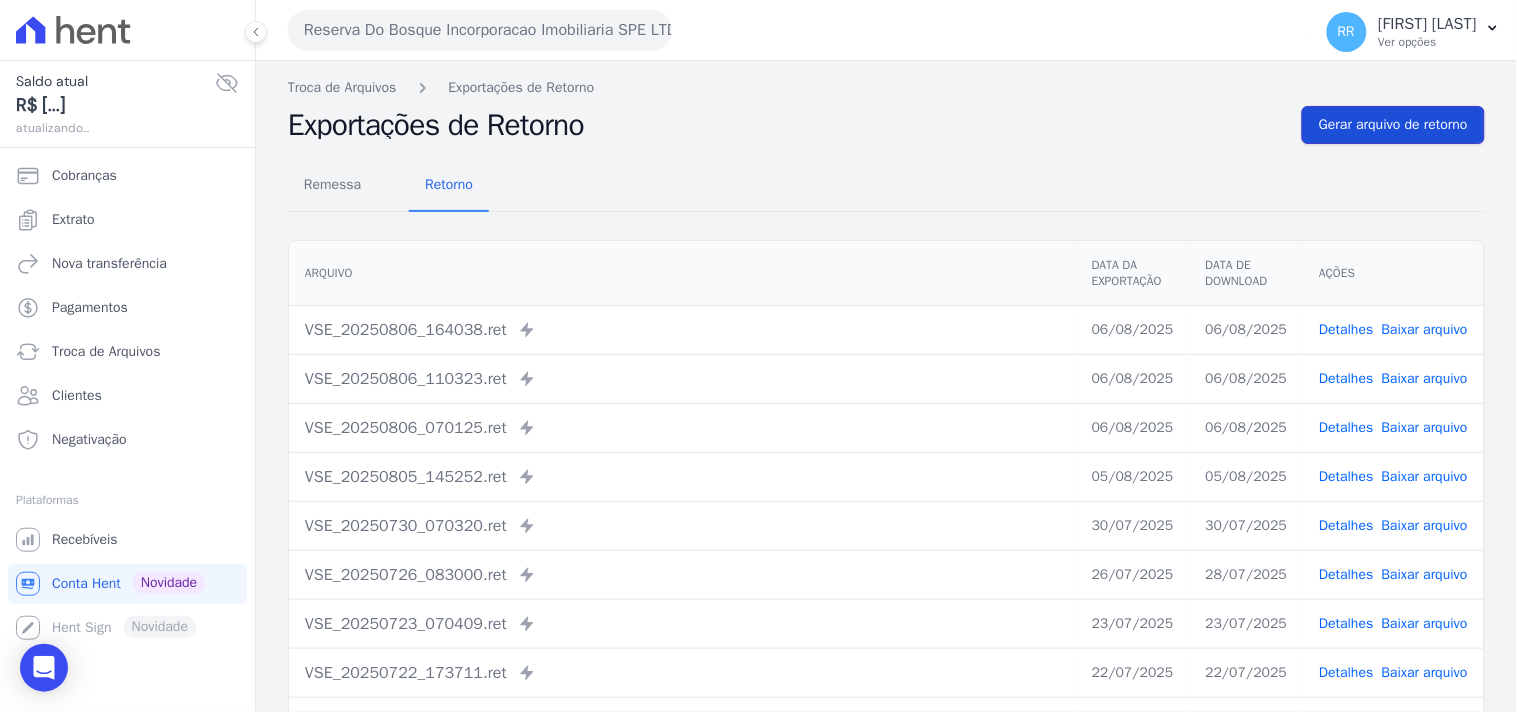click on "Gerar arquivo de retorno" at bounding box center [1393, 125] 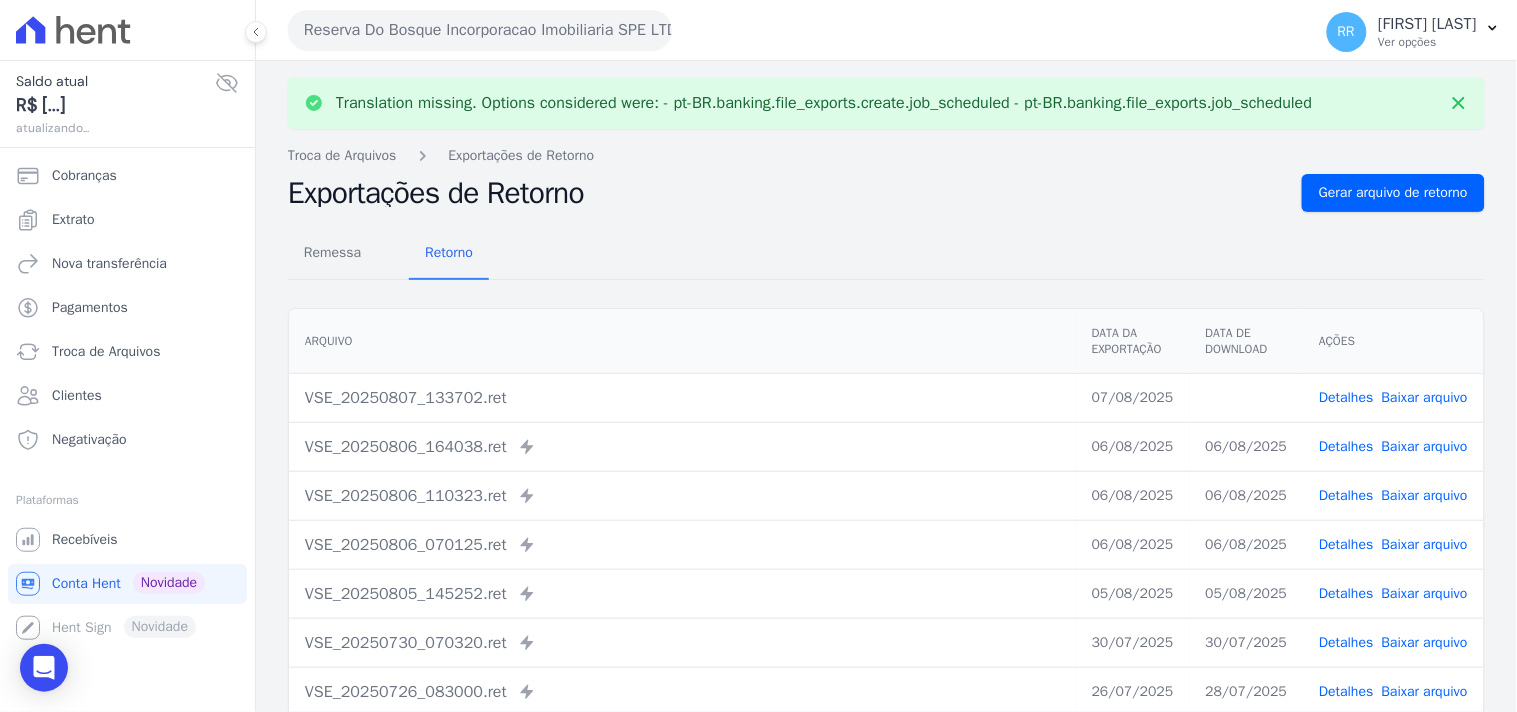 click on "Baixar arquivo" at bounding box center [1425, 397] 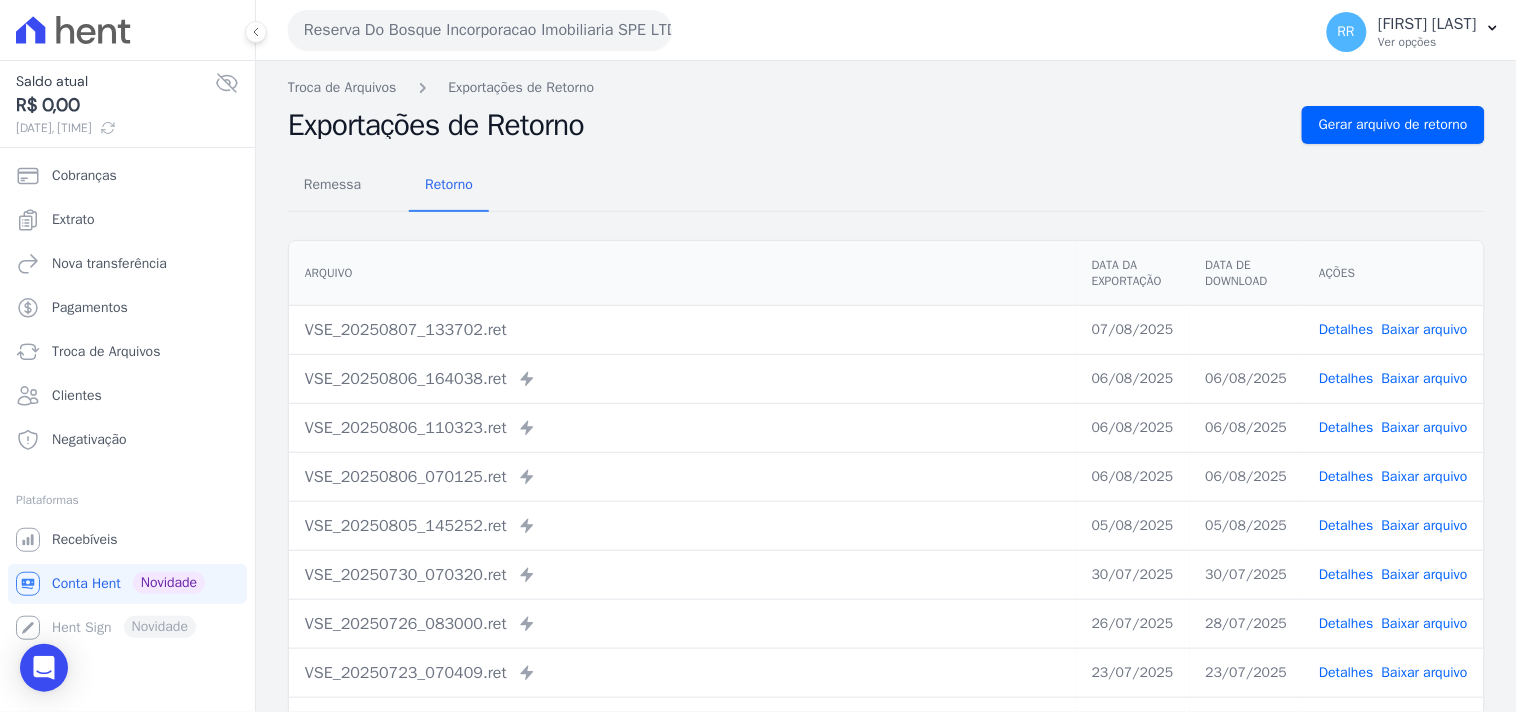 drag, startPoint x: 756, startPoint y: 160, endPoint x: 688, endPoint y: 131, distance: 73.92564 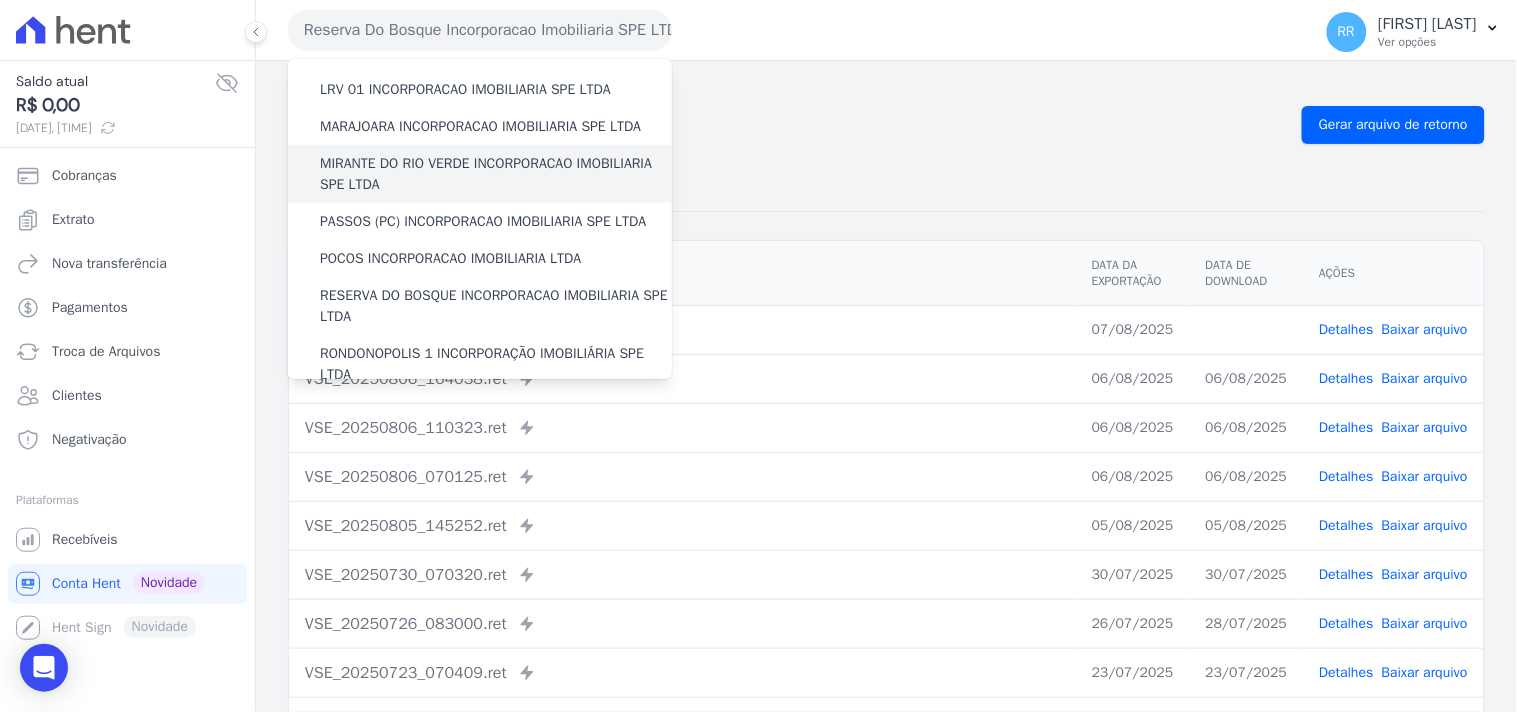 scroll, scrollTop: 592, scrollLeft: 0, axis: vertical 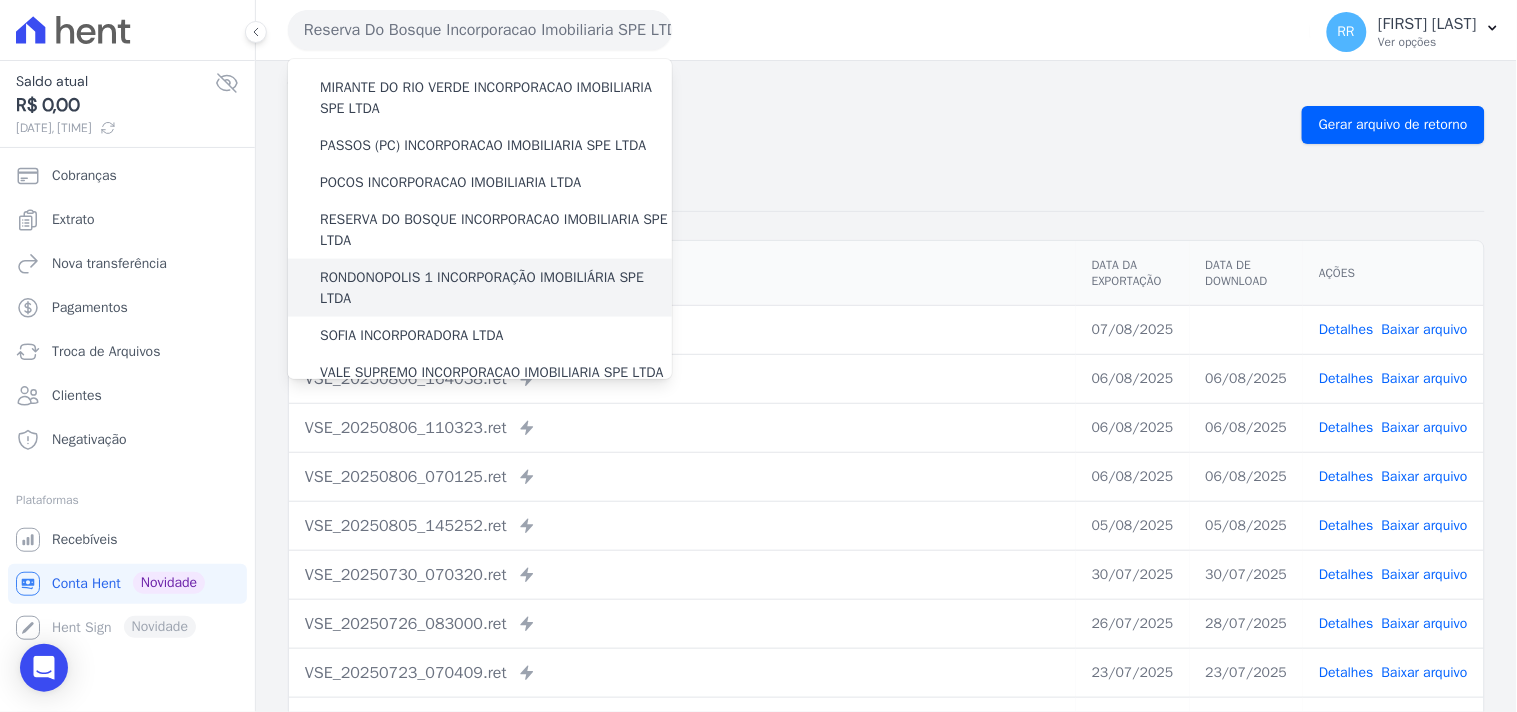click on "RONDONOPOLIS 1 INCORPORAÇÃO IMOBILIÁRIA SPE LTDA" at bounding box center (496, 288) 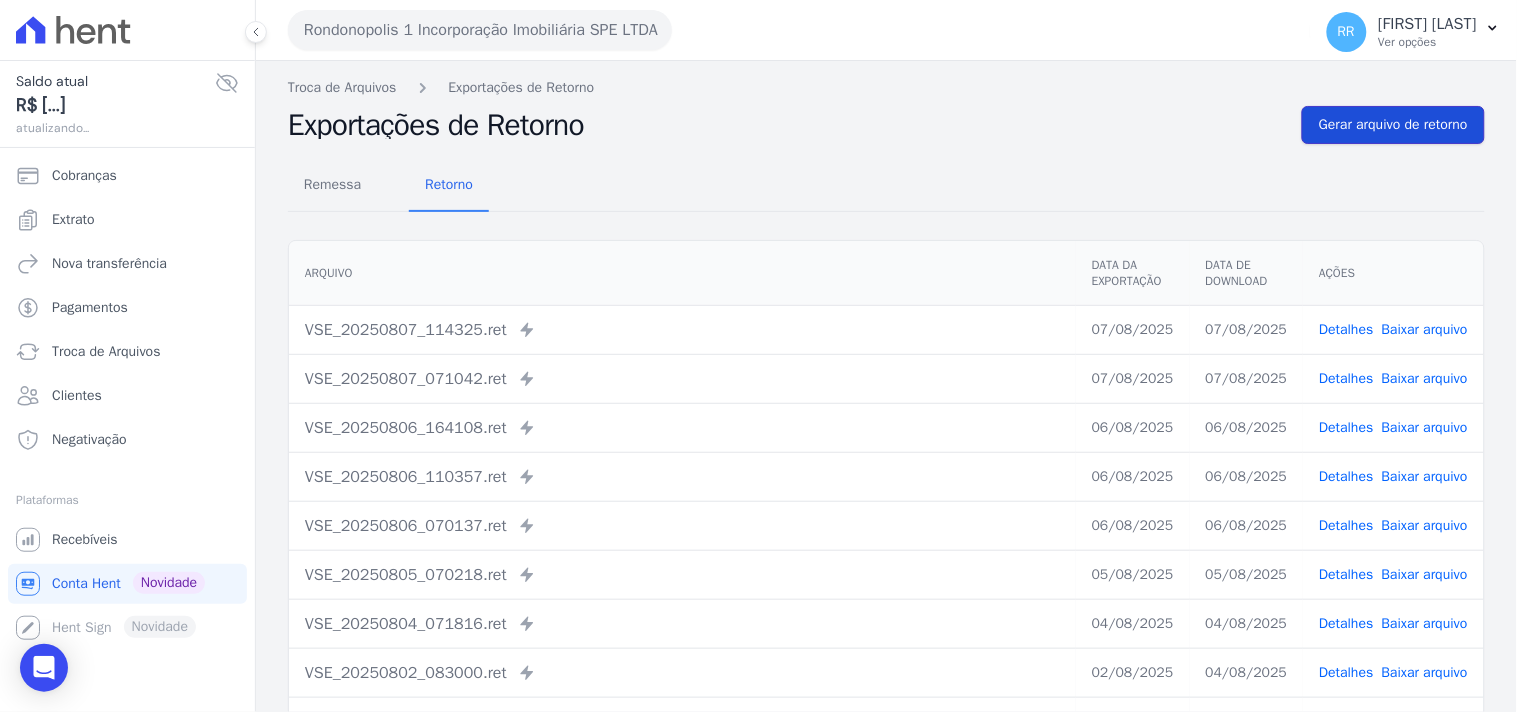 click on "Gerar arquivo de retorno" at bounding box center [1393, 125] 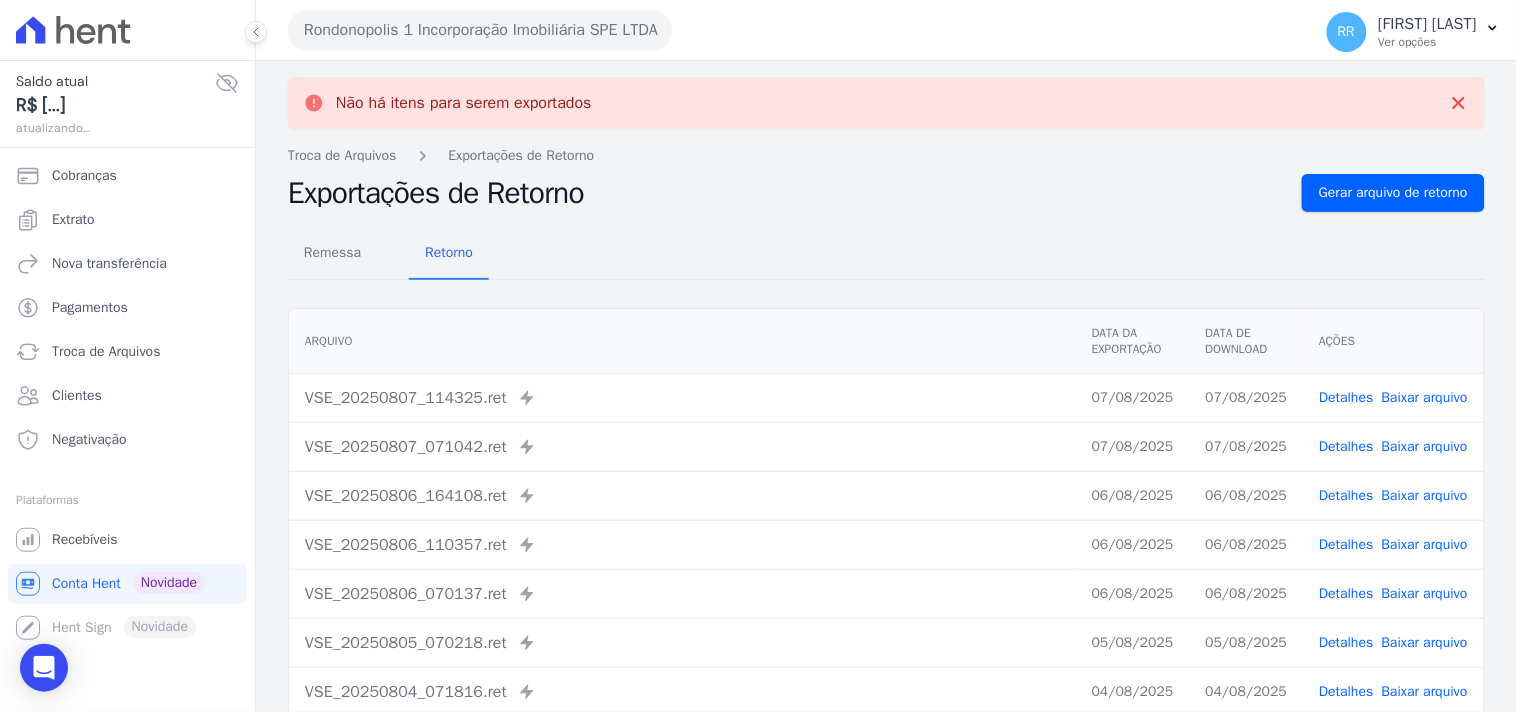 click on "Rondonopolis 1 Incorporação Imobiliária SPE LTDA" at bounding box center [480, 30] 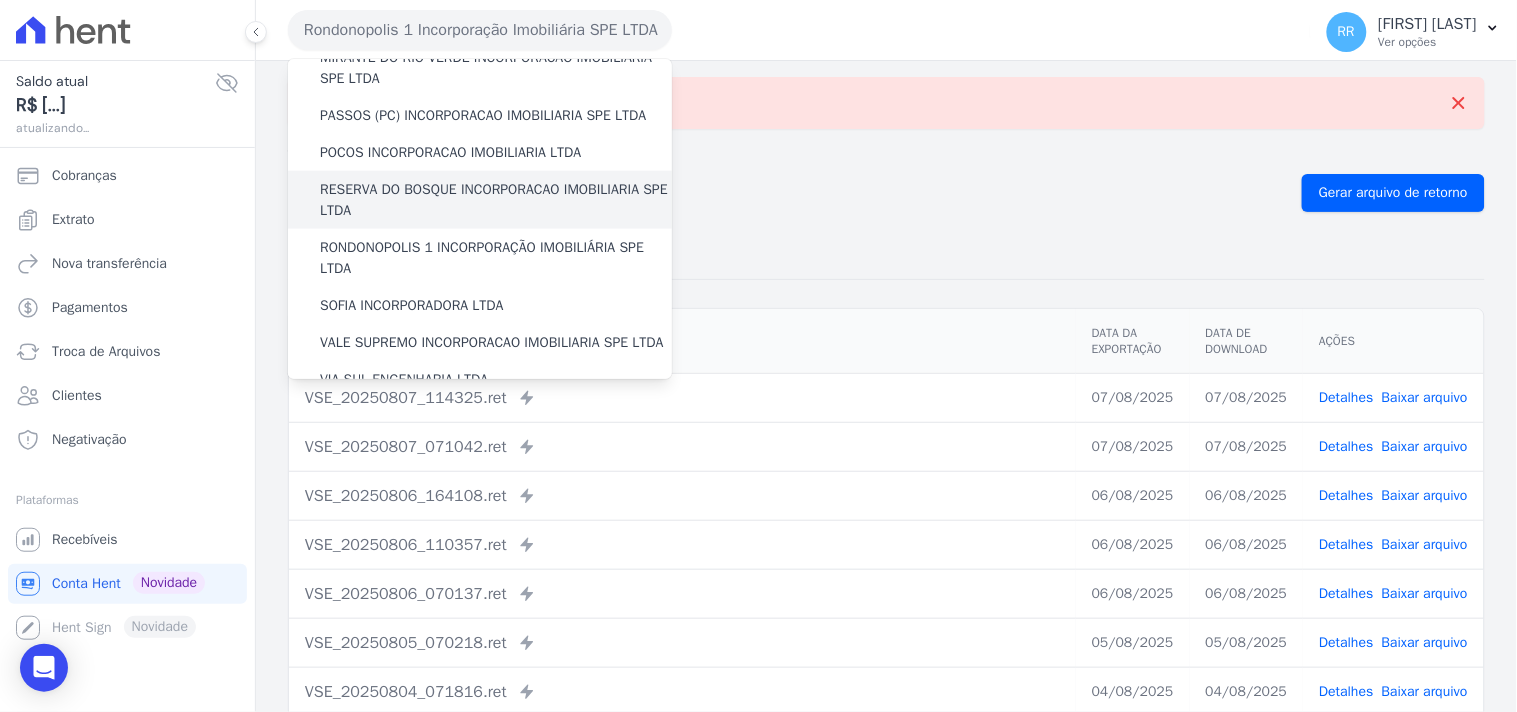 scroll, scrollTop: 666, scrollLeft: 0, axis: vertical 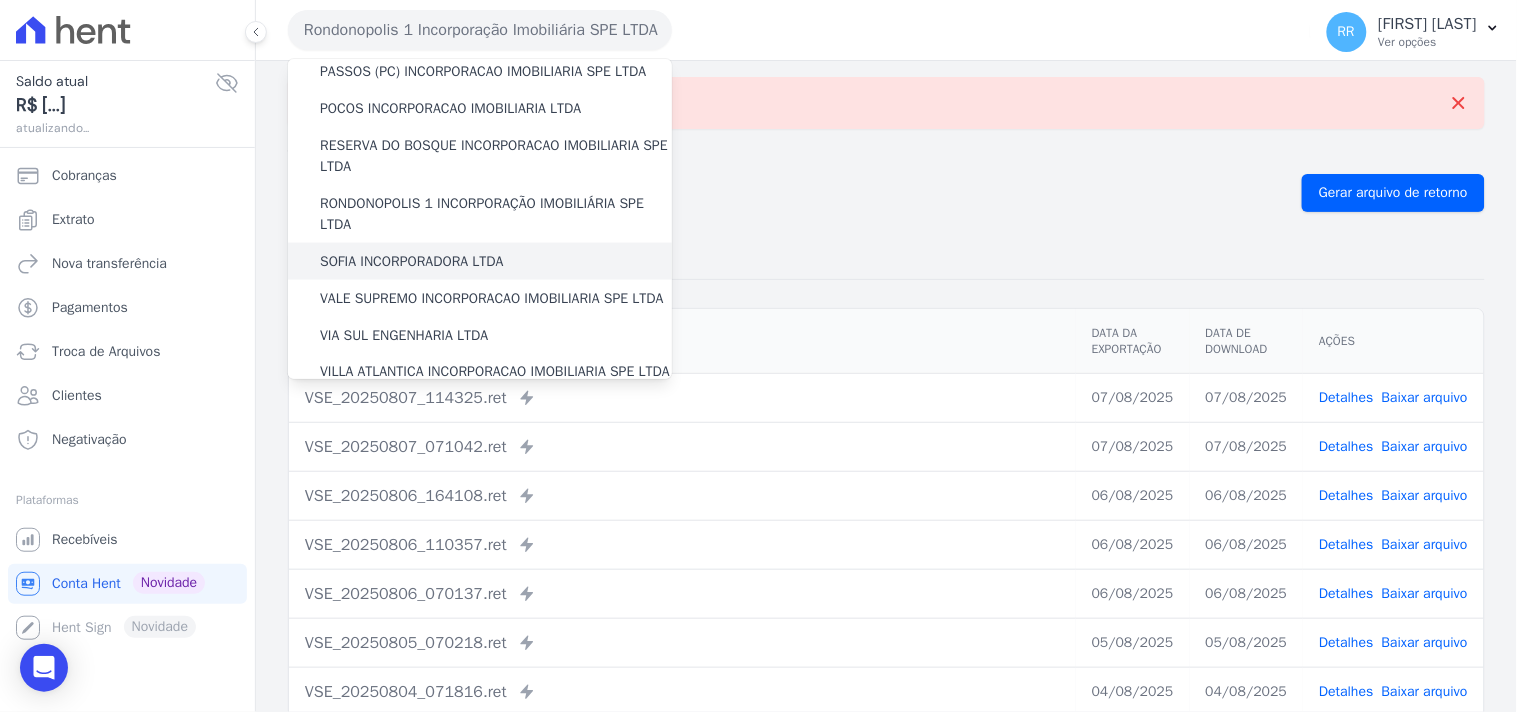 click on "SOFIA INCORPORADORA LTDA" at bounding box center [412, 261] 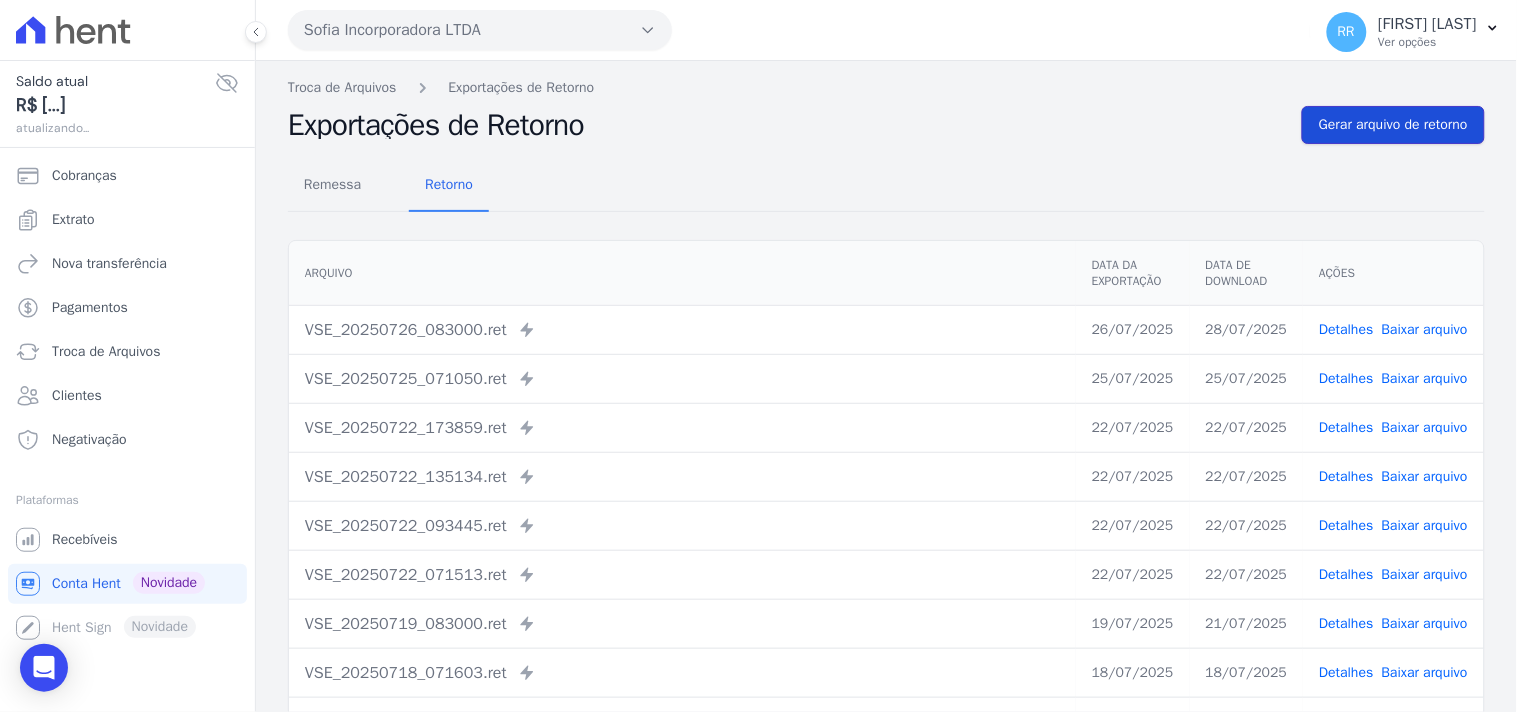 click on "Gerar arquivo de retorno" at bounding box center (1393, 125) 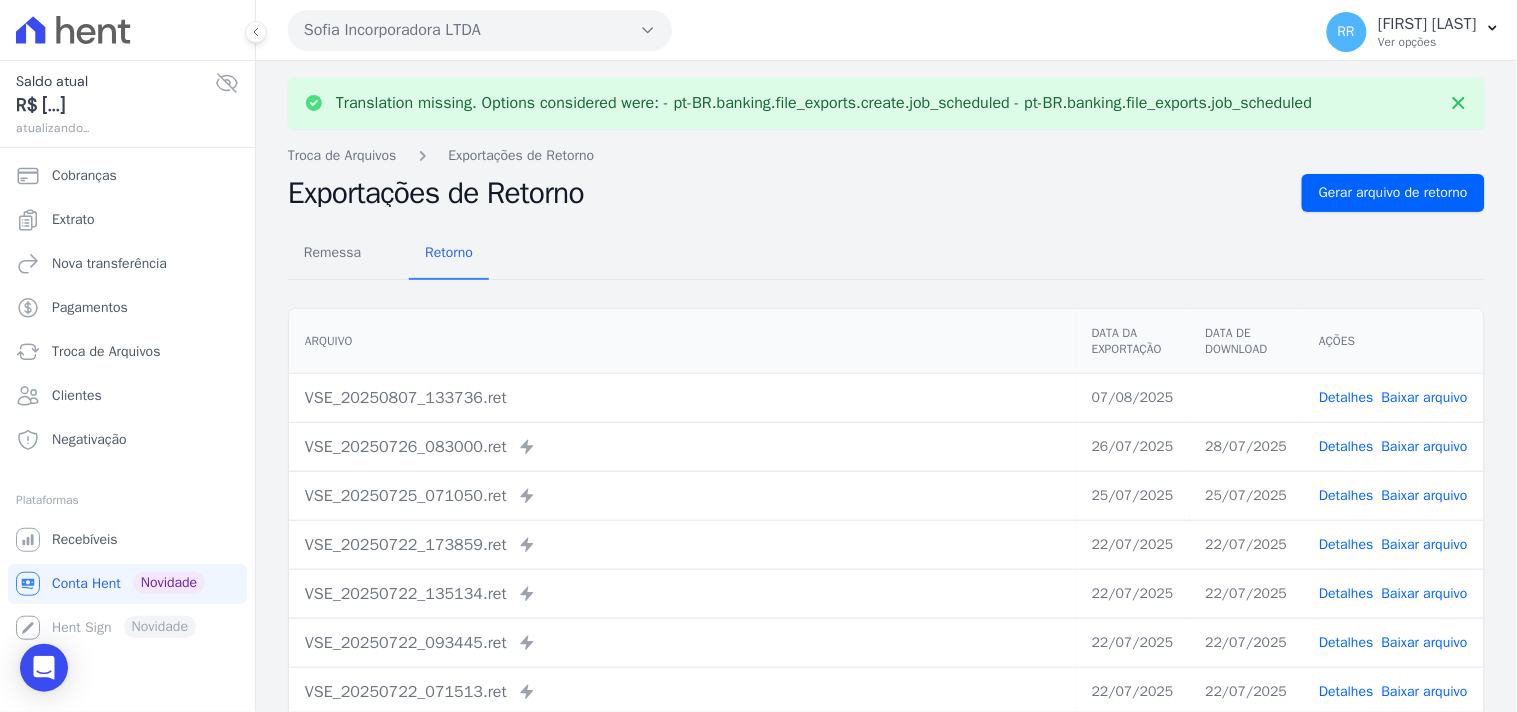 click on "Sofia Incorporadora LTDA" at bounding box center (480, 30) 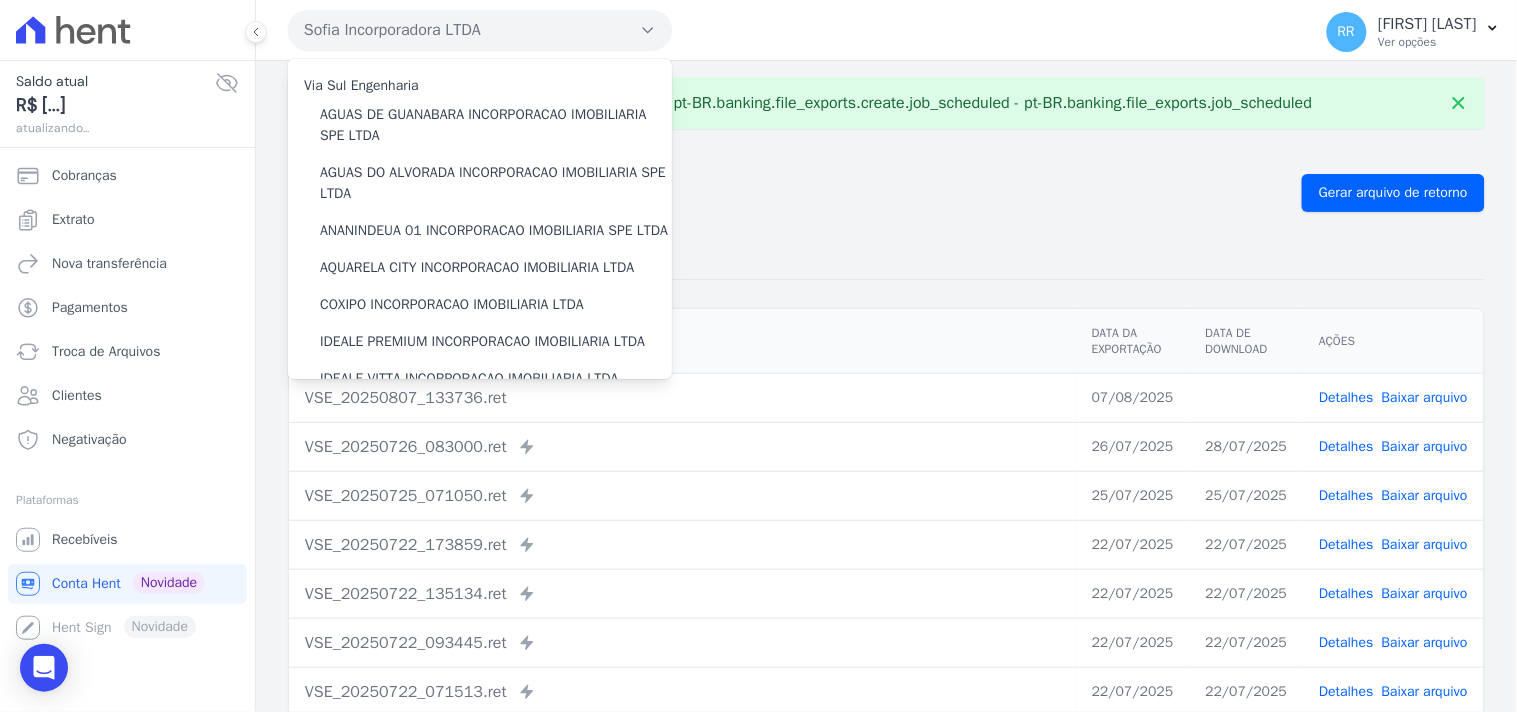 click on "Exportações de Retorno" at bounding box center (787, 193) 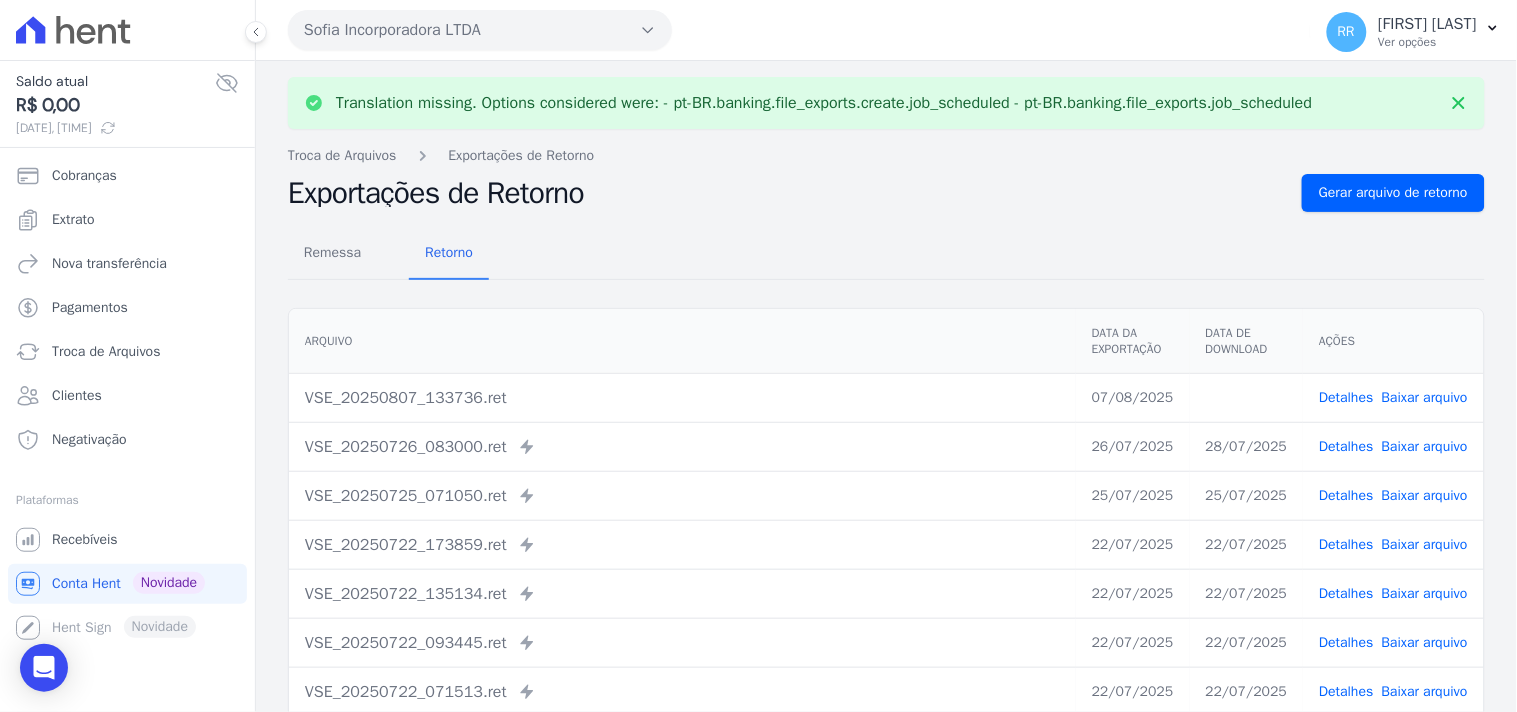 click on "Baixar arquivo" at bounding box center (1425, 397) 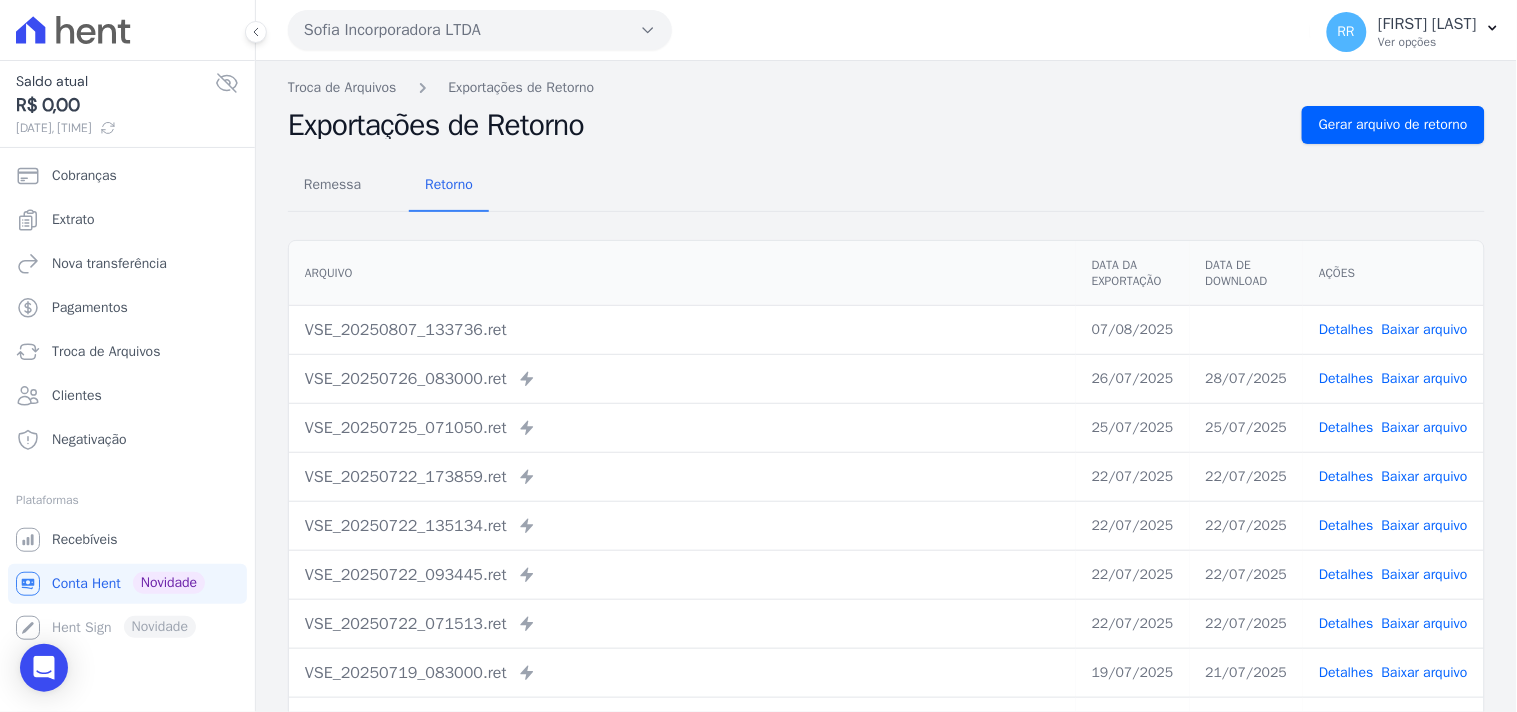 click on "Remessa
Retorno
Arquivo
Data da Exportação
Data de Download
Ações
[FILENAME].ret
[DATE]
Detalhes
Baixar arquivo" at bounding box center (886, 505) 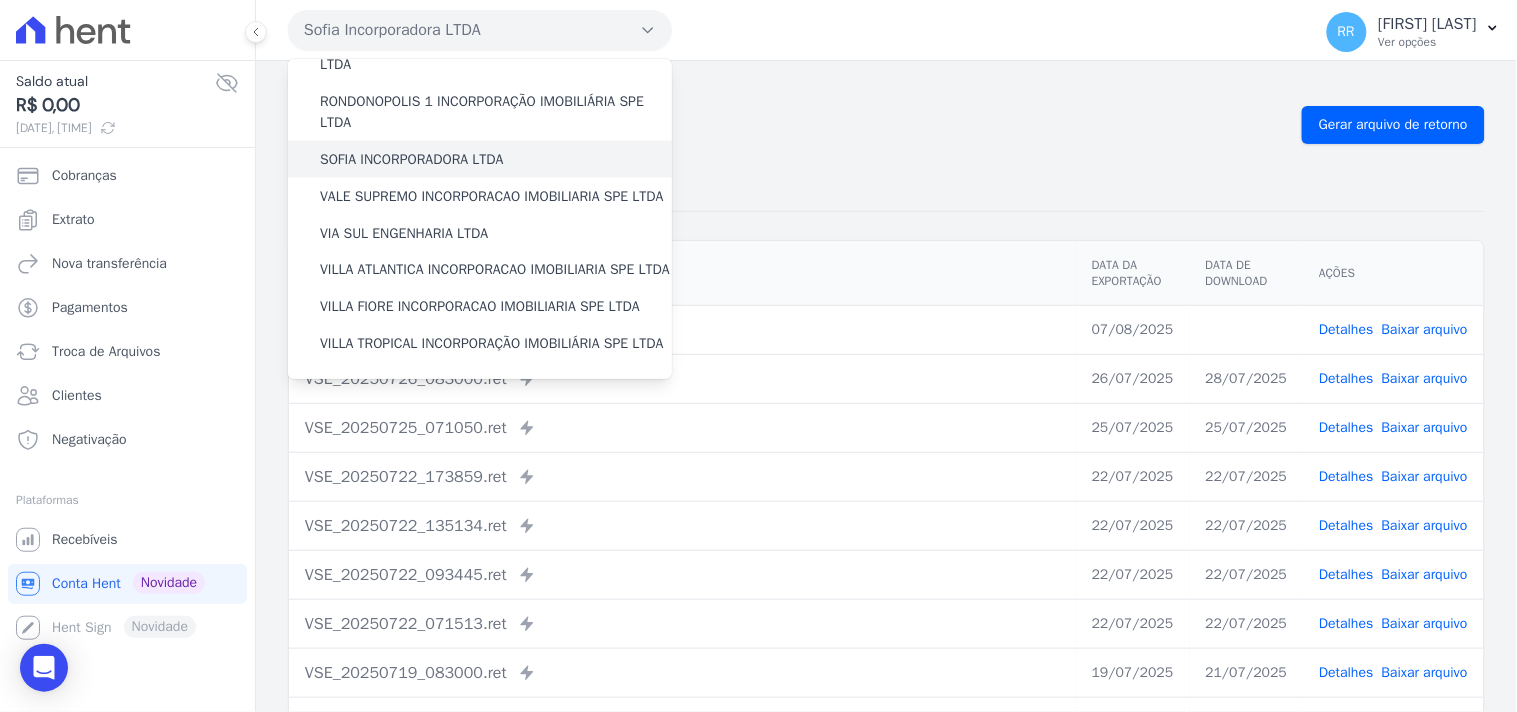 scroll, scrollTop: 782, scrollLeft: 0, axis: vertical 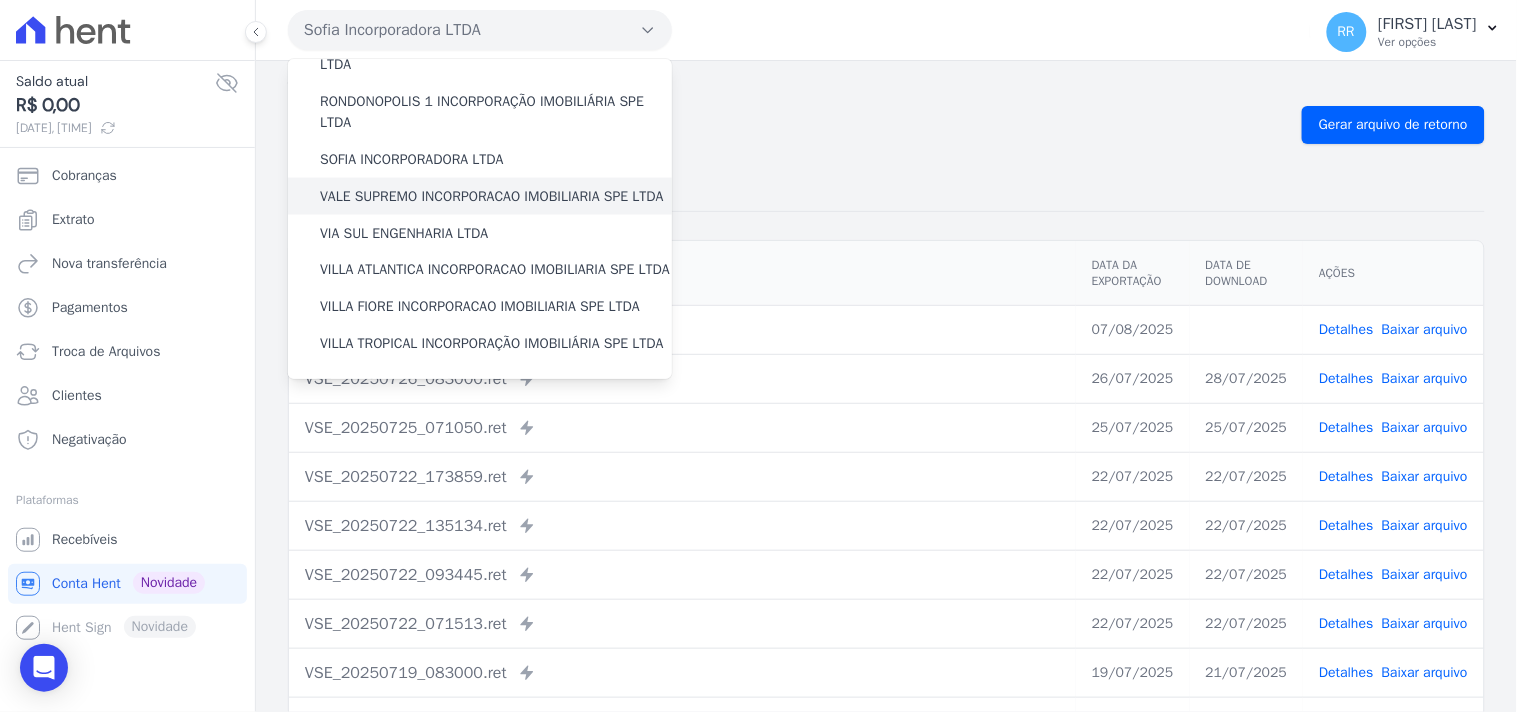 click on "VALE SUPREMO INCORPORACAO IMOBILIARIA SPE LTDA" at bounding box center (492, 196) 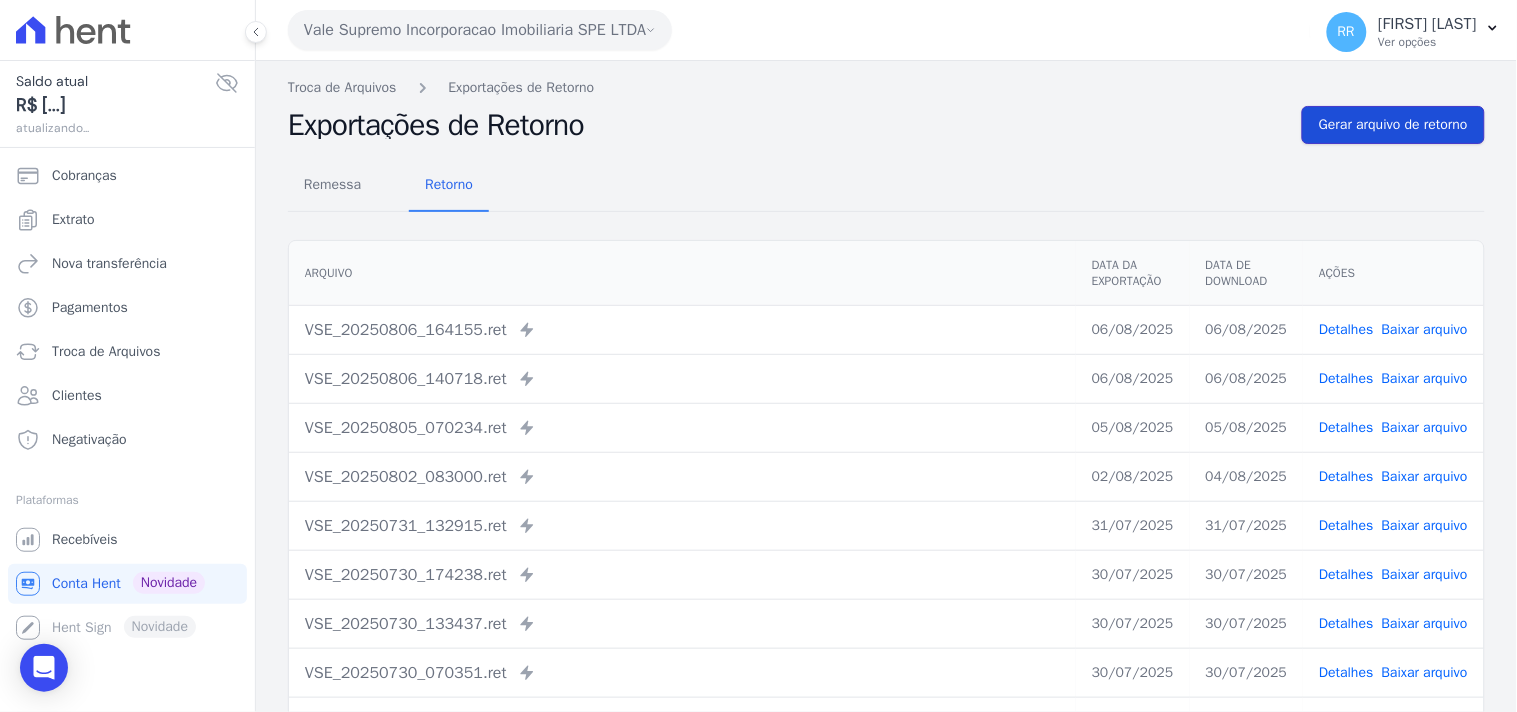click on "Gerar arquivo de retorno" at bounding box center (1393, 125) 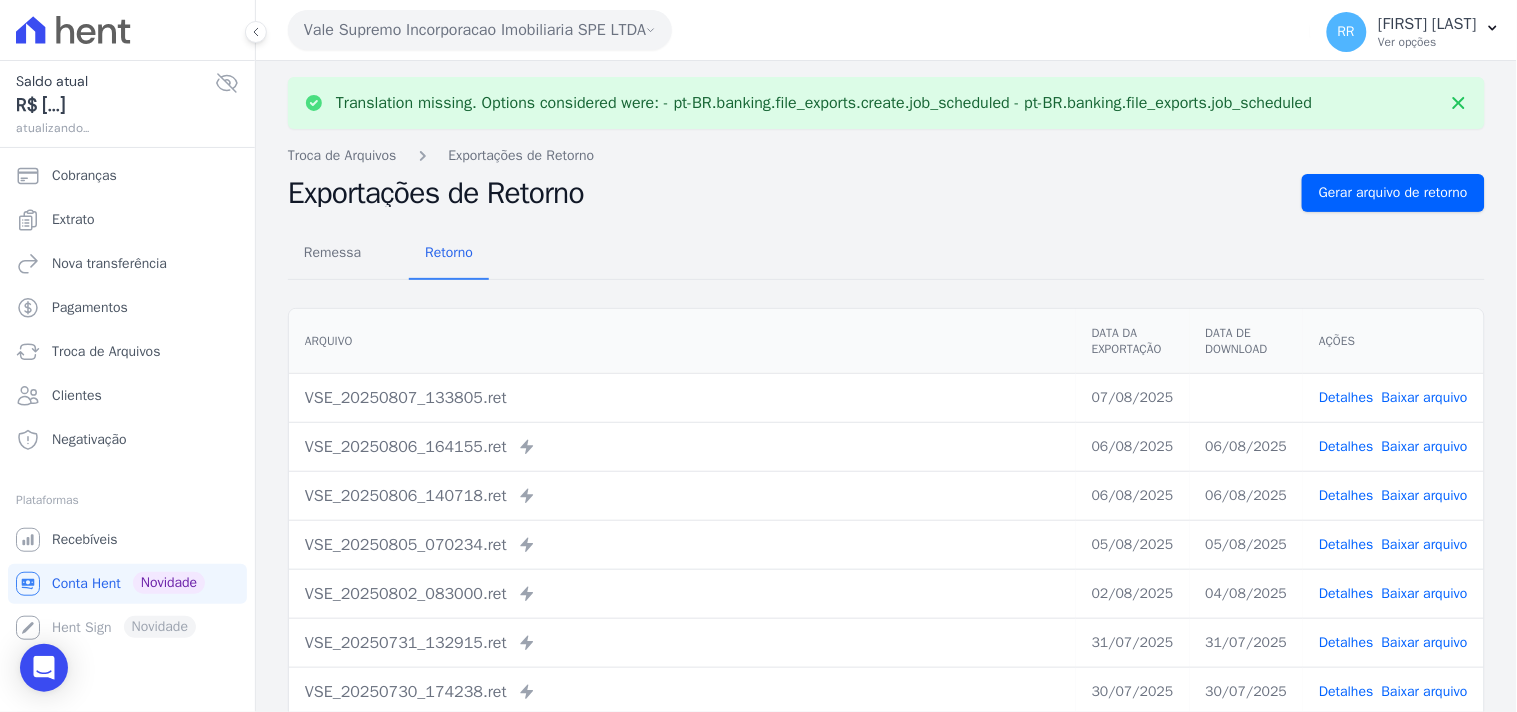 click on "Baixar arquivo" at bounding box center (1425, 397) 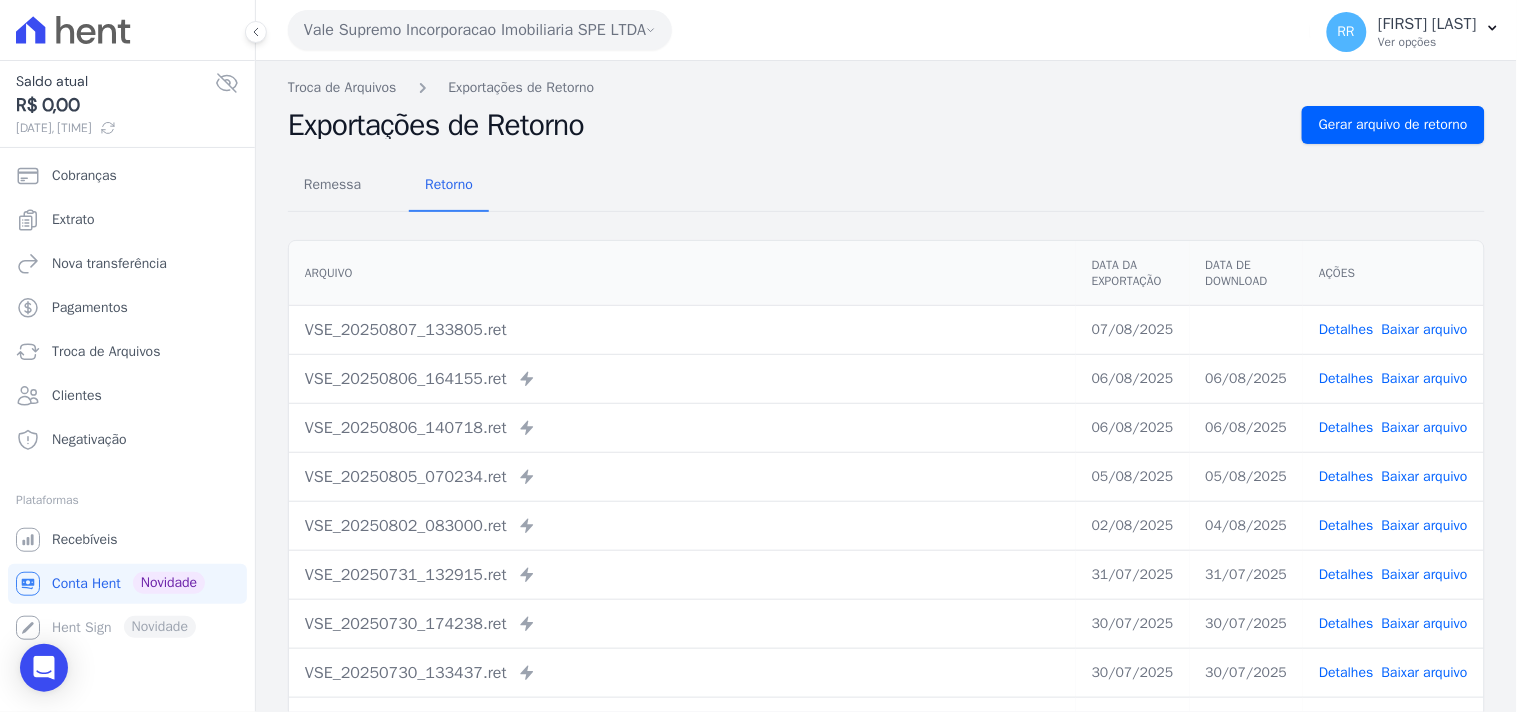 click on "Remessa
Retorno" at bounding box center (886, 186) 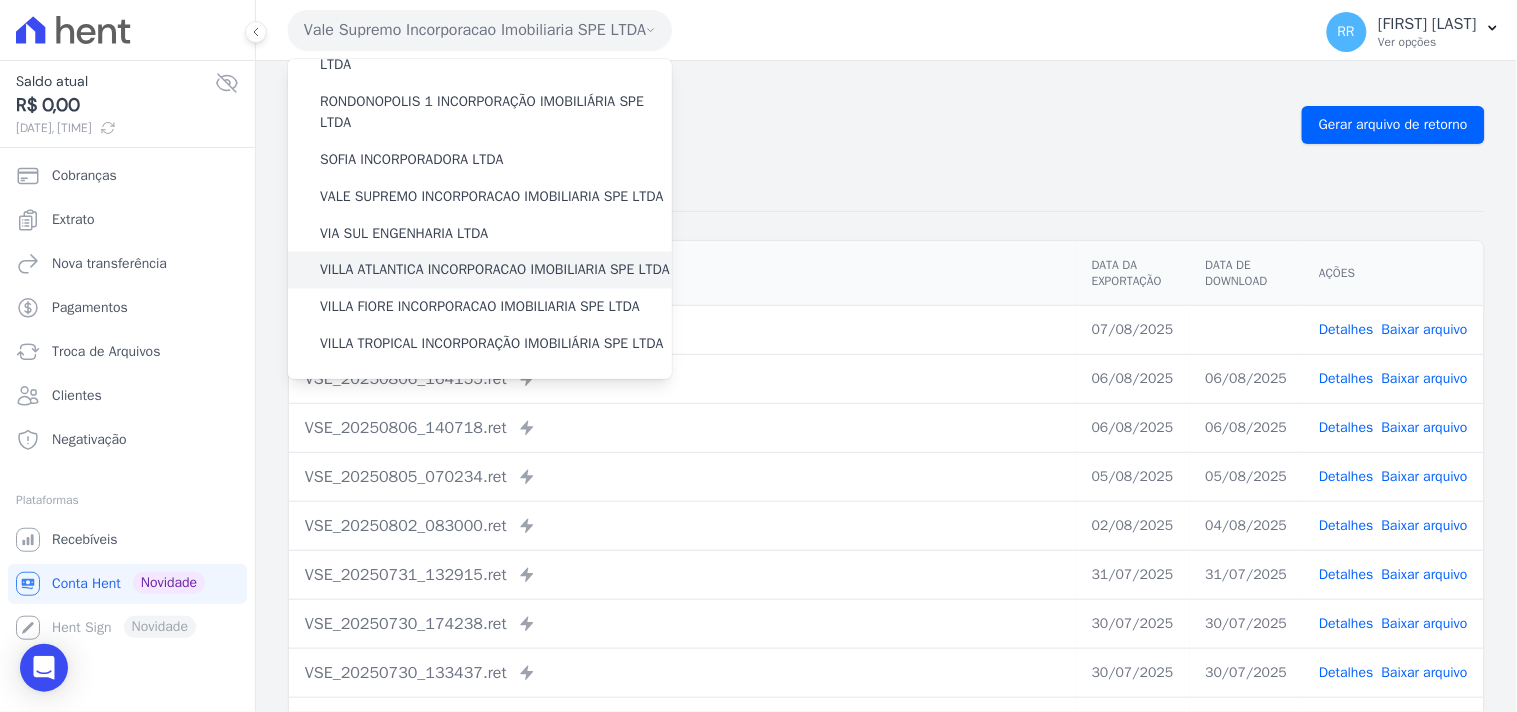 scroll, scrollTop: 893, scrollLeft: 0, axis: vertical 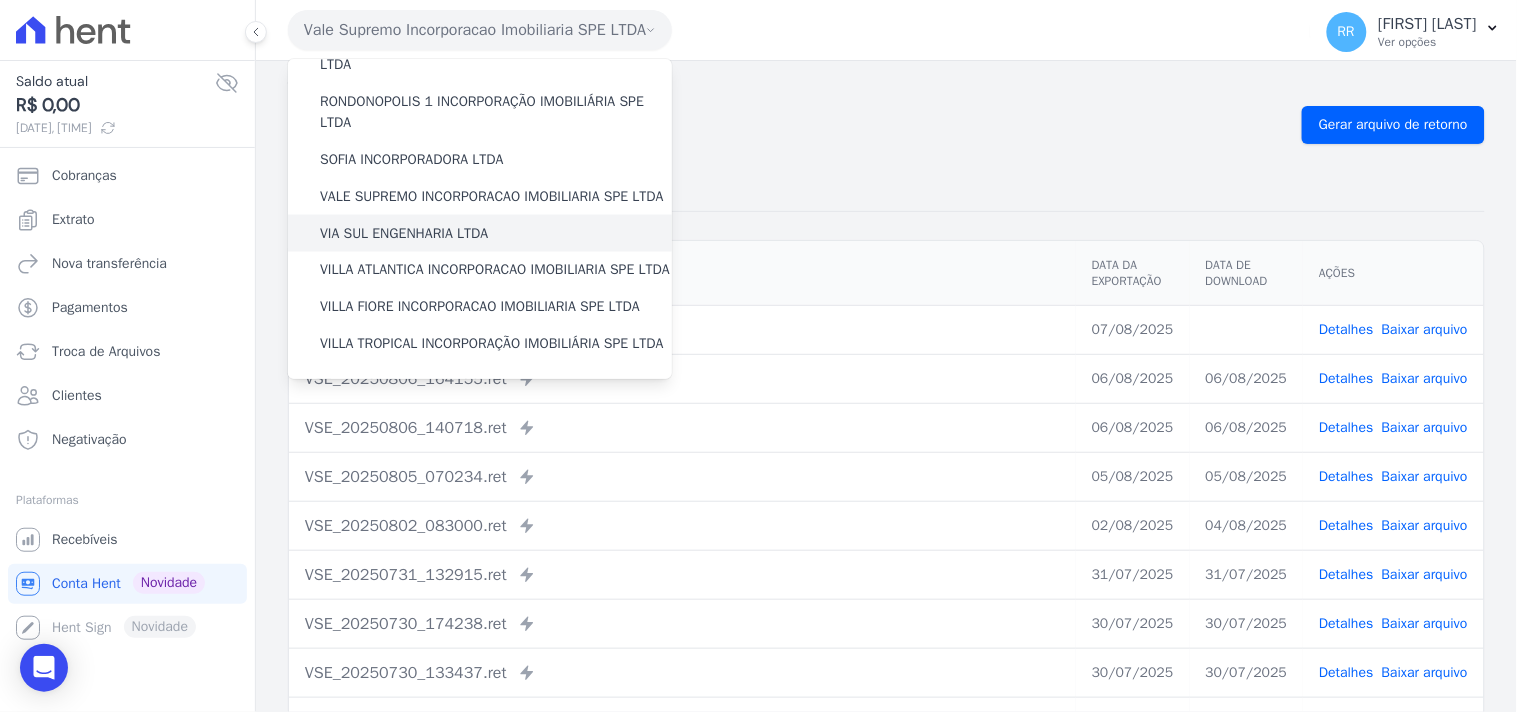 click on "VIA SUL ENGENHARIA LTDA" at bounding box center [404, 233] 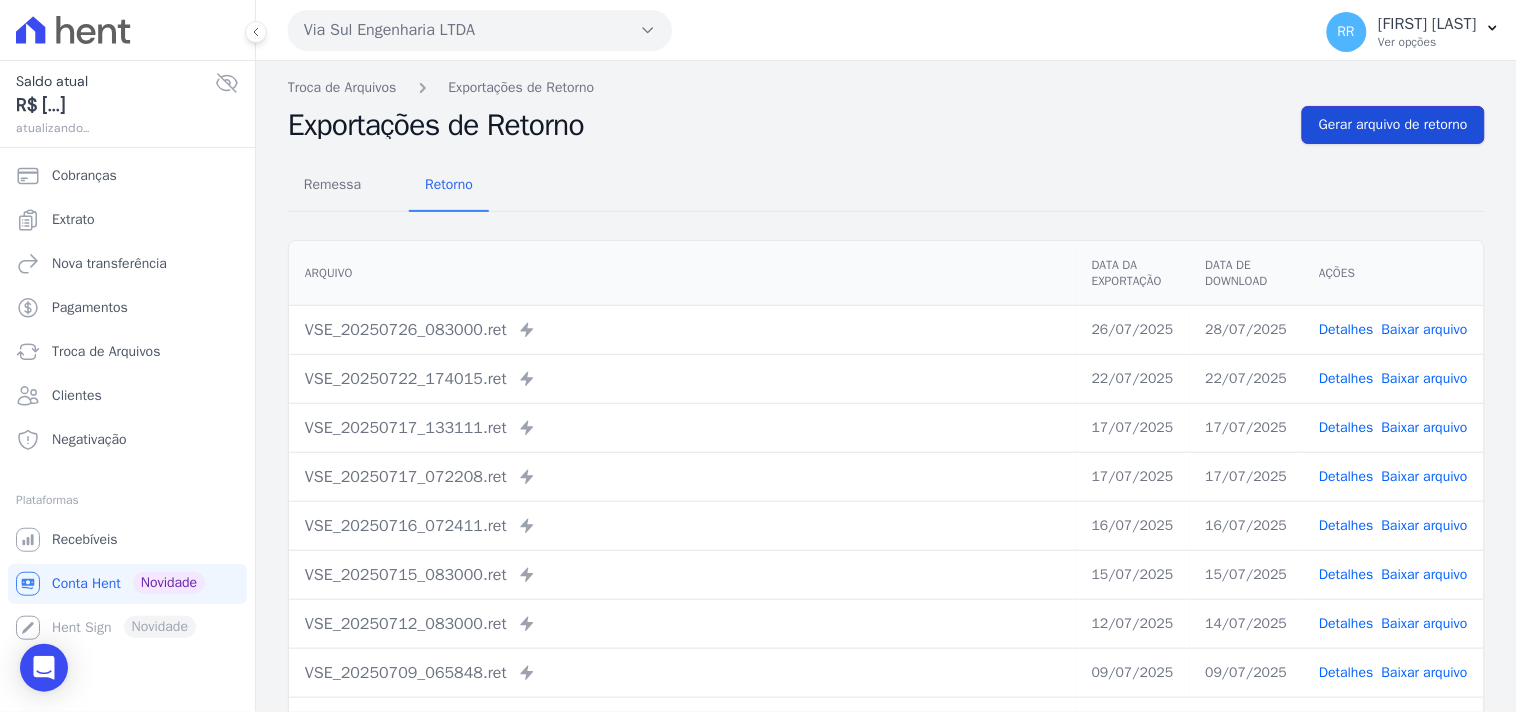 click on "Gerar arquivo de retorno" at bounding box center [1393, 125] 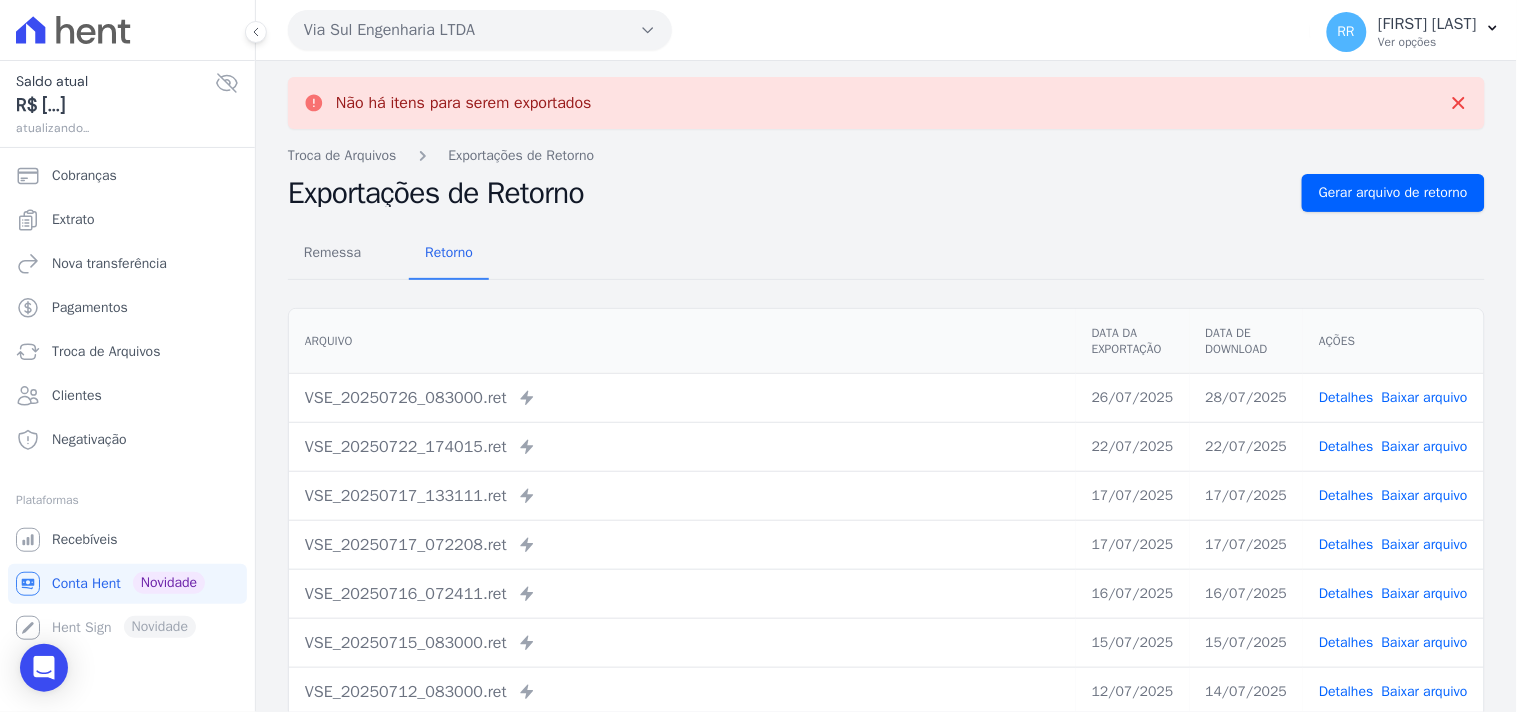 click on "Via Sul Engenharia LTDA" at bounding box center [480, 30] 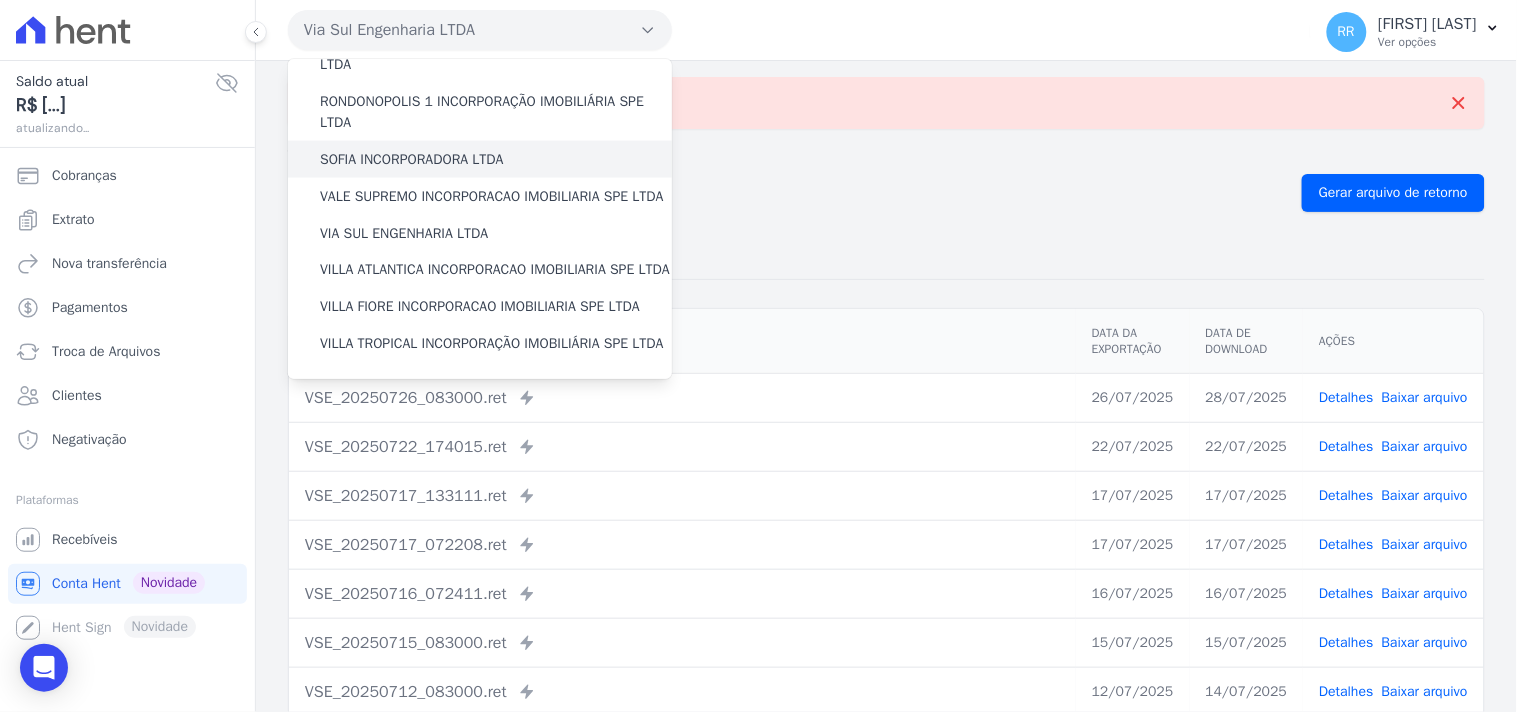 scroll, scrollTop: 893, scrollLeft: 0, axis: vertical 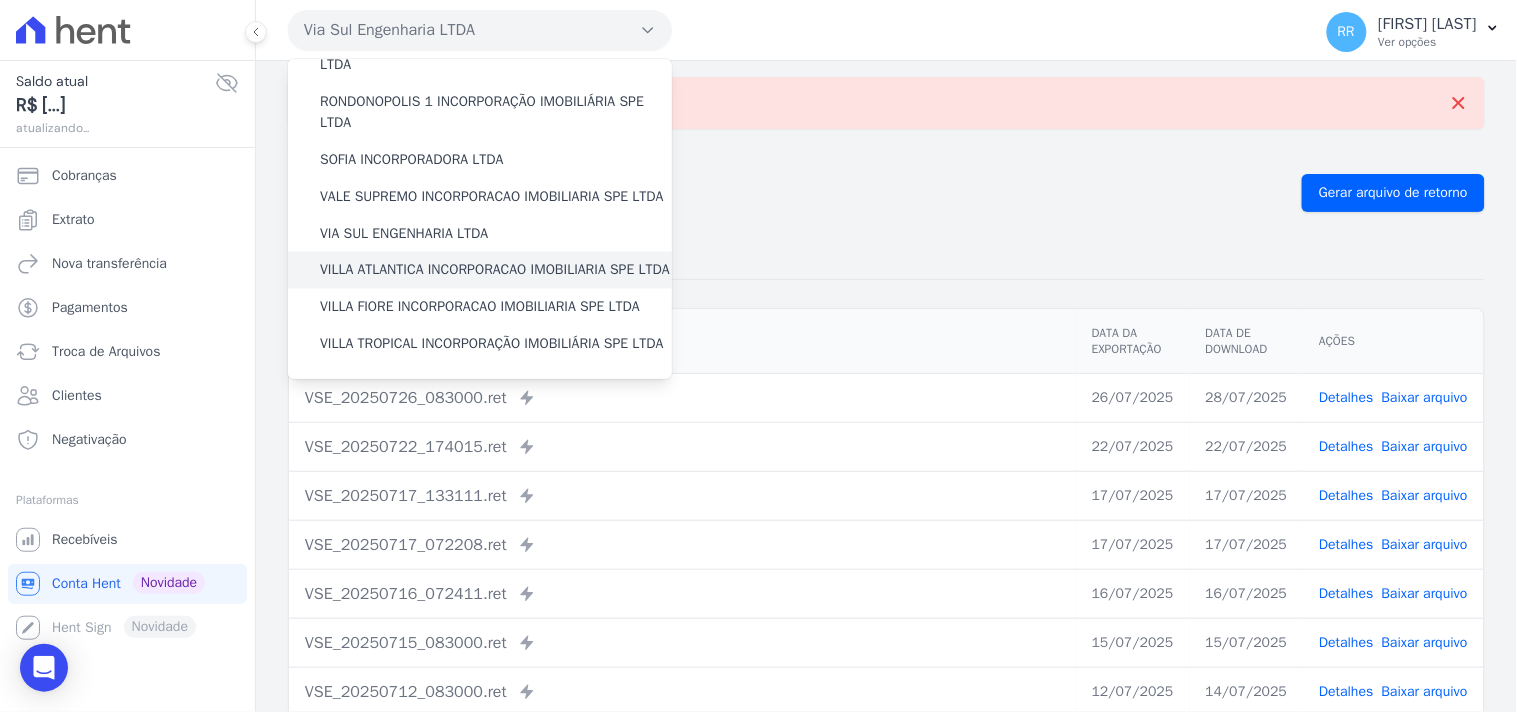 click on "VILLA ATLANTICA INCORPORACAO IMOBILIARIA SPE LTDA" at bounding box center [495, 270] 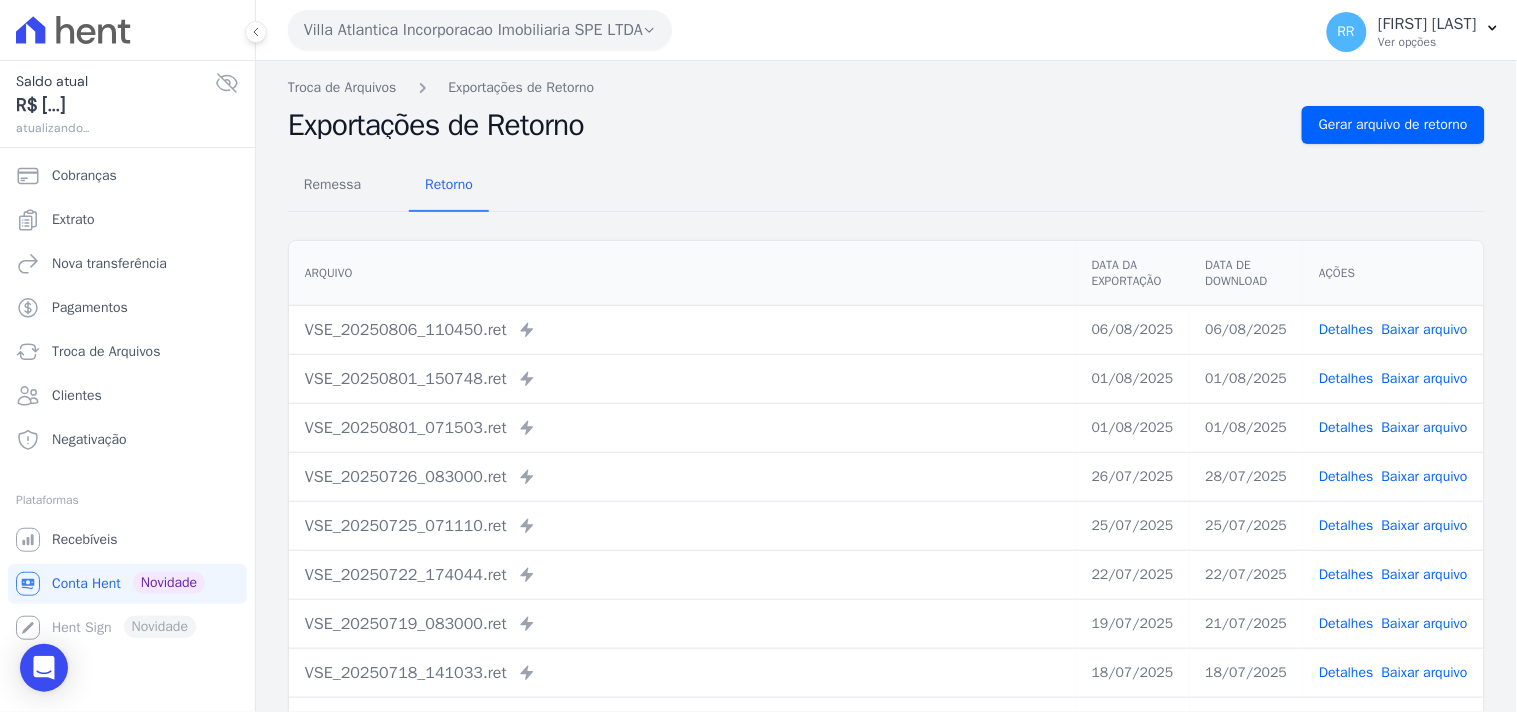 click on "Troca de Arquivos
Exportações de Retorno
Exportações de Retorno
Gerar arquivo de retorno
Remessa
Retorno
Arquivo
Data da Exportação
Data de Download
Ações
VSE_20250806_110450.ret" at bounding box center [886, 472] 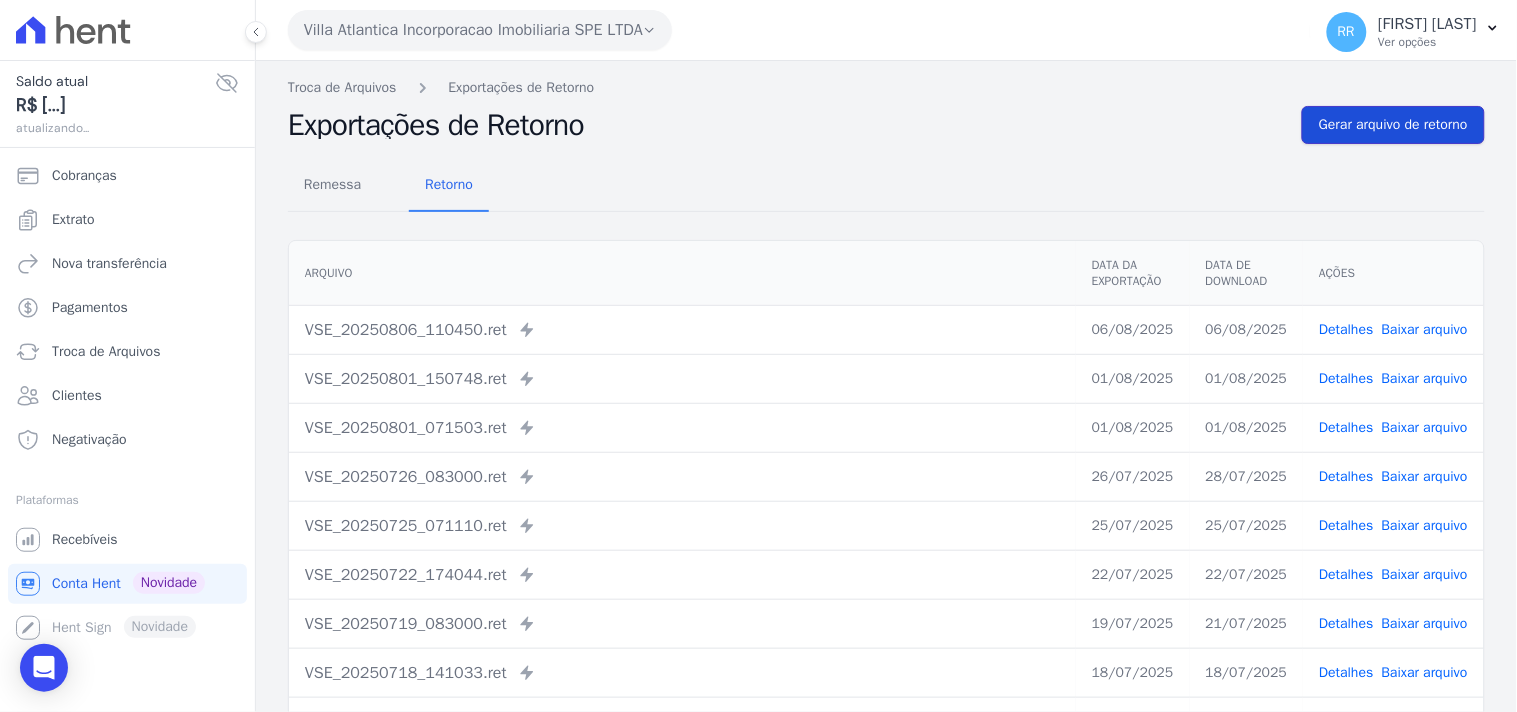 click on "Gerar arquivo de retorno" at bounding box center (1393, 125) 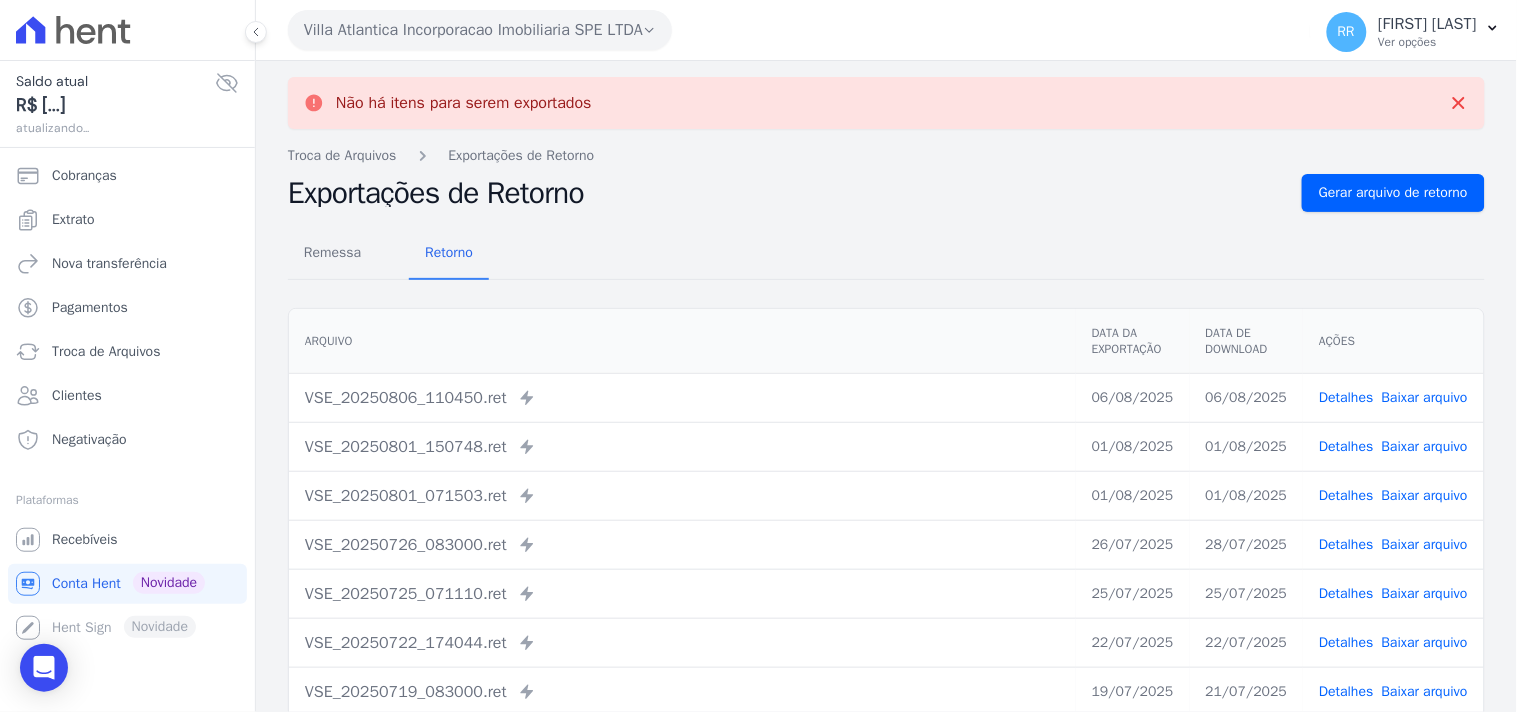 click on "Villa Atlantica Incorporacao Imobiliaria SPE LTDA" at bounding box center [480, 30] 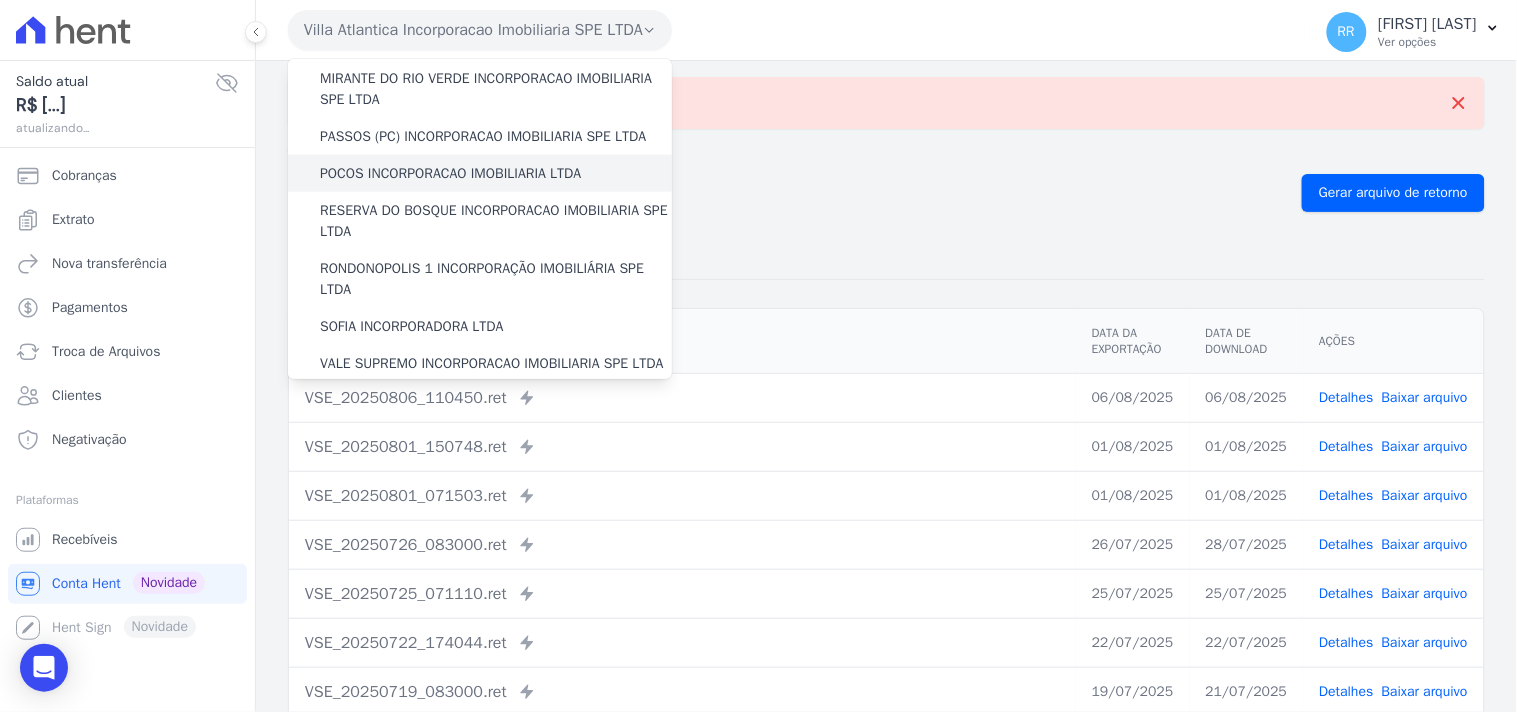 scroll, scrollTop: 893, scrollLeft: 0, axis: vertical 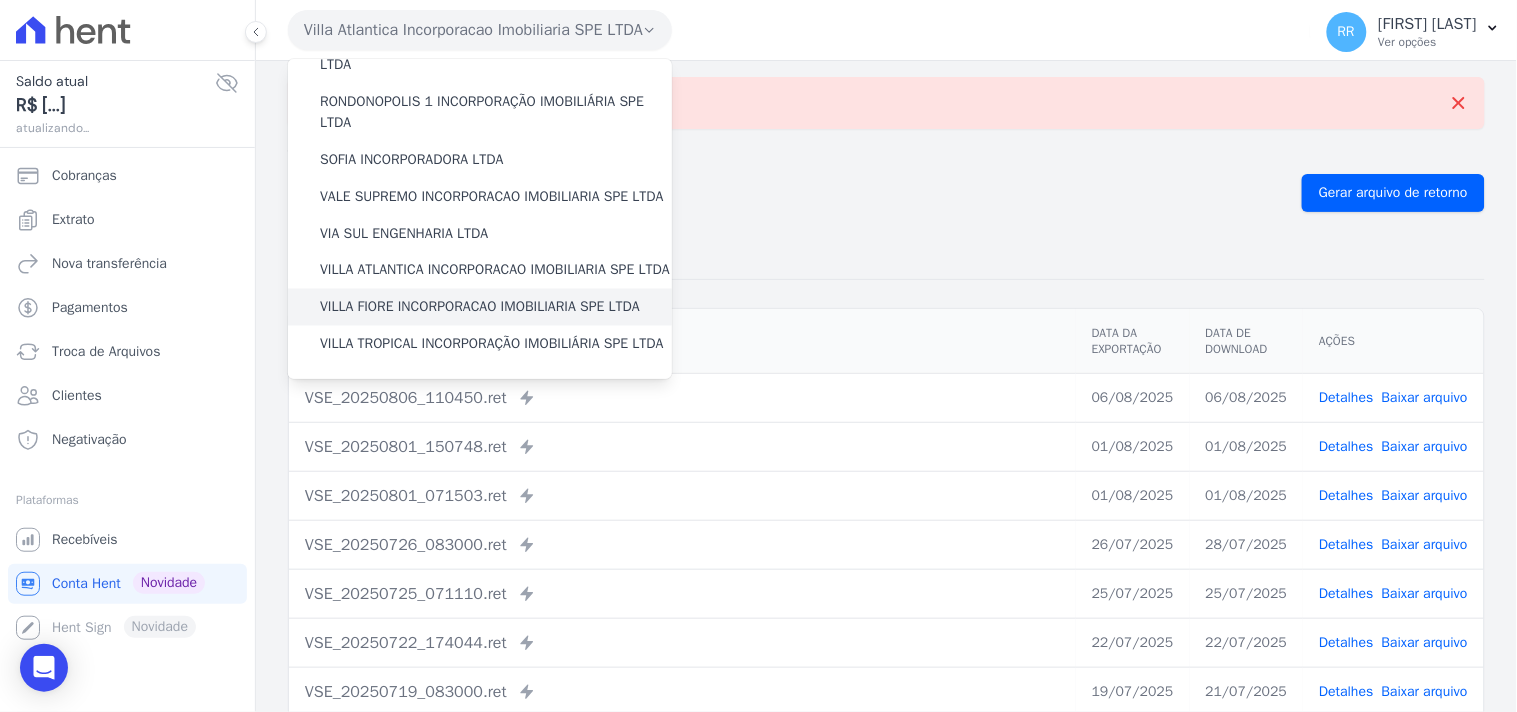 click on "VILLA FIORE INCORPORACAO IMOBILIARIA SPE LTDA" at bounding box center [480, 307] 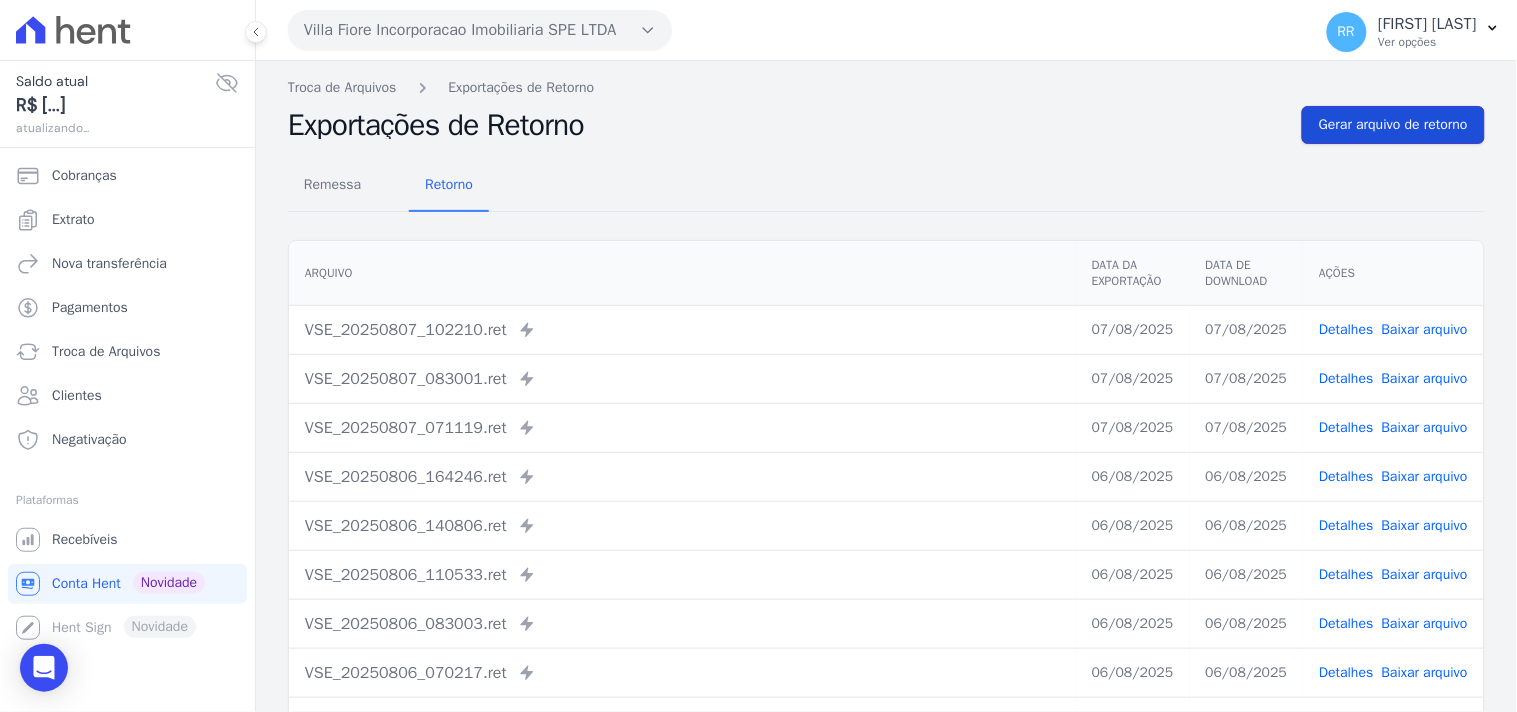 click on "Gerar arquivo de retorno" at bounding box center [1393, 125] 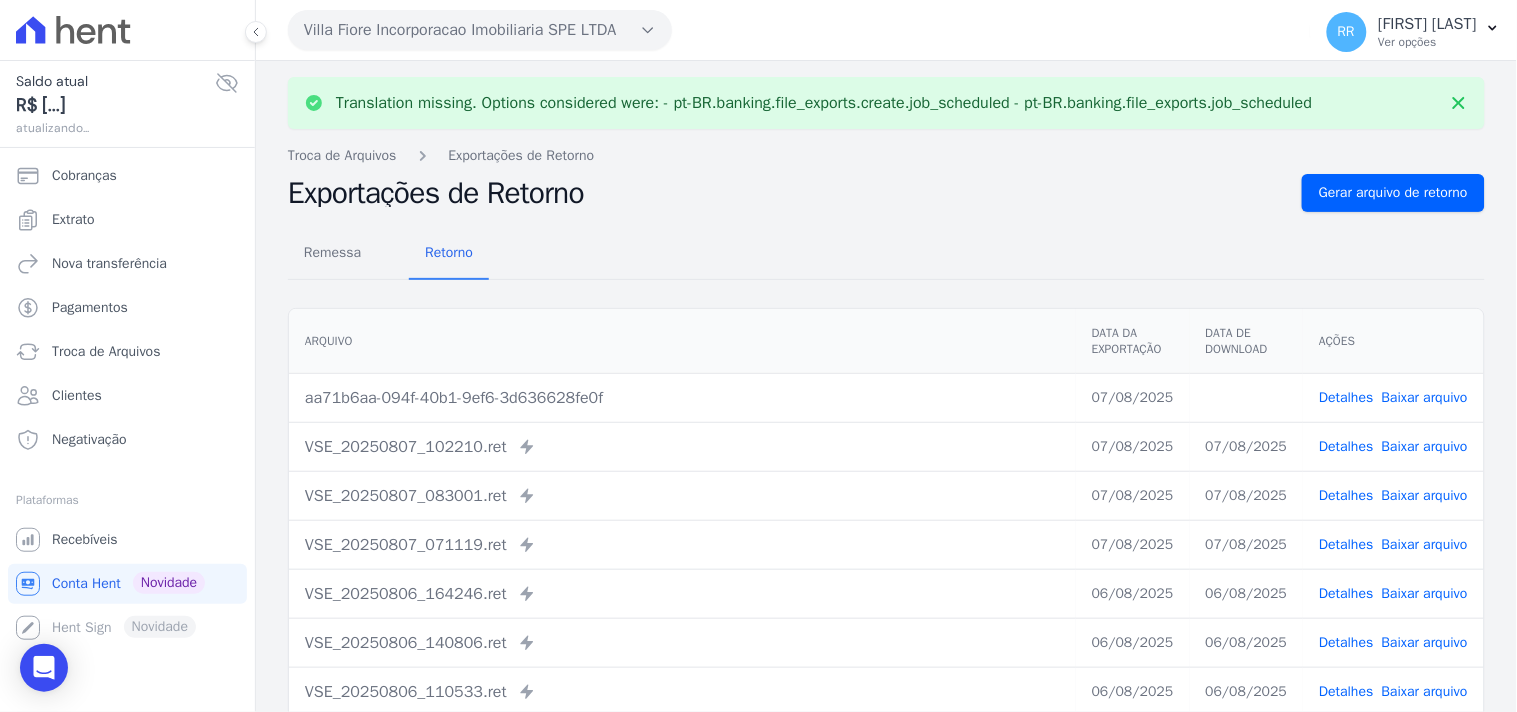 click on "Baixar arquivo" at bounding box center (1425, 397) 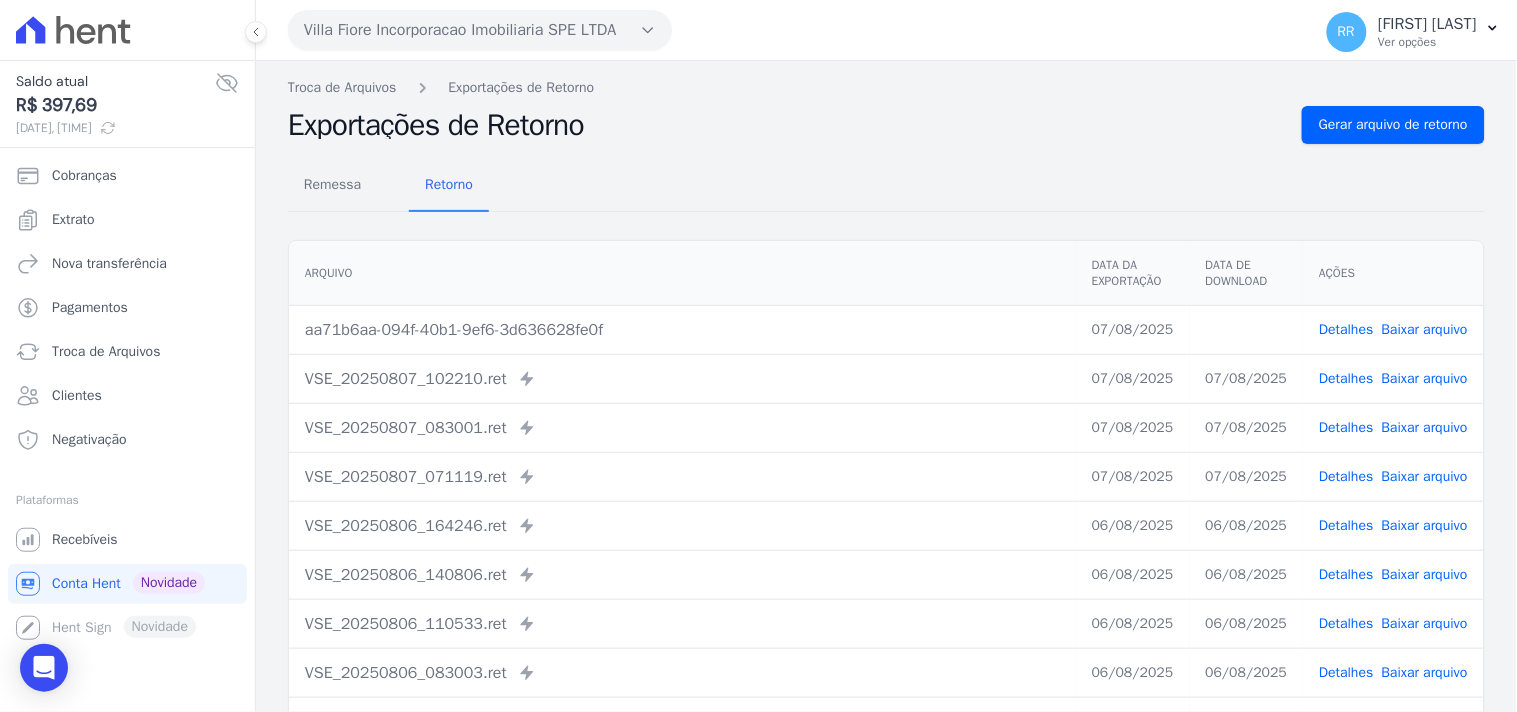 click on "Remessa
Retorno" at bounding box center [886, 186] 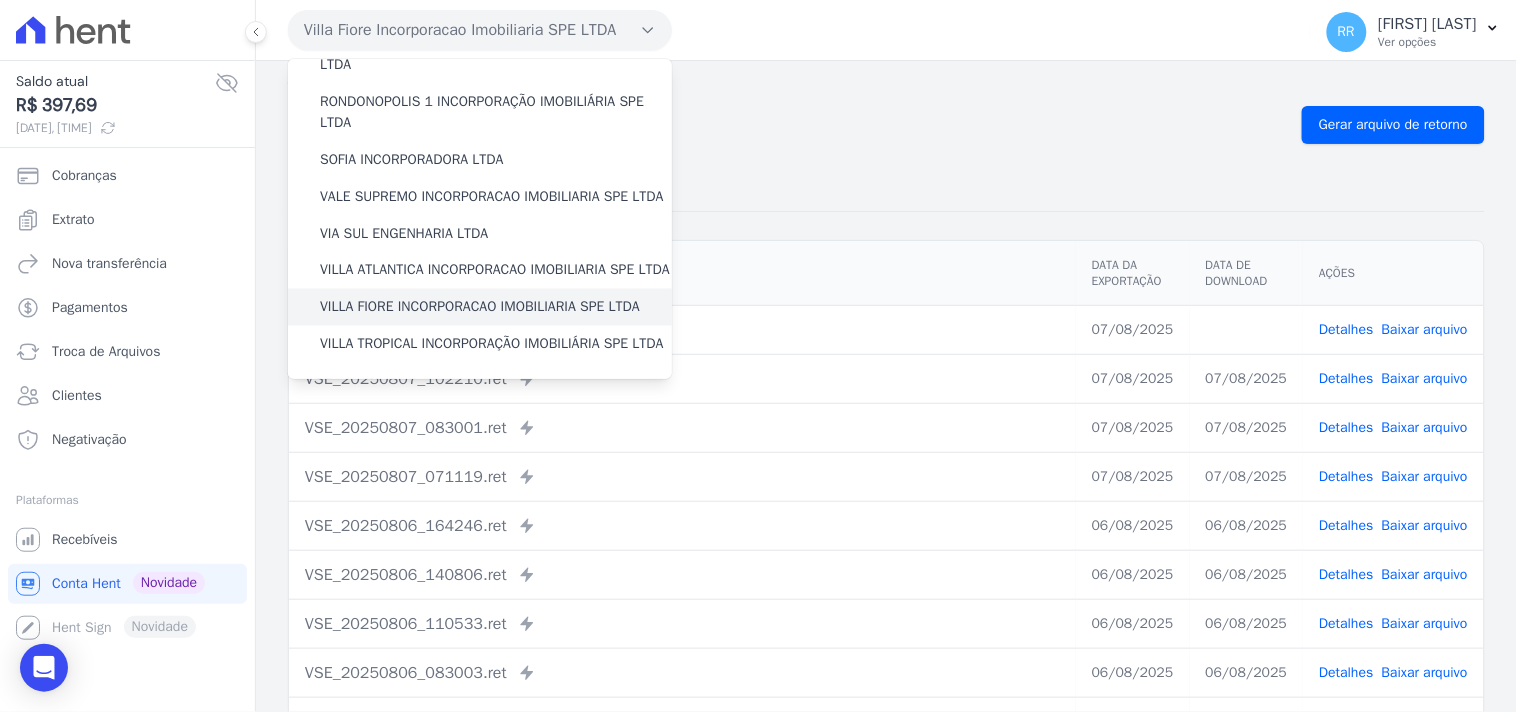 scroll, scrollTop: 893, scrollLeft: 0, axis: vertical 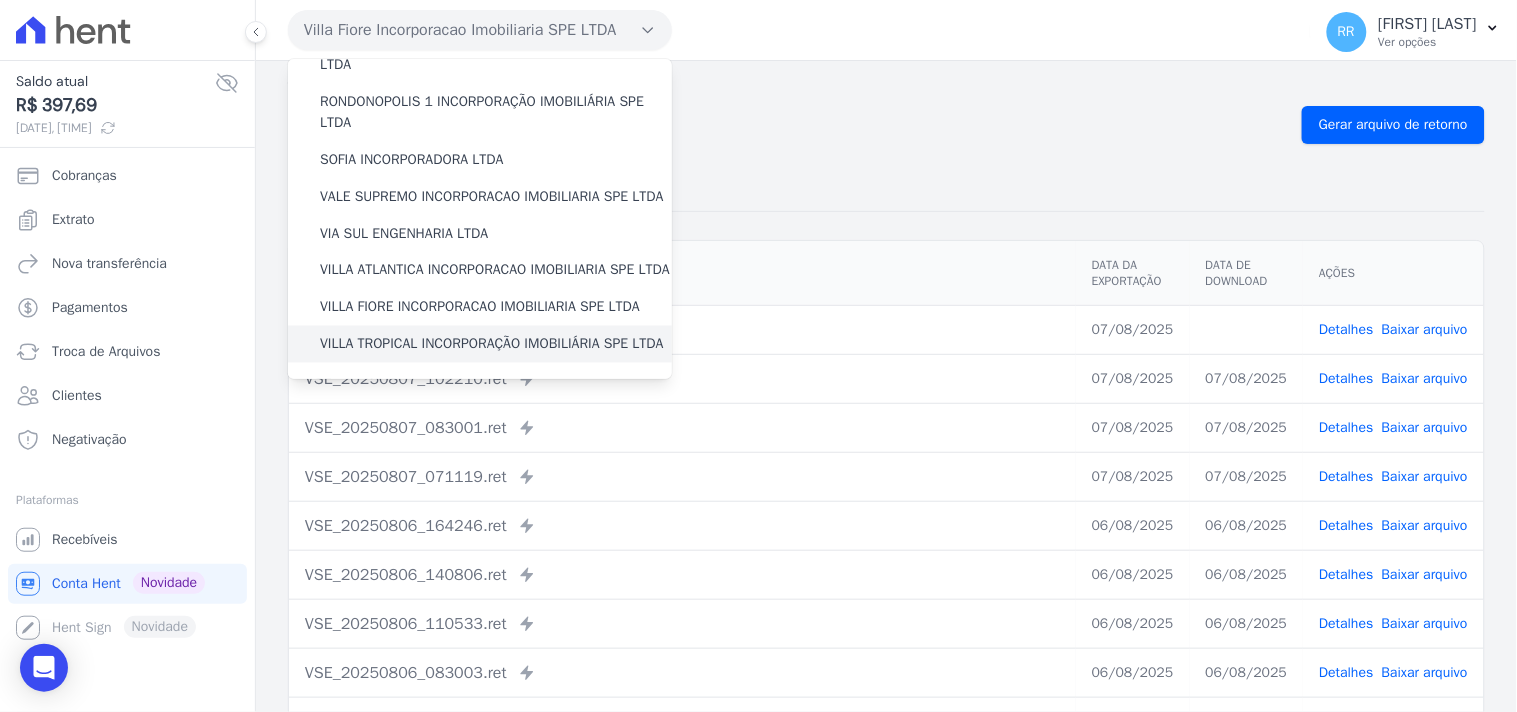 click on "VILLA TROPICAL INCORPORAÇÃO IMOBILIÁRIA SPE LTDA" at bounding box center [492, 344] 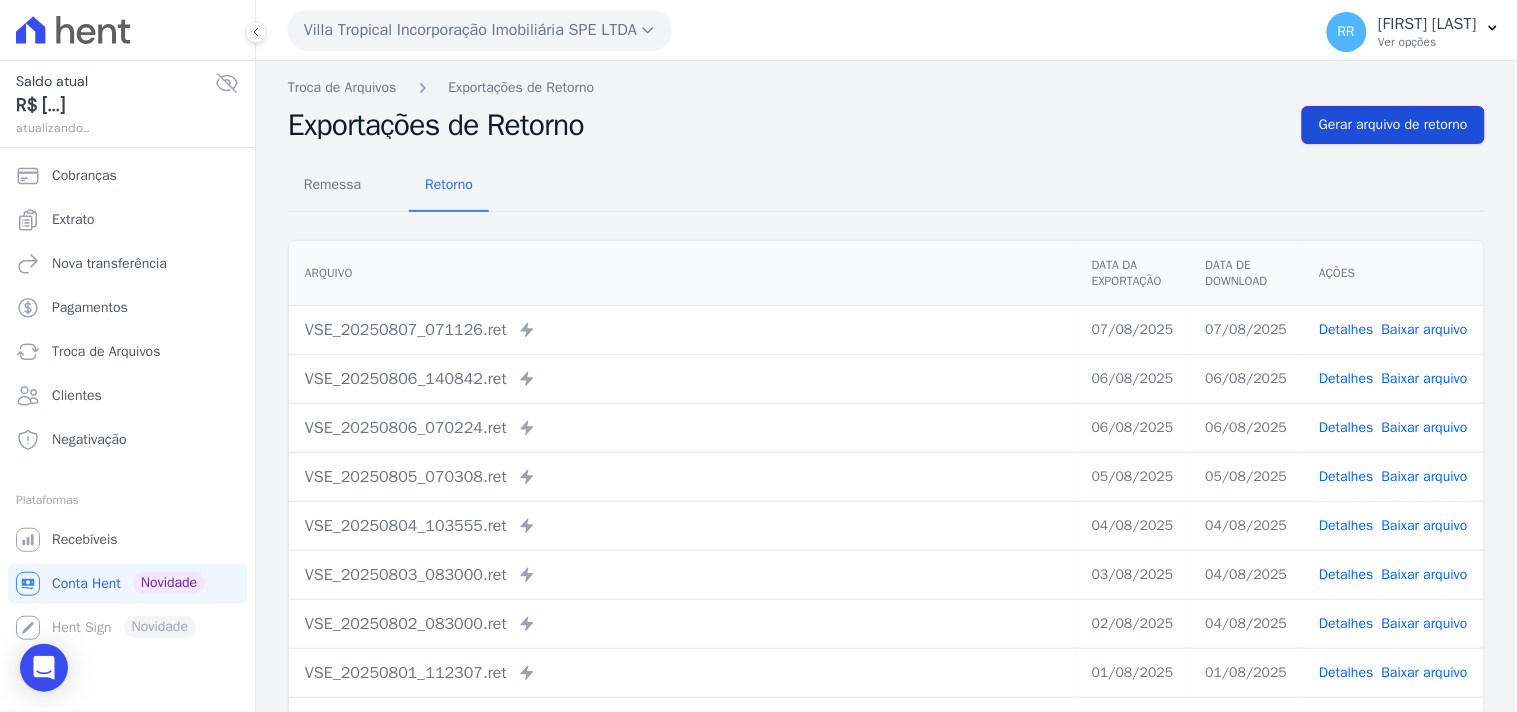 click on "Gerar arquivo de retorno" at bounding box center [1393, 125] 